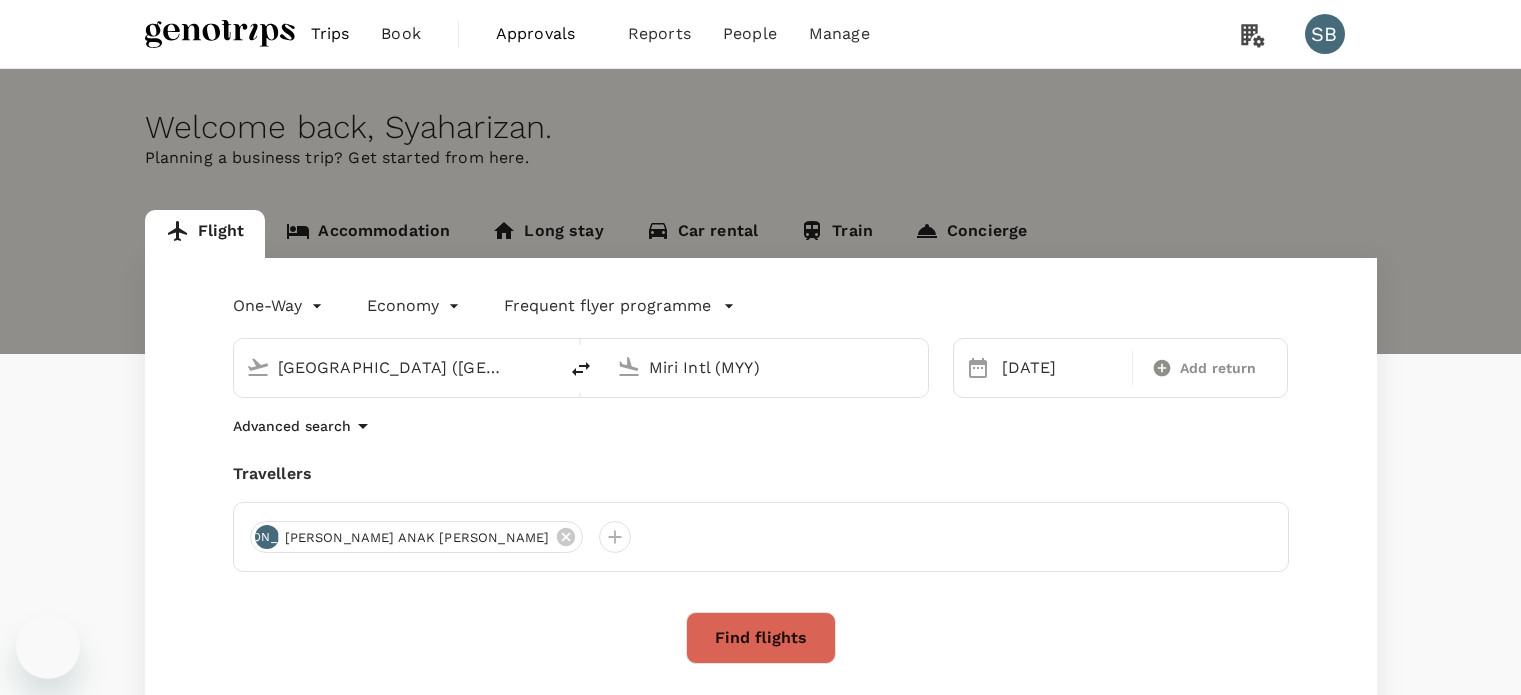 scroll, scrollTop: 0, scrollLeft: 0, axis: both 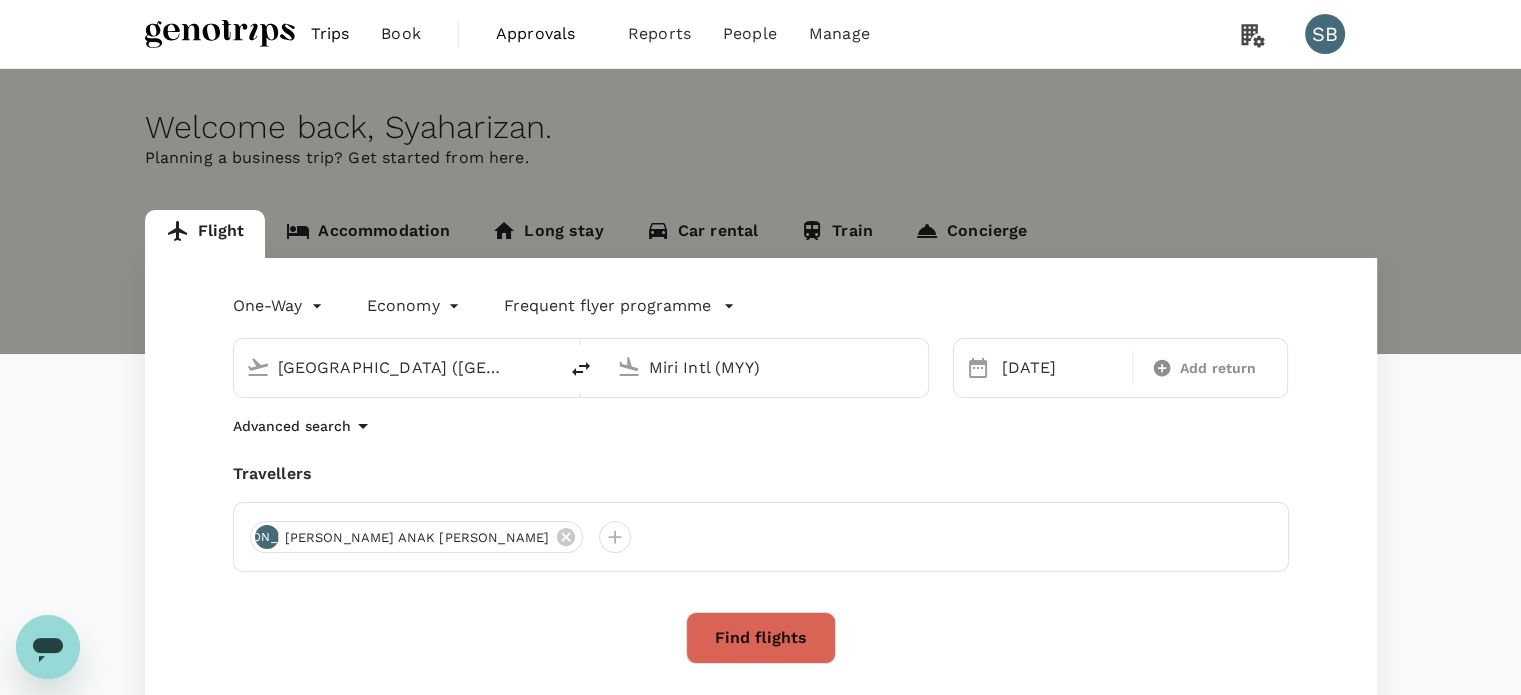 drag, startPoint x: 374, startPoint y: 368, endPoint x: 384, endPoint y: 372, distance: 10.770329 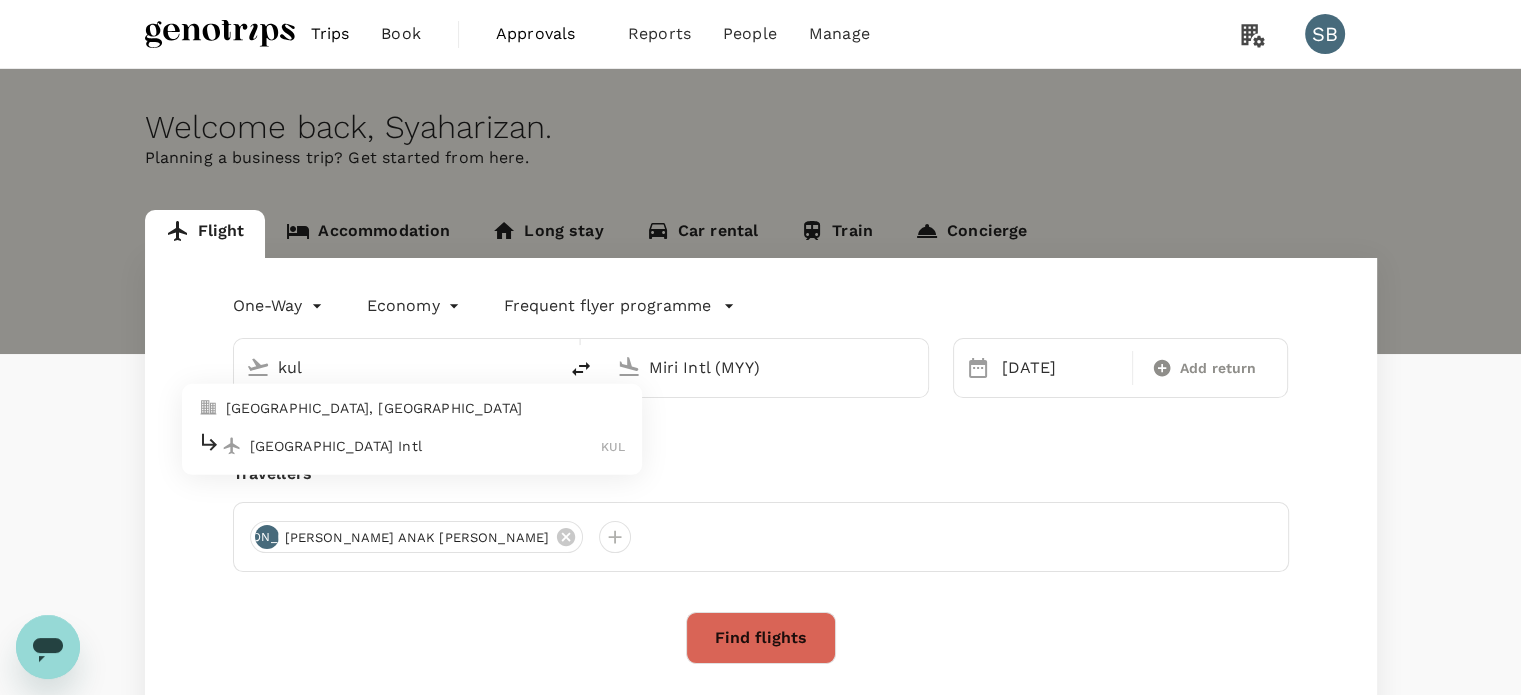 click on "Kuala Lumpur Intl" at bounding box center (426, 446) 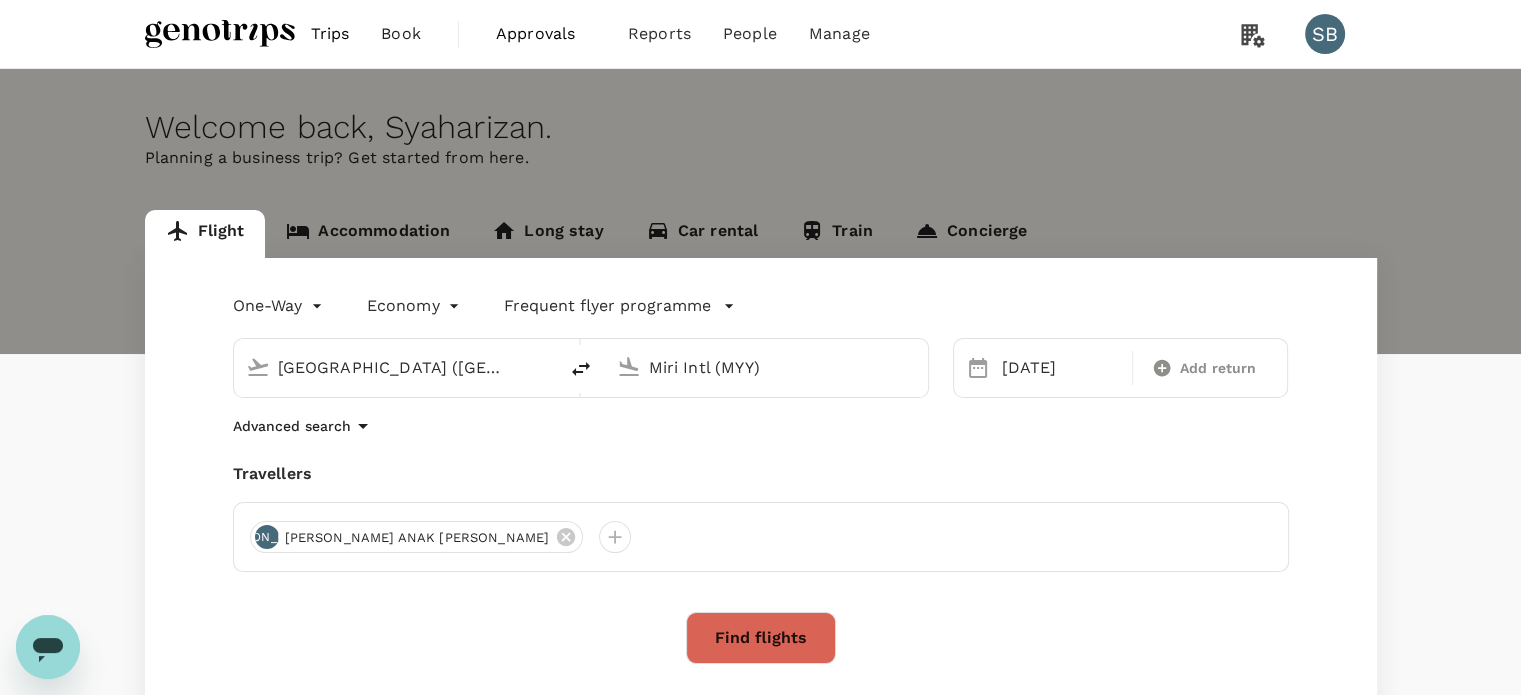 type on "Kuala Lumpur Intl (KUL)" 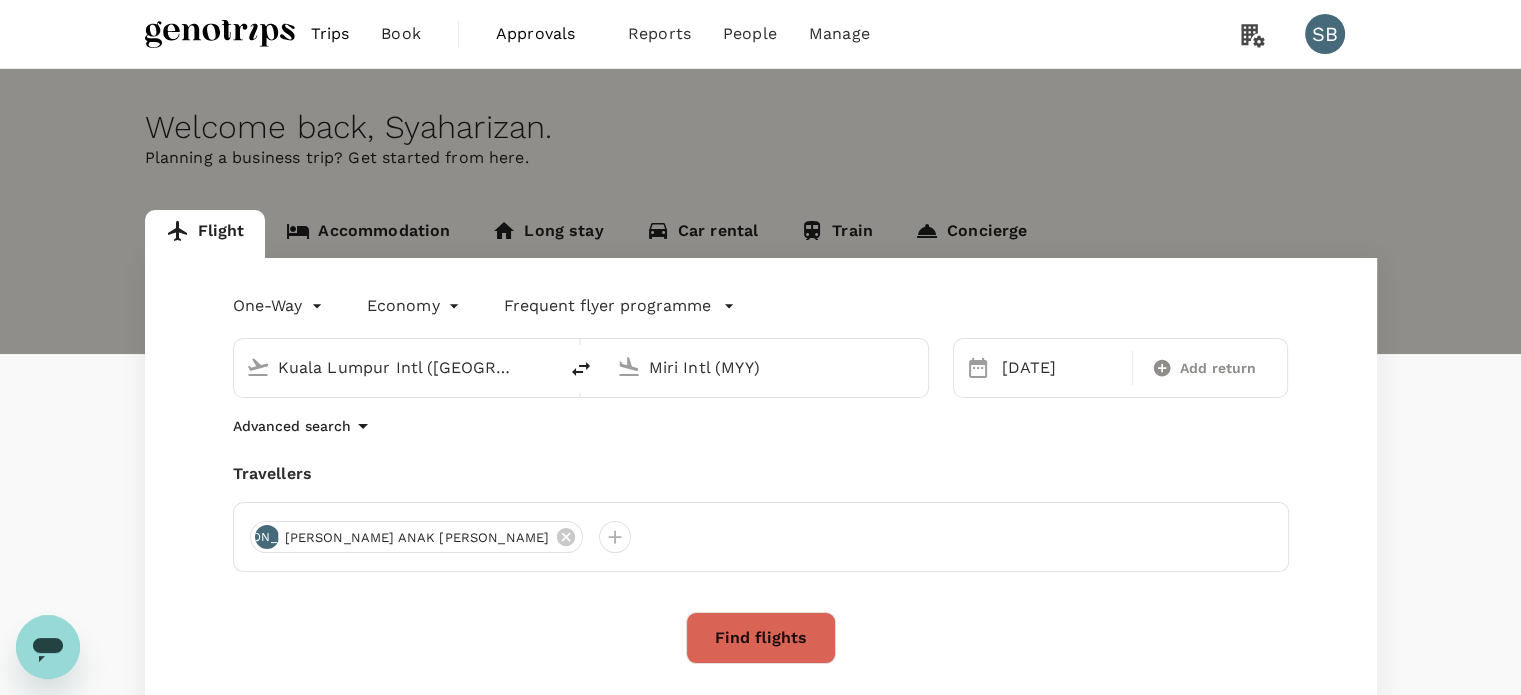 click on "Miri Intl (MYY)" at bounding box center [767, 367] 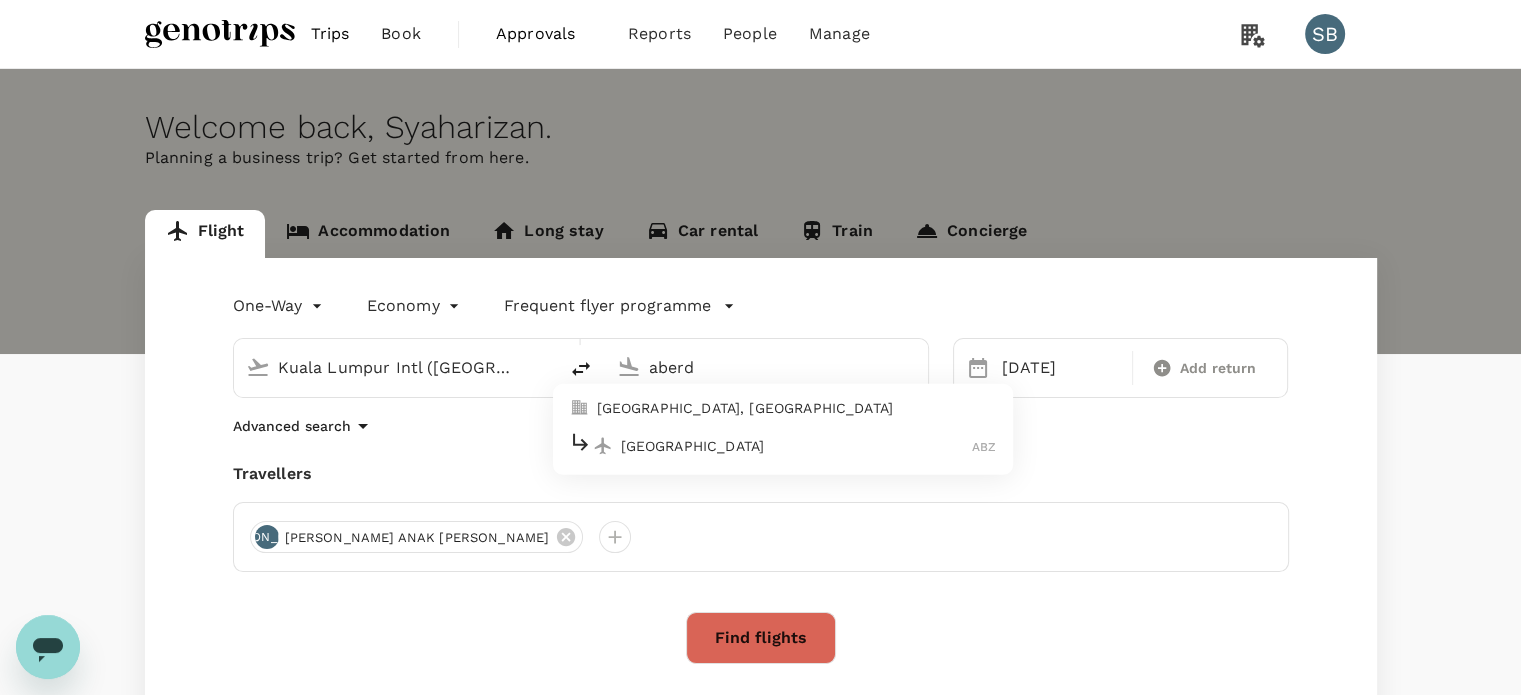 click on "Aberdeen ABZ" at bounding box center [783, 445] 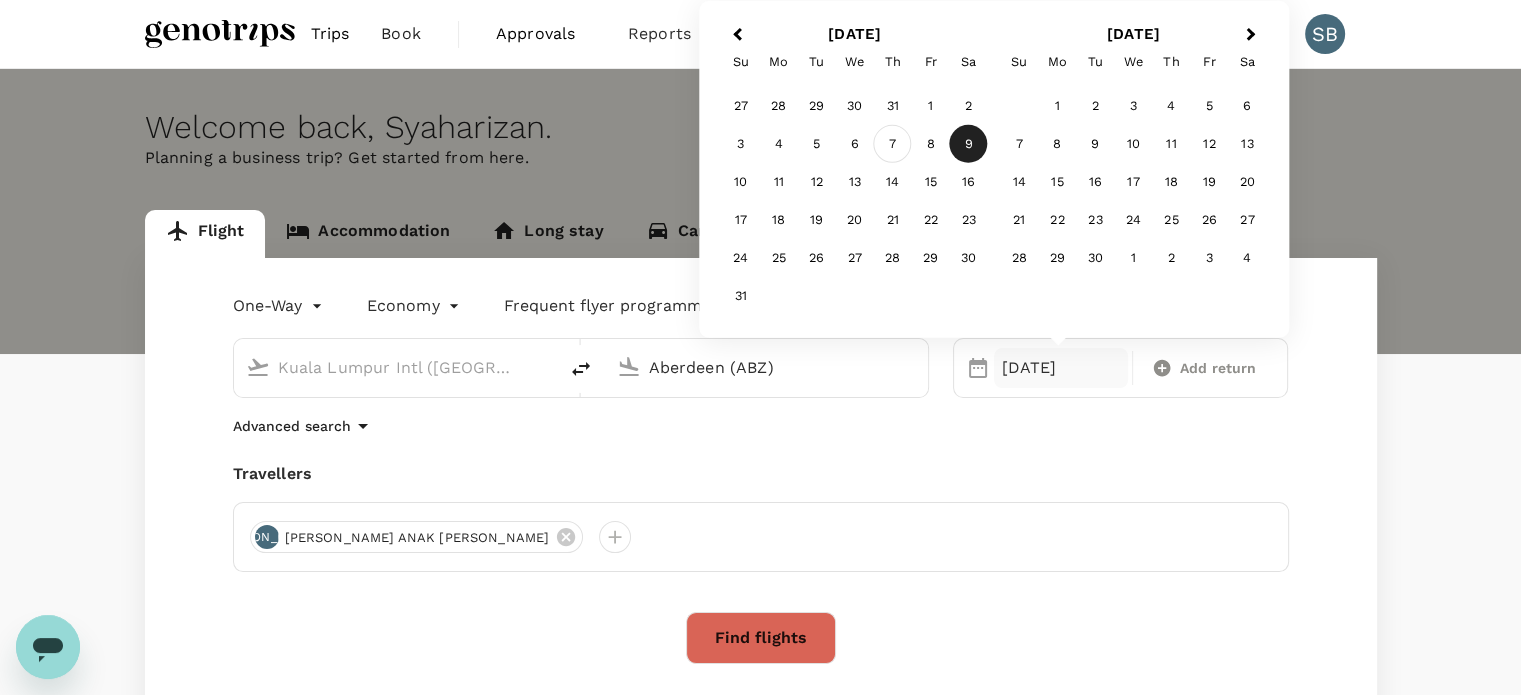 type on "Aberdeen (ABZ)" 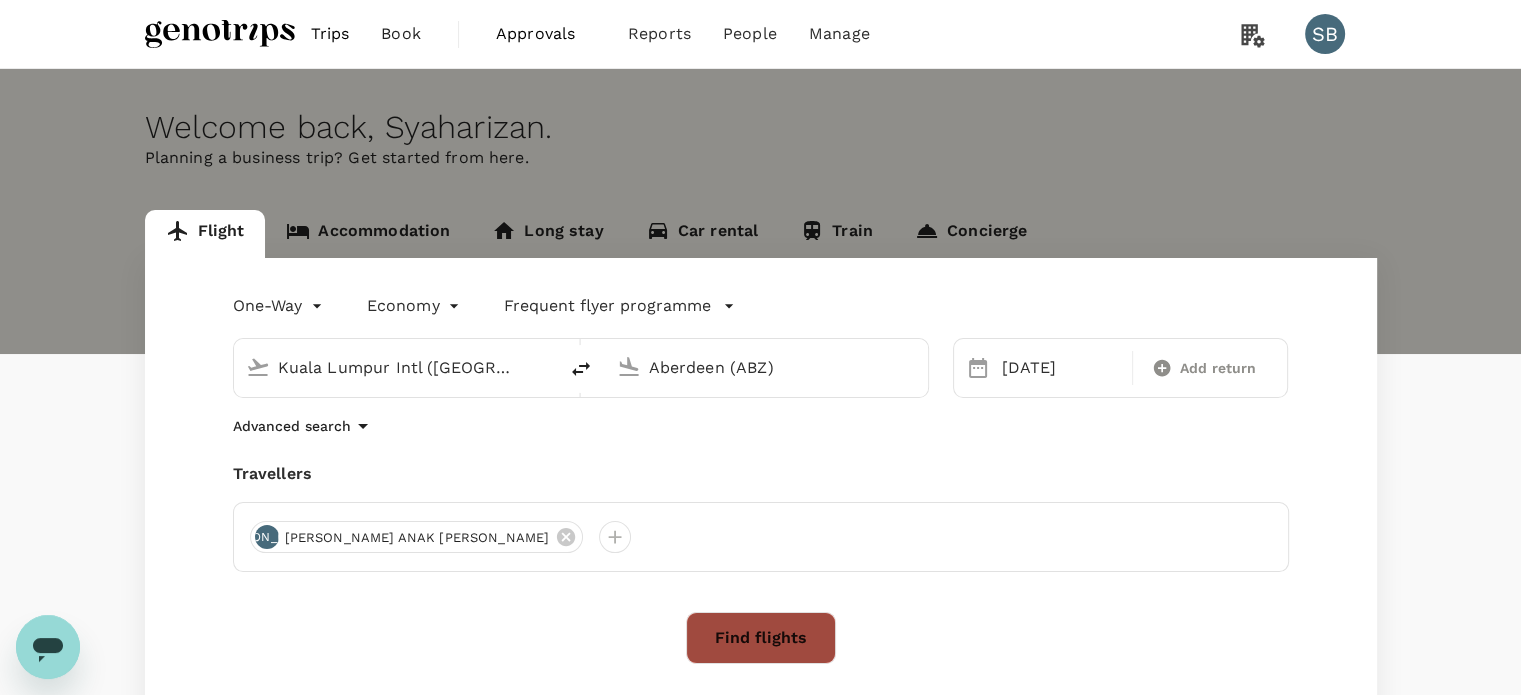 click on "Find flights" at bounding box center [761, 638] 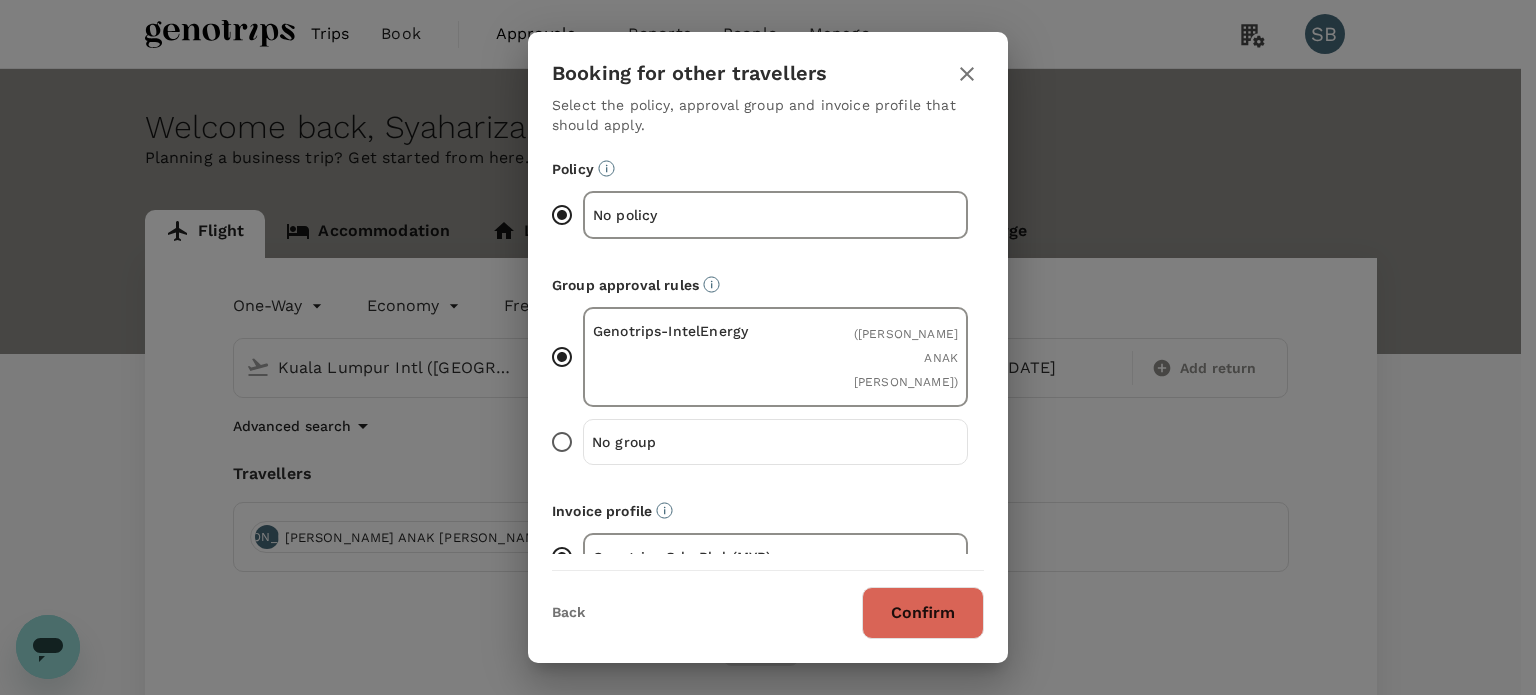 click on "Confirm" at bounding box center (923, 613) 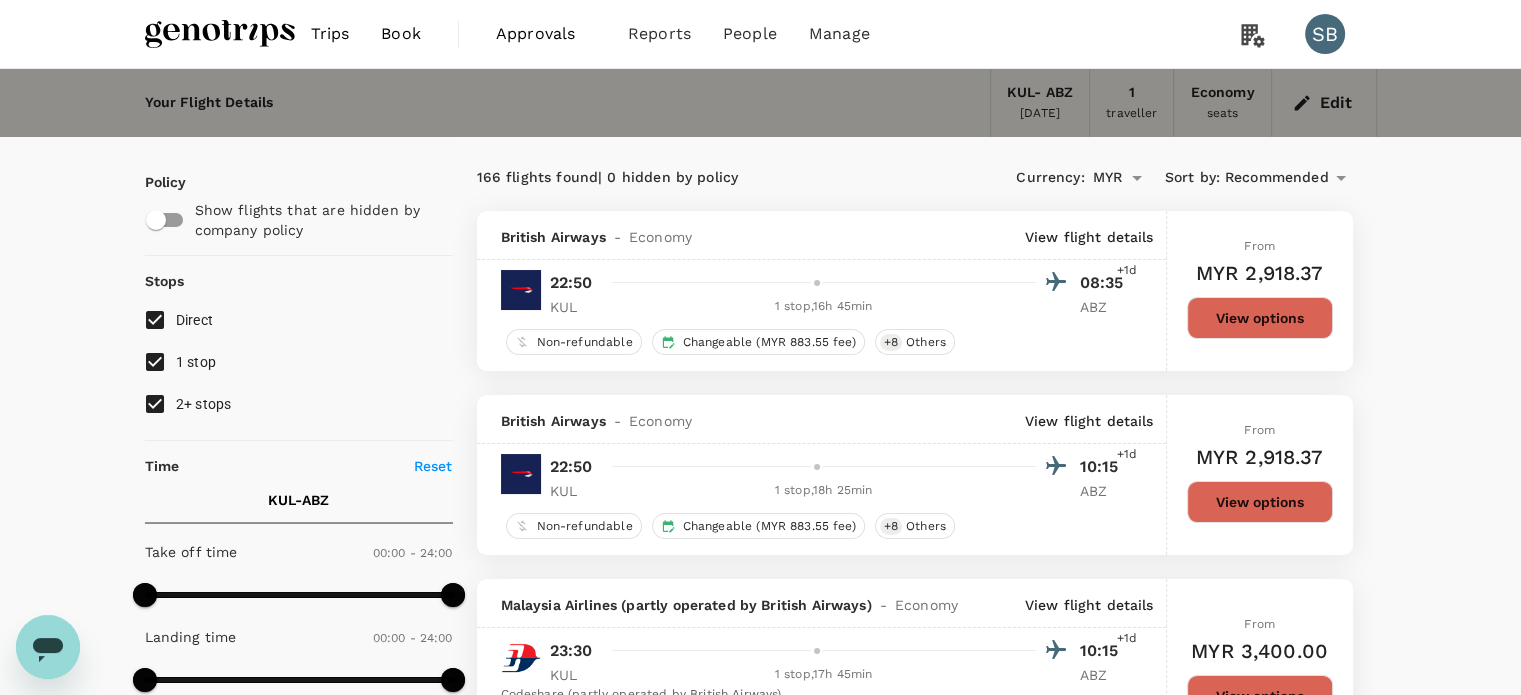 click on "2+ stops" at bounding box center [155, 404] 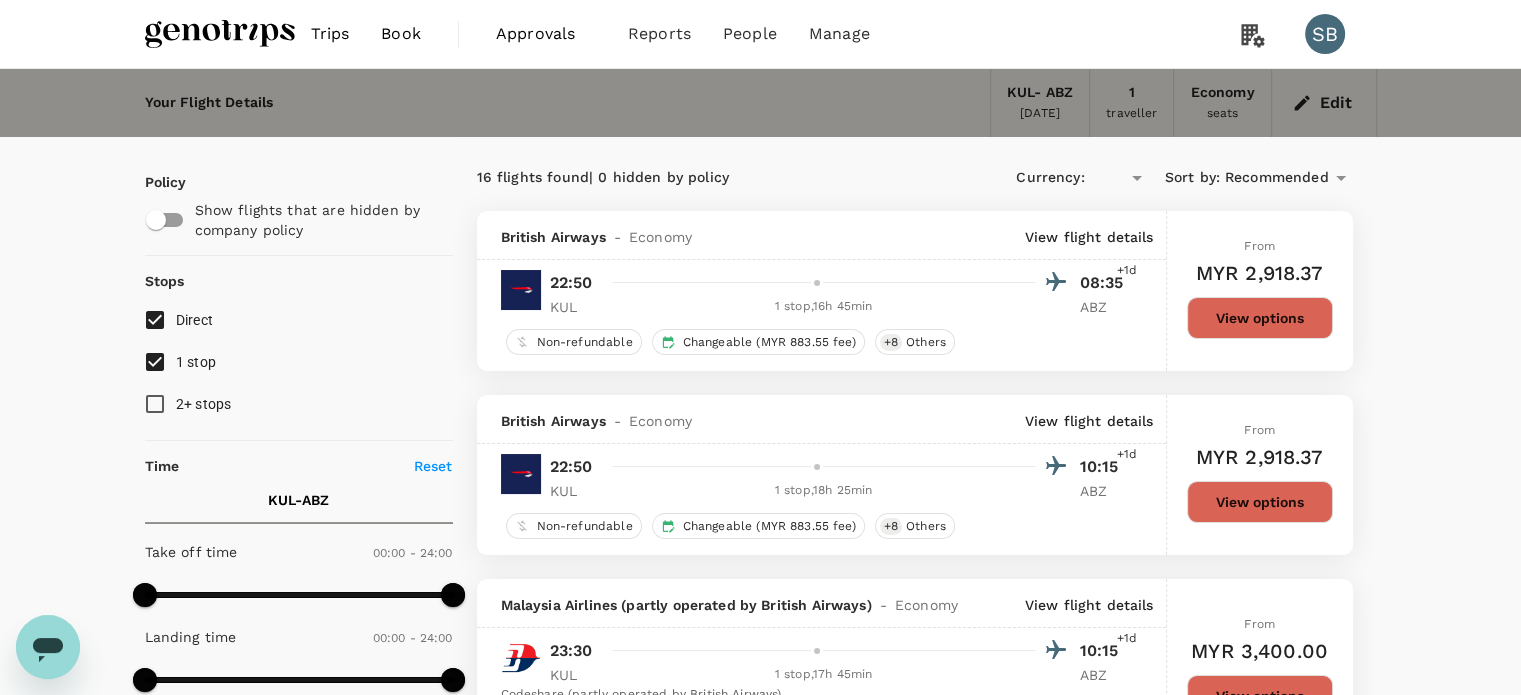 type on "MYR" 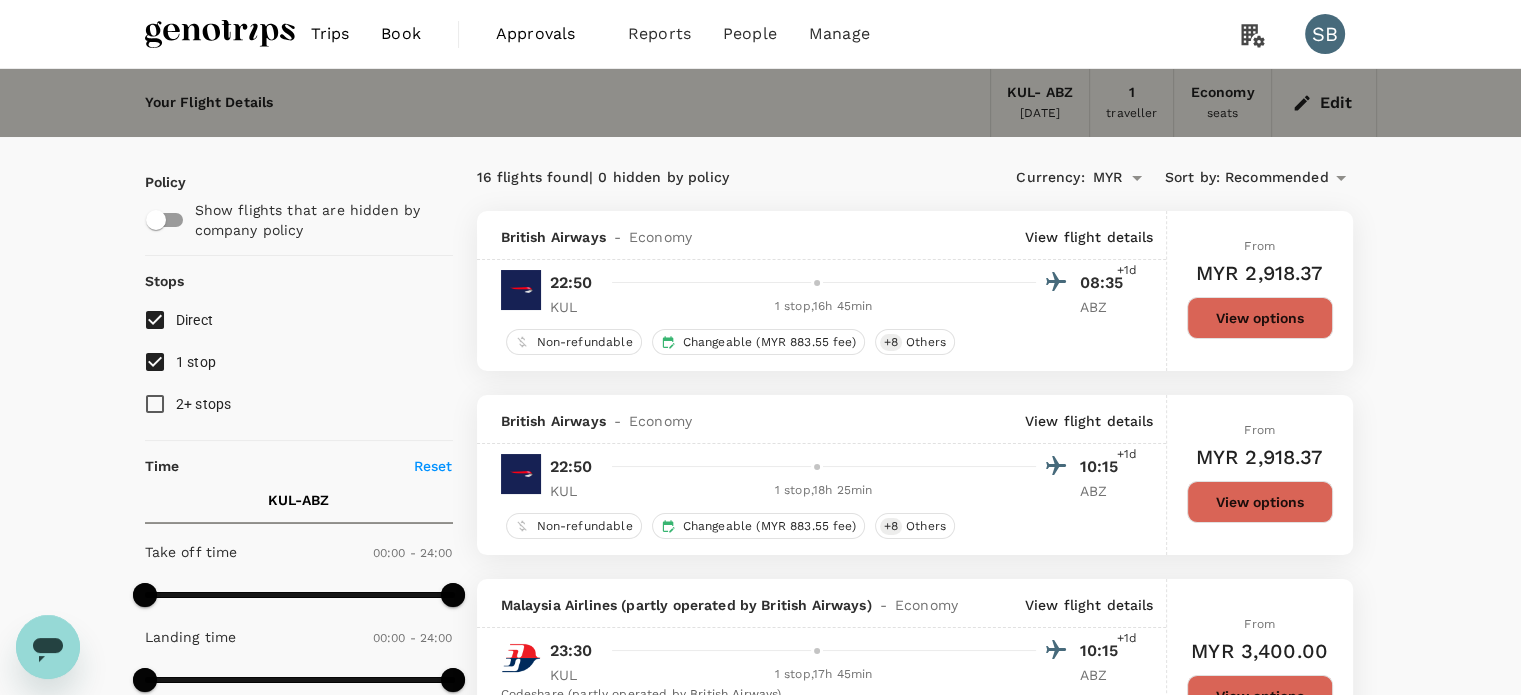 click on "View flight details" at bounding box center (1089, 237) 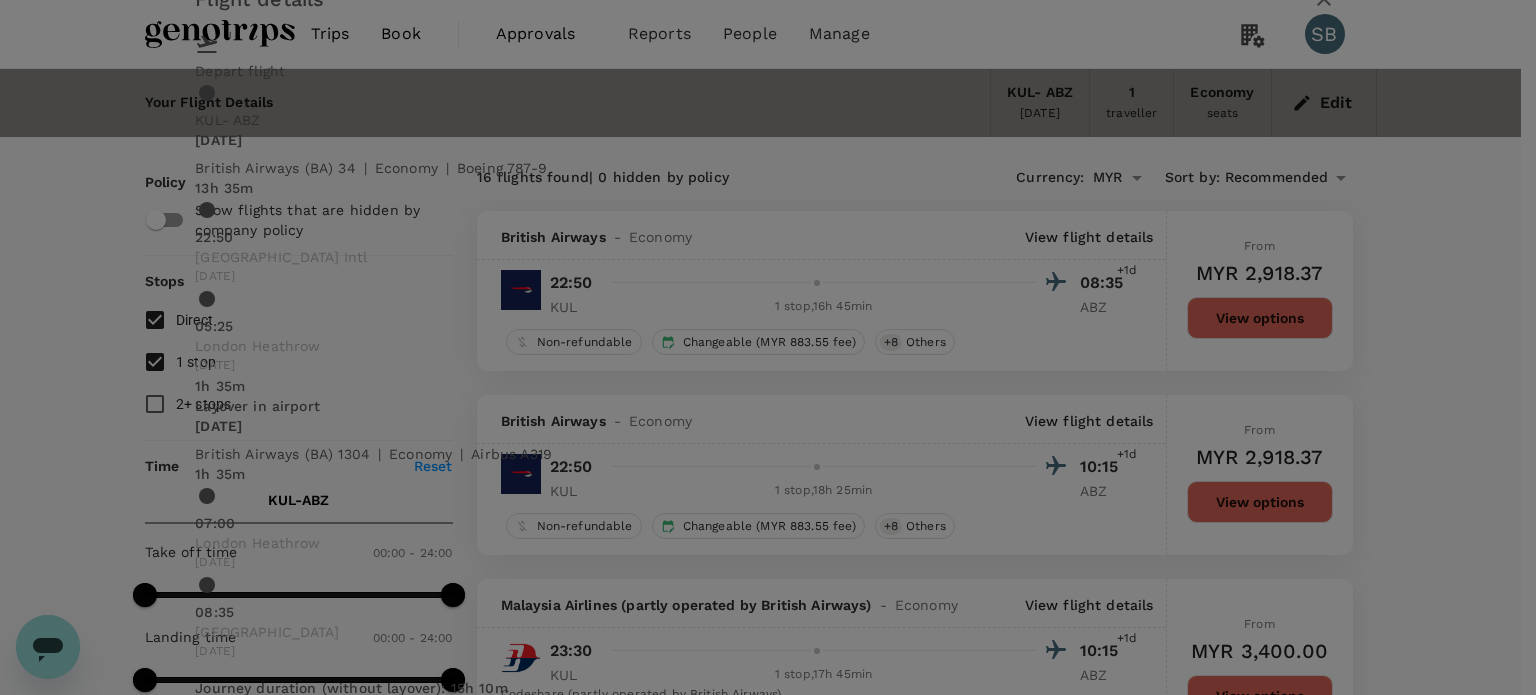 click 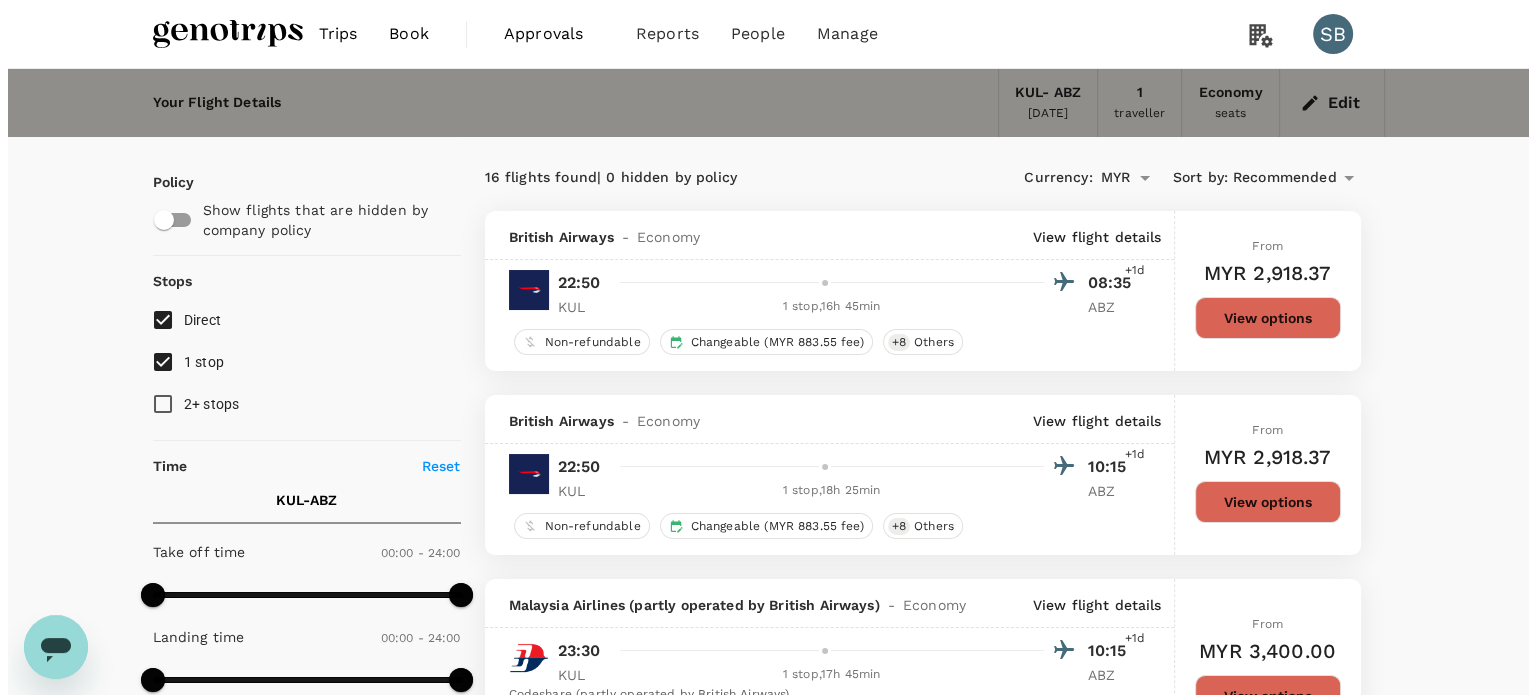 scroll, scrollTop: 100, scrollLeft: 0, axis: vertical 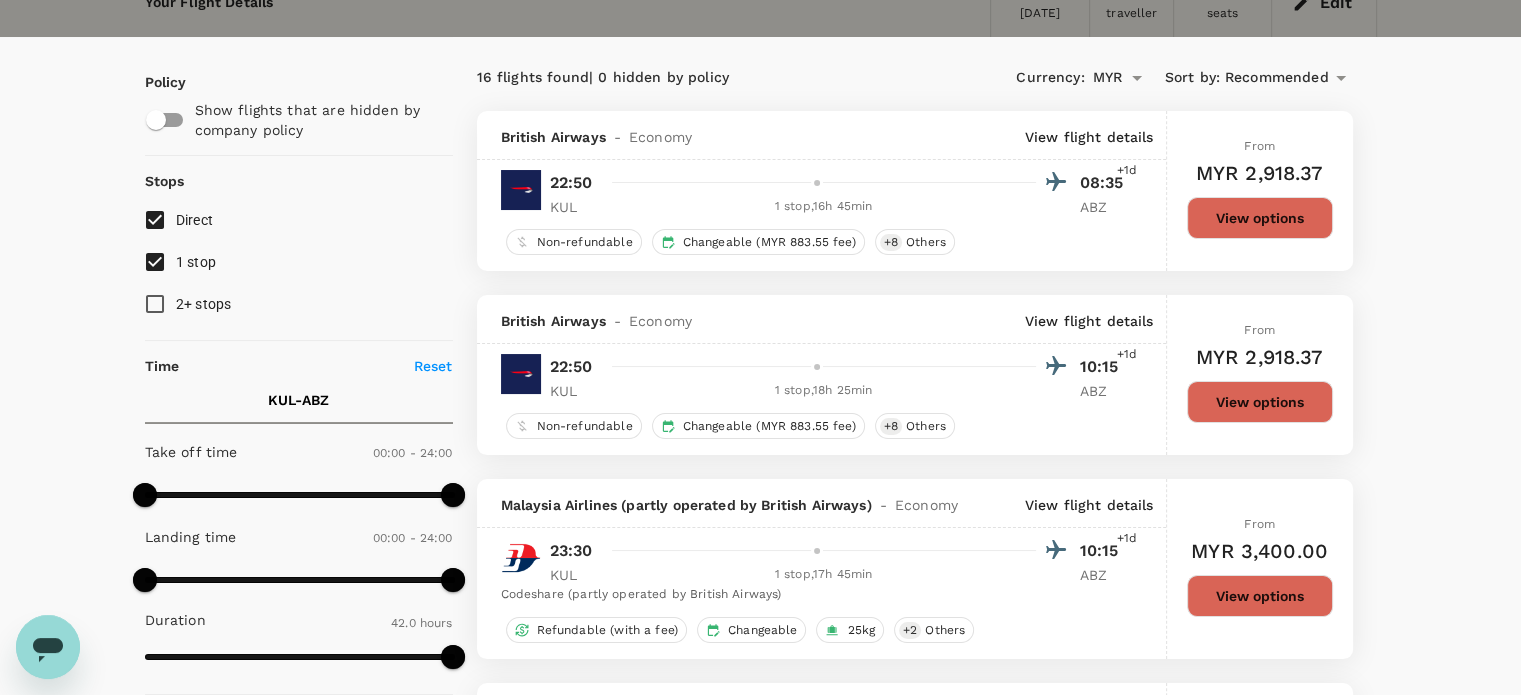 click on "View flight details" at bounding box center (1089, 321) 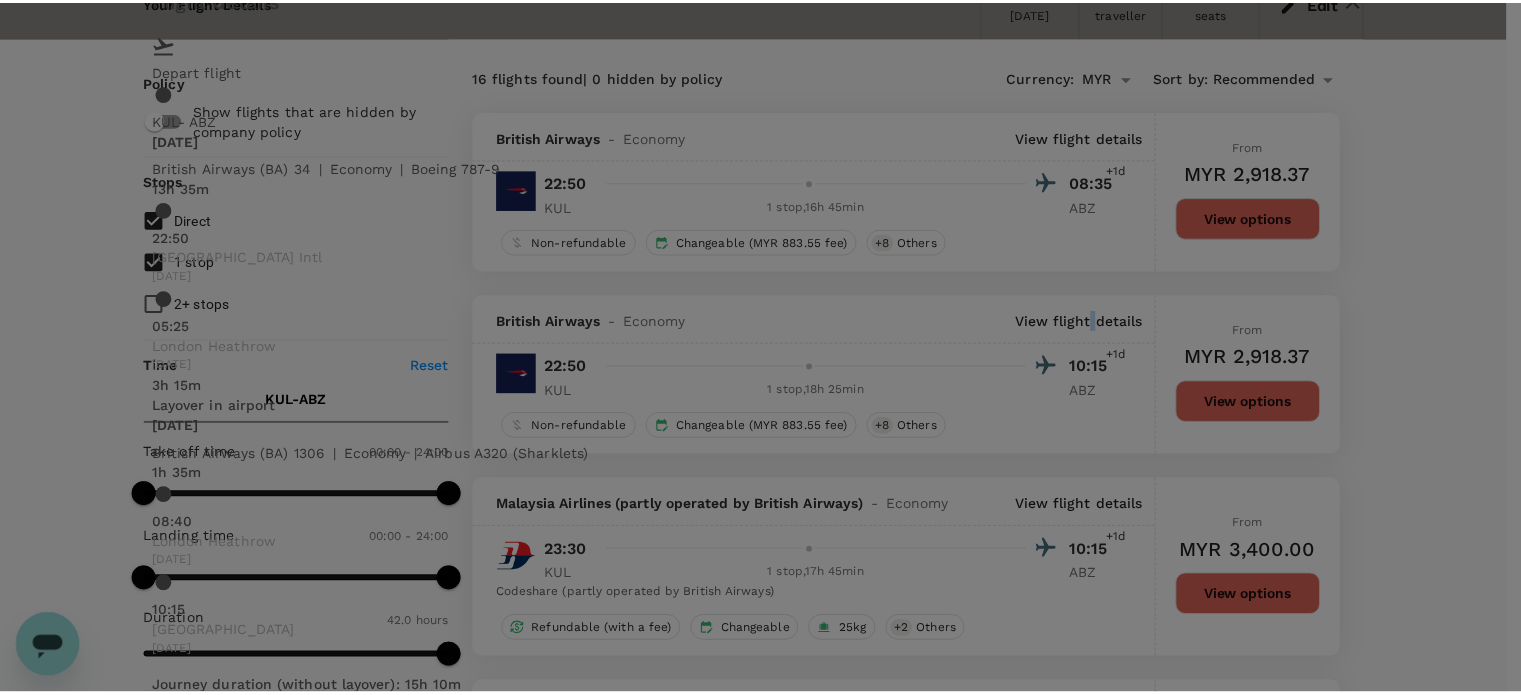 scroll, scrollTop: 70, scrollLeft: 0, axis: vertical 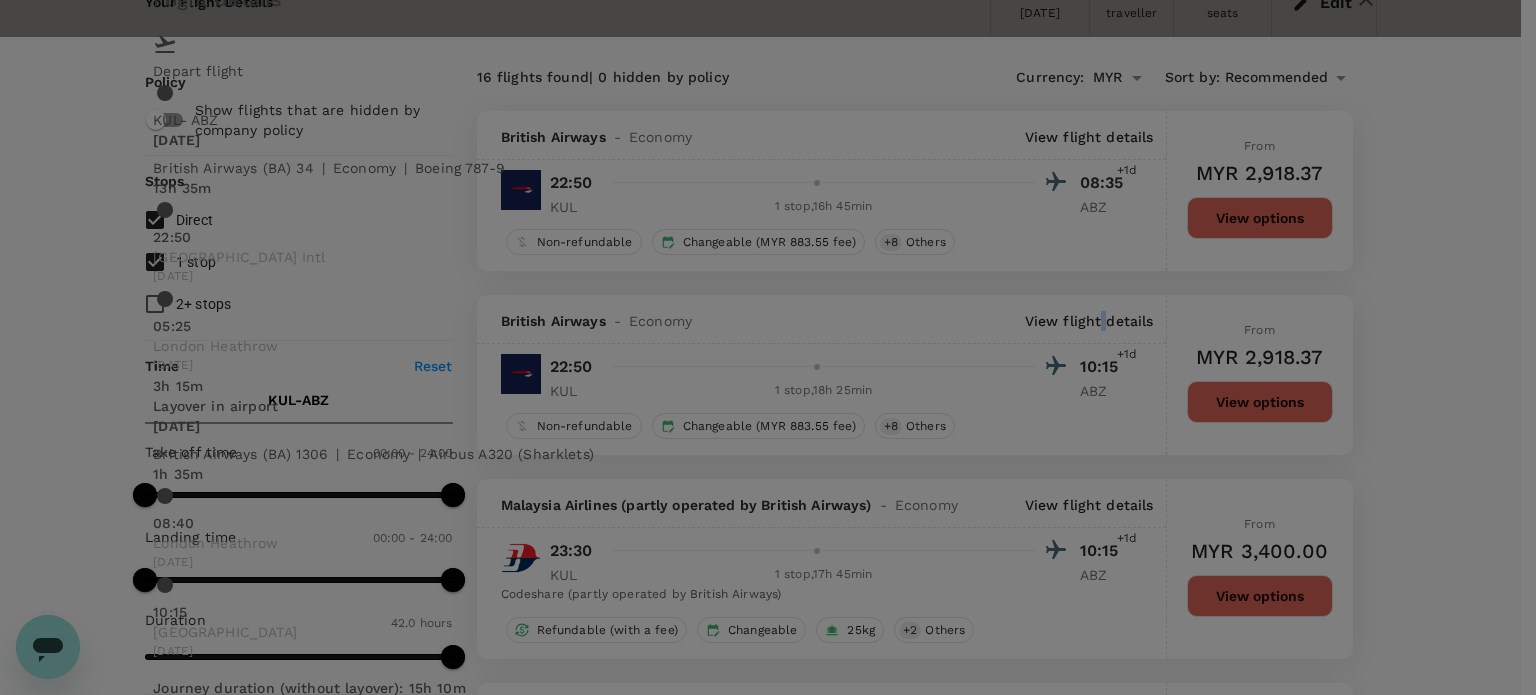click 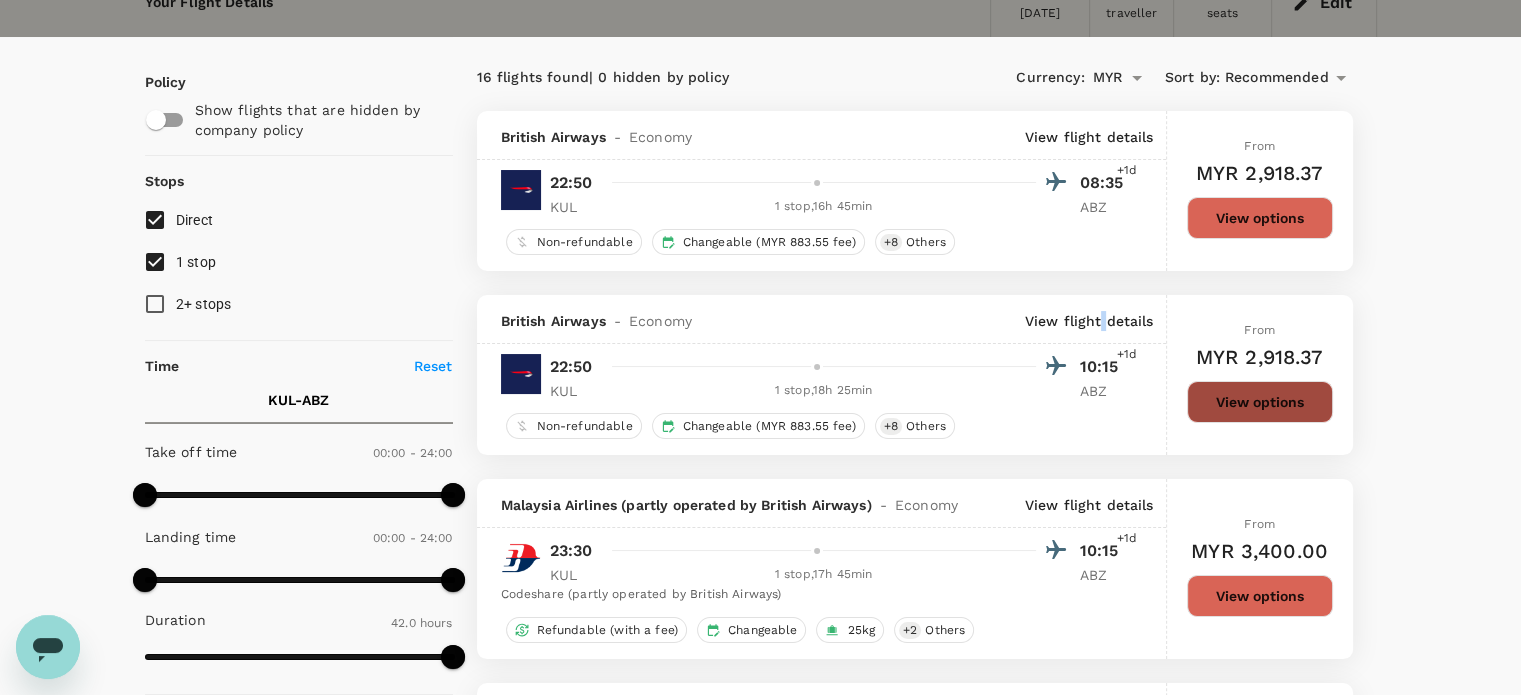 click on "View options" at bounding box center [1260, 402] 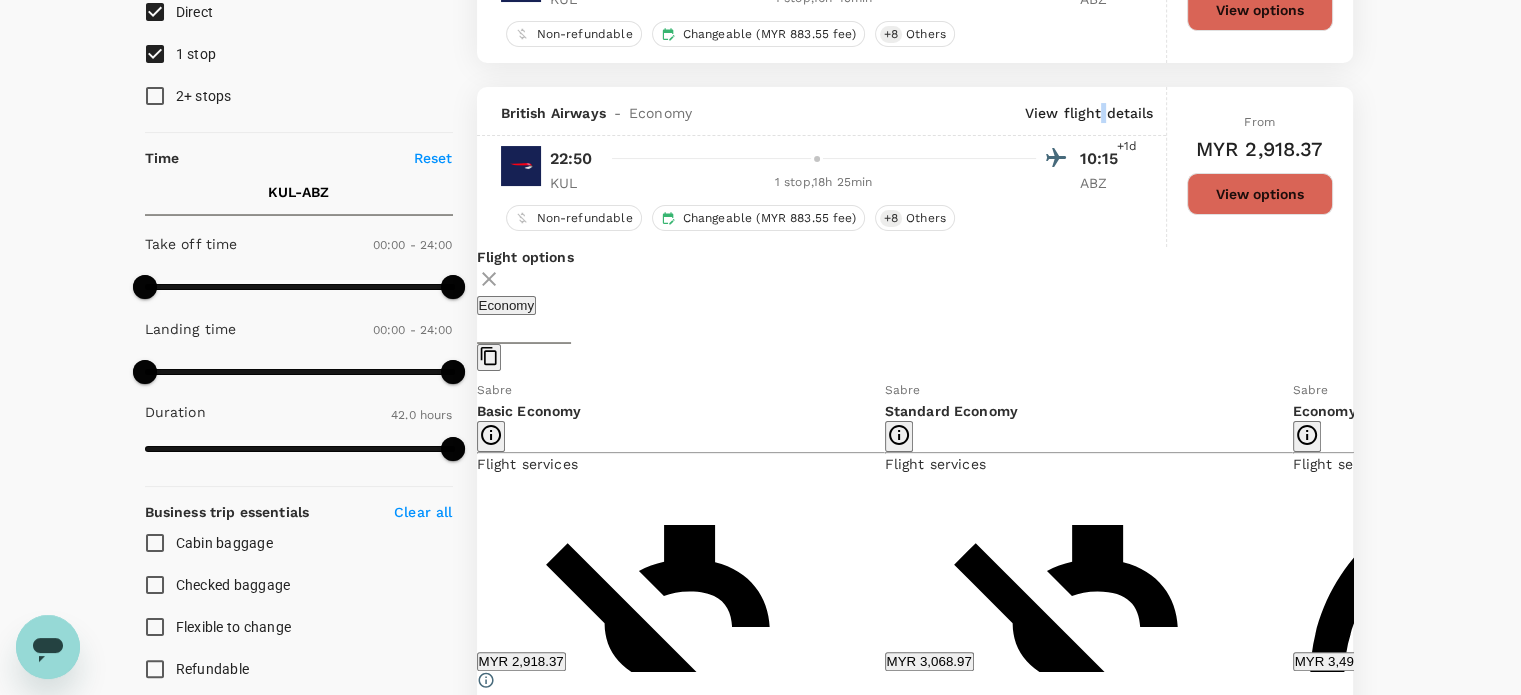 scroll, scrollTop: 395, scrollLeft: 0, axis: vertical 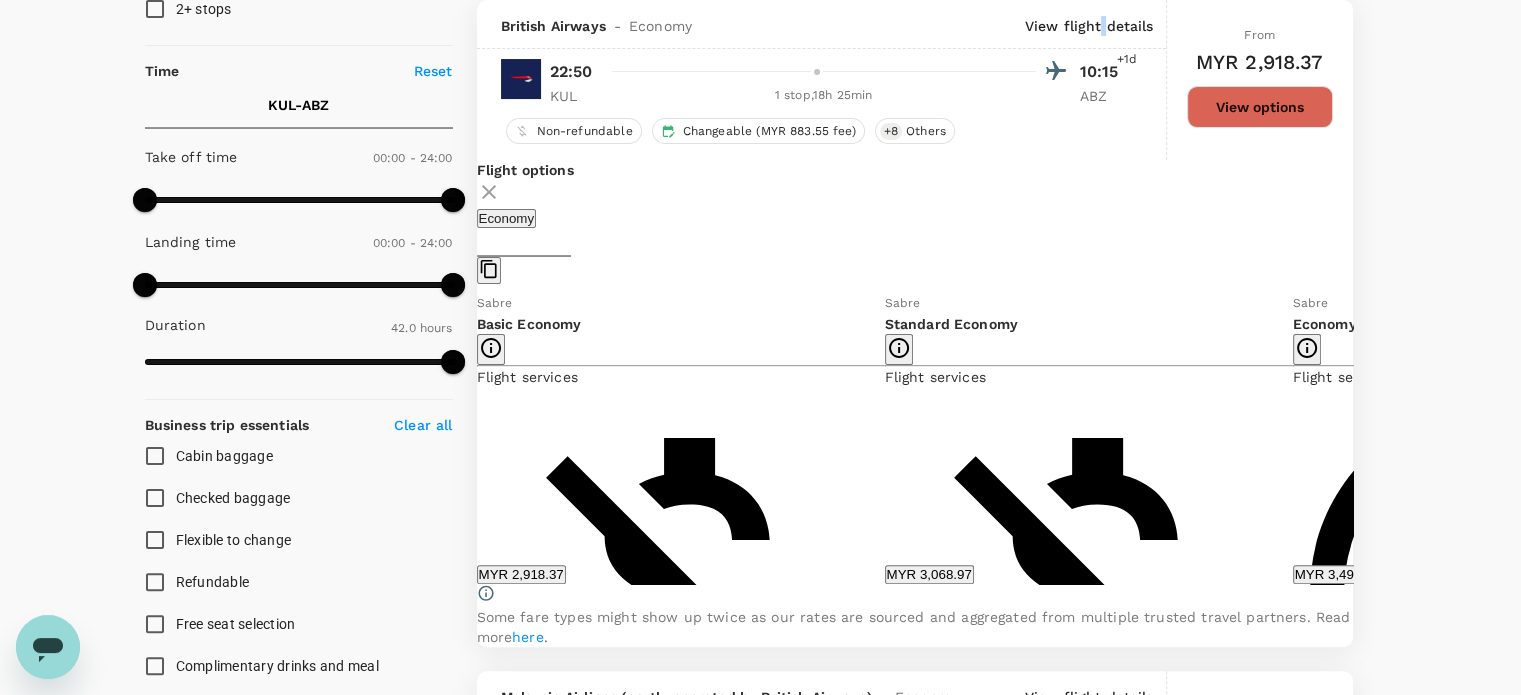 click on "Show more" at bounding box center (512, 2161) 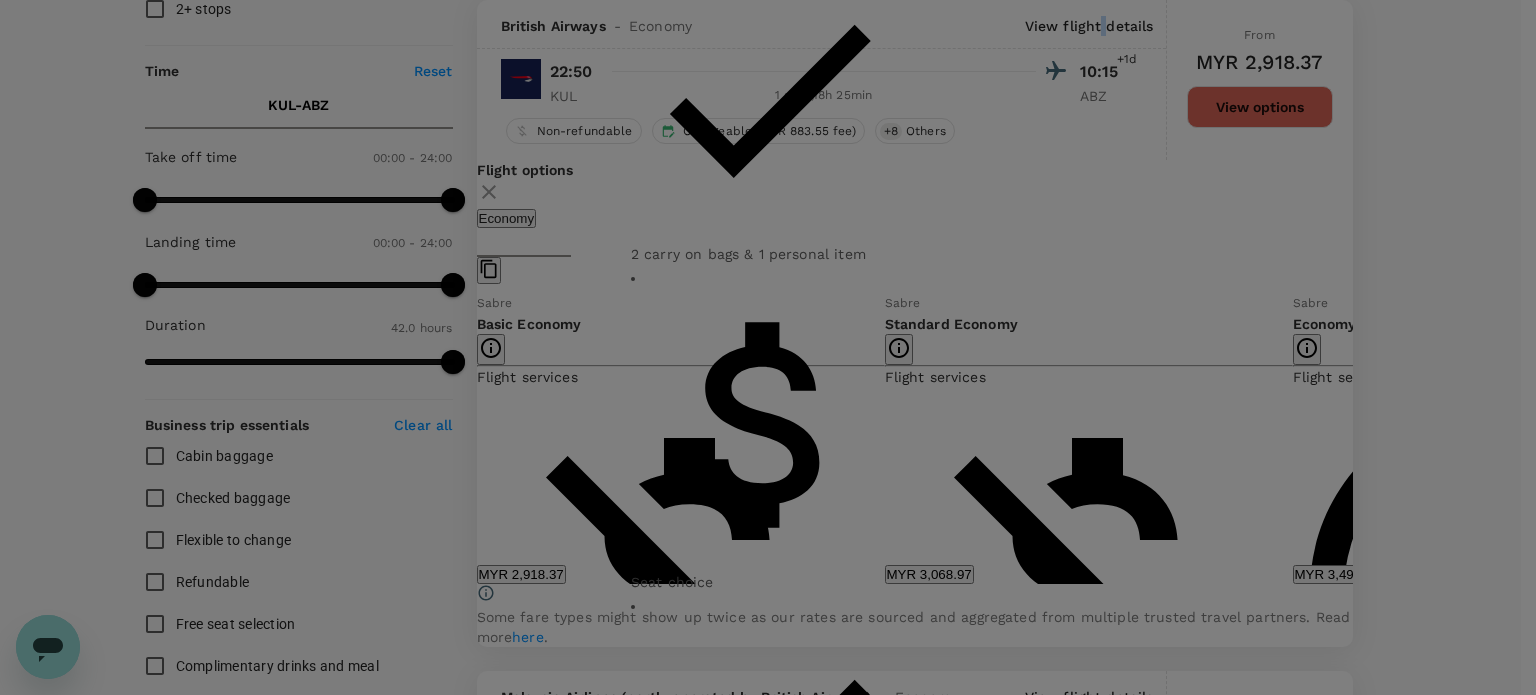 click 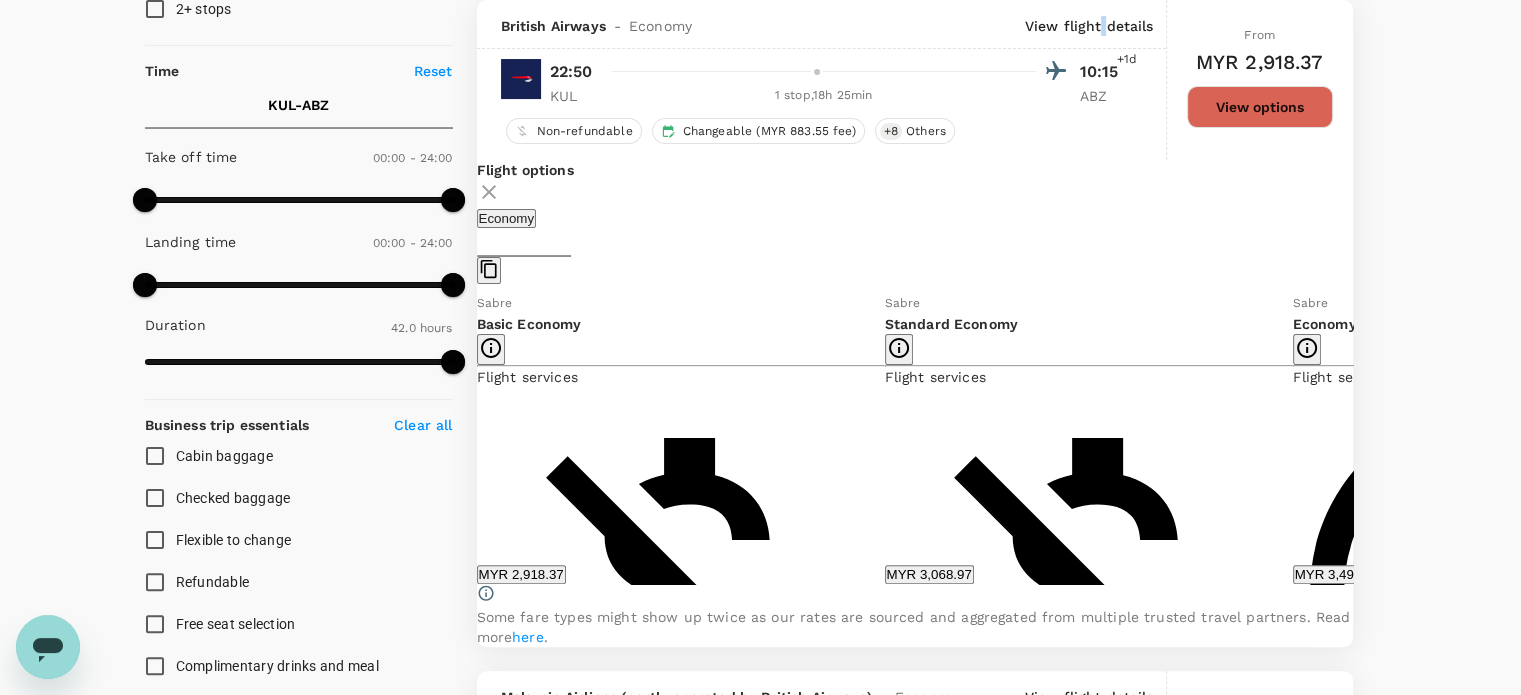 click 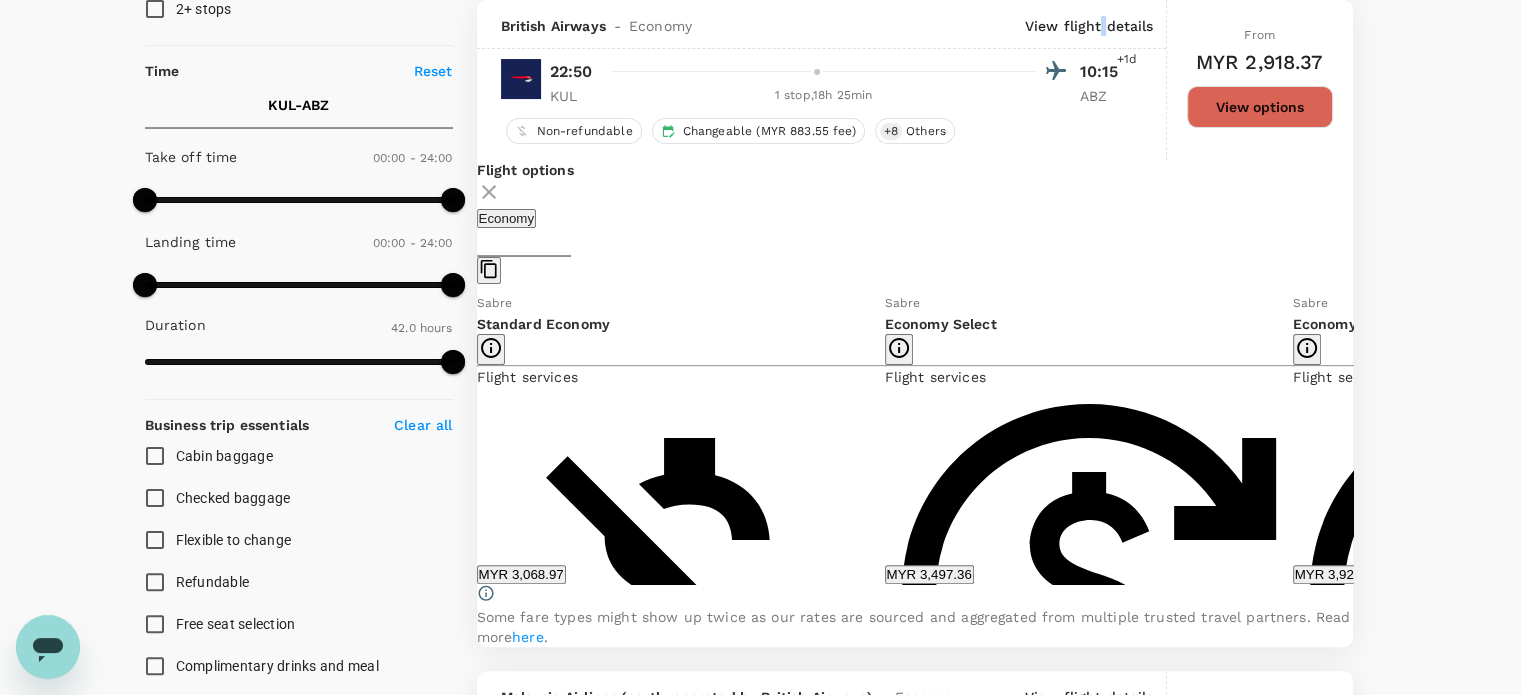 click 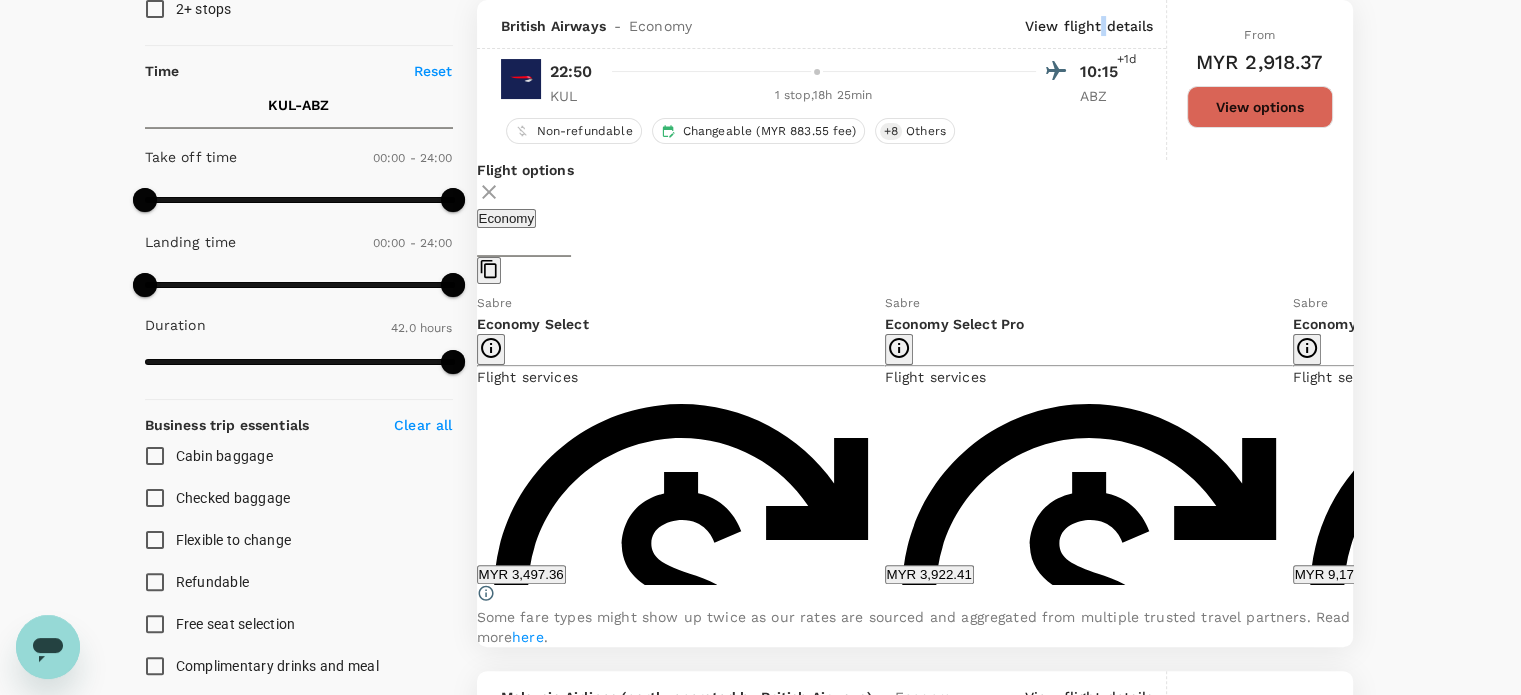 click on "Show more" at bounding box center (1328, 1773) 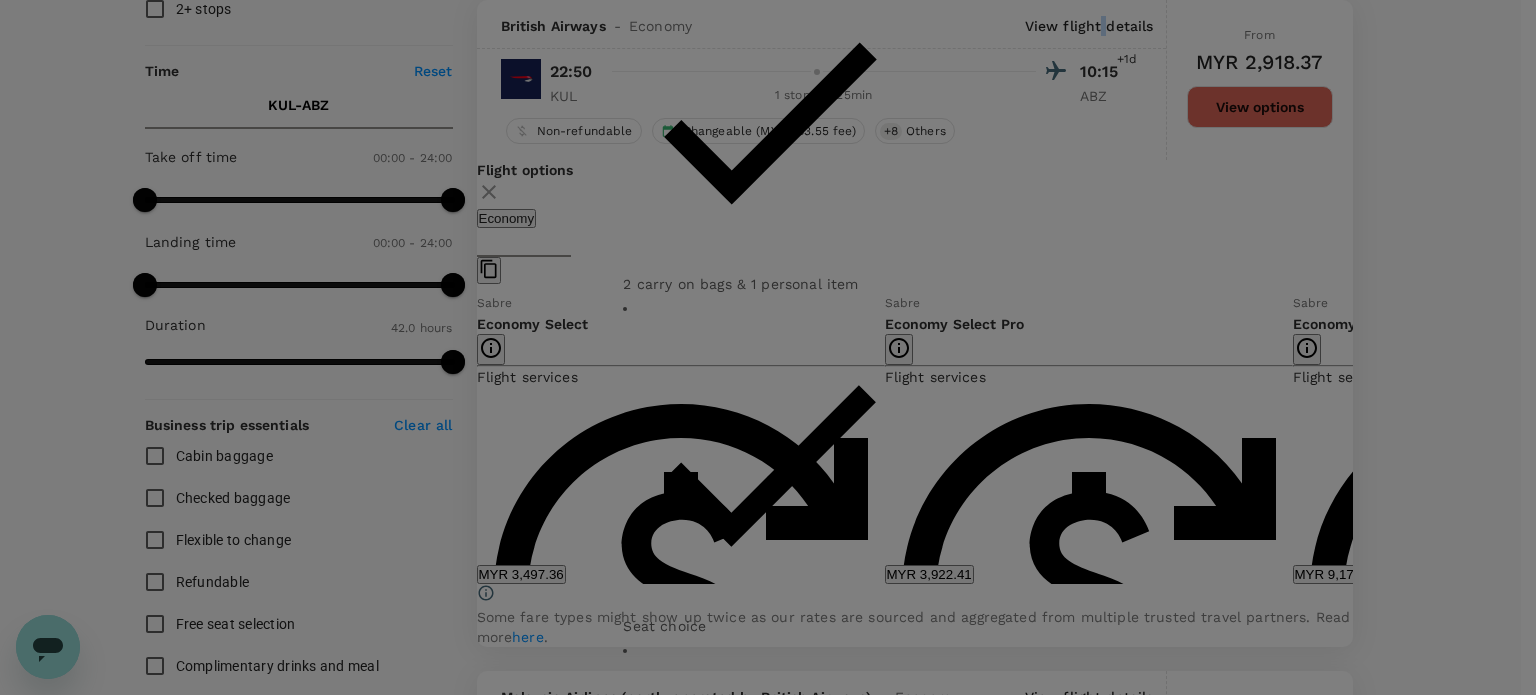 click 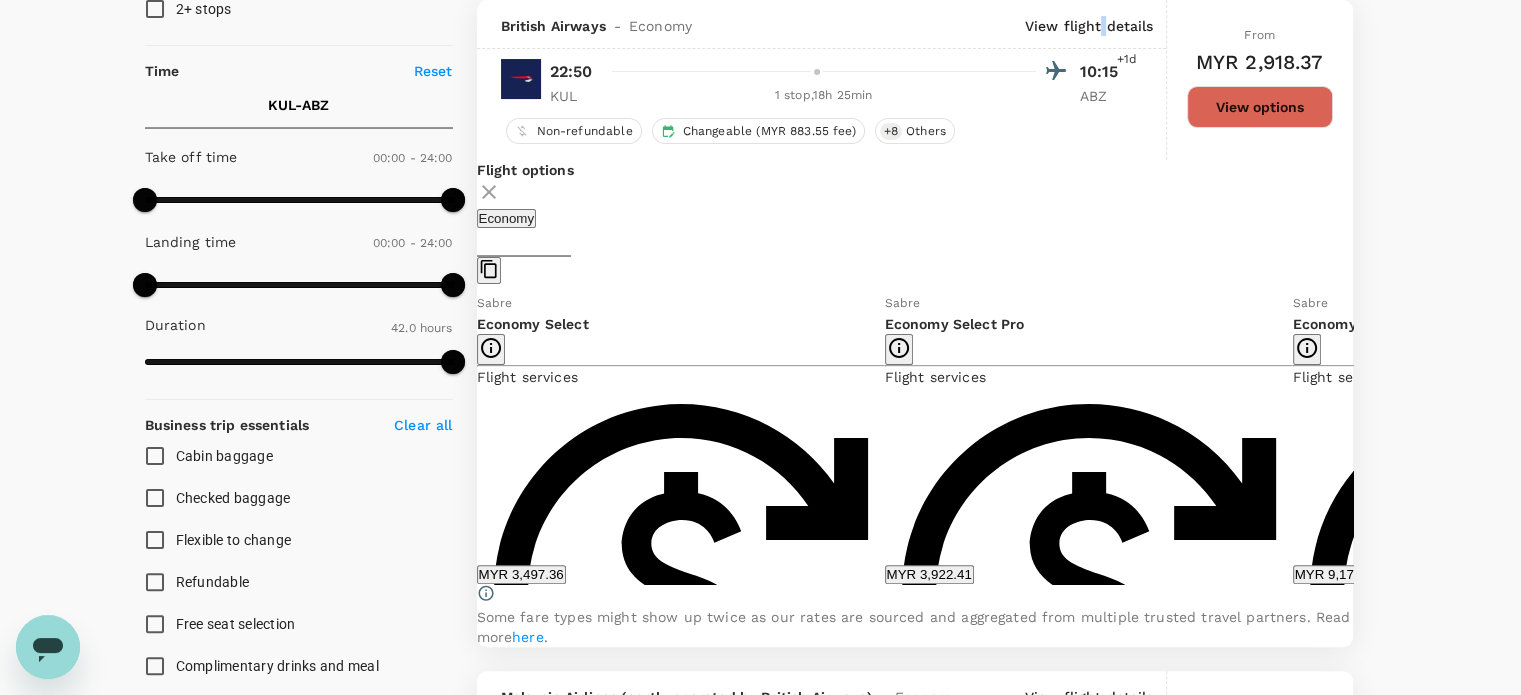 click on "Show more" at bounding box center [920, 1773] 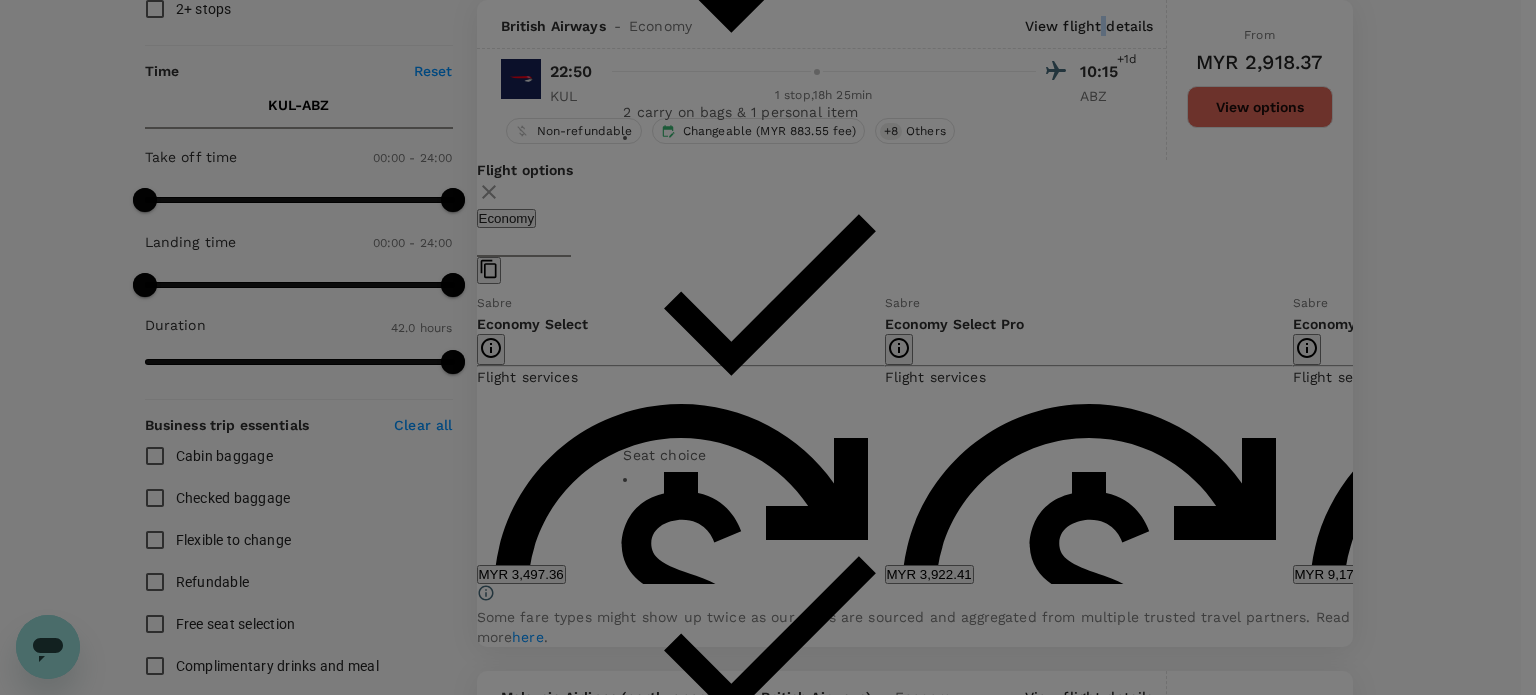 click 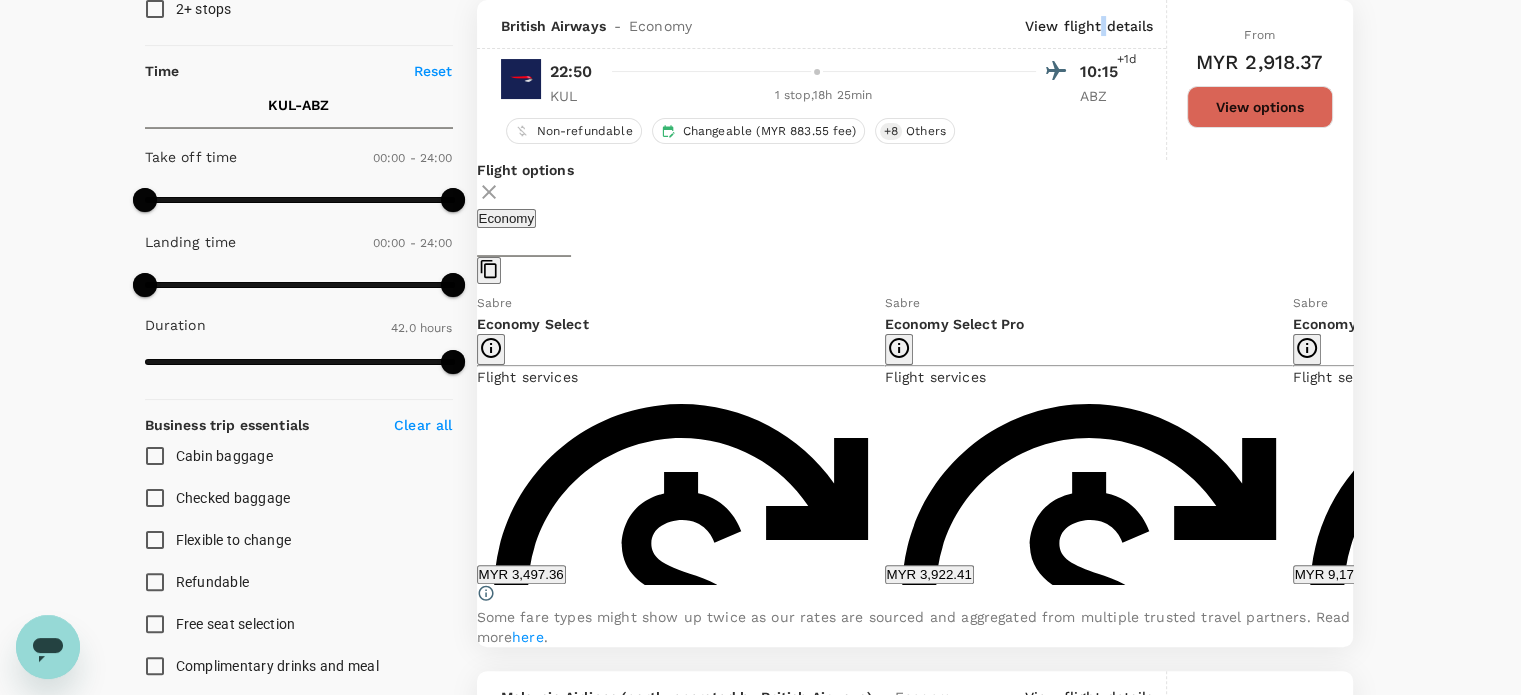 click 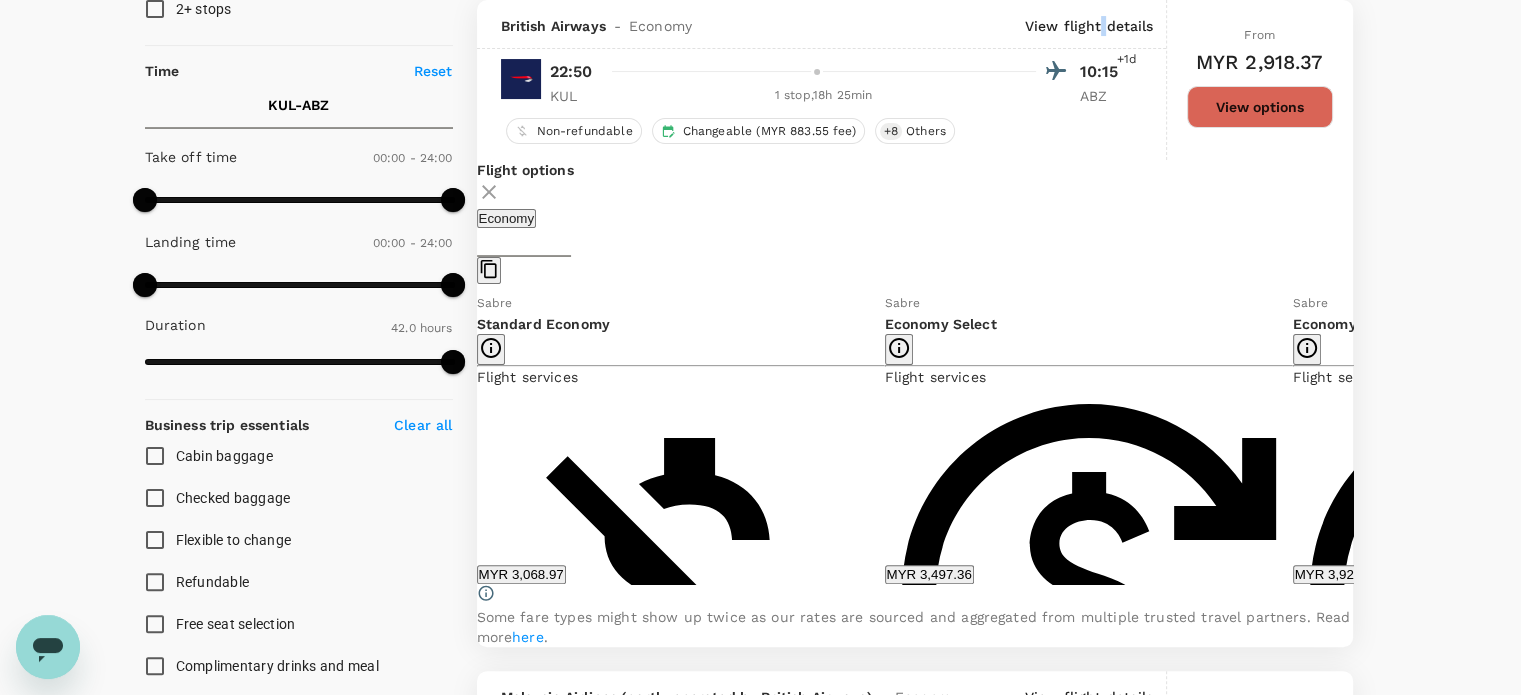click on "Show more" at bounding box center (920, 1773) 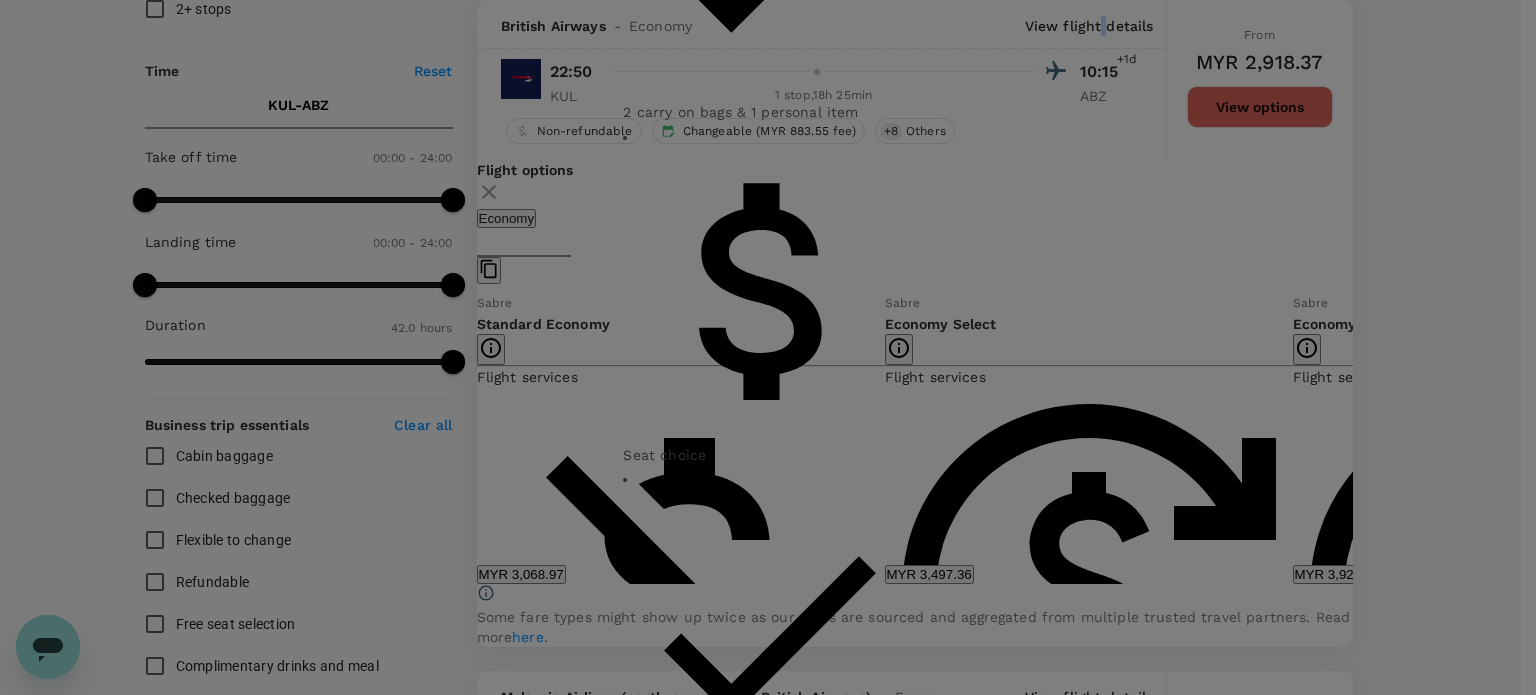 click 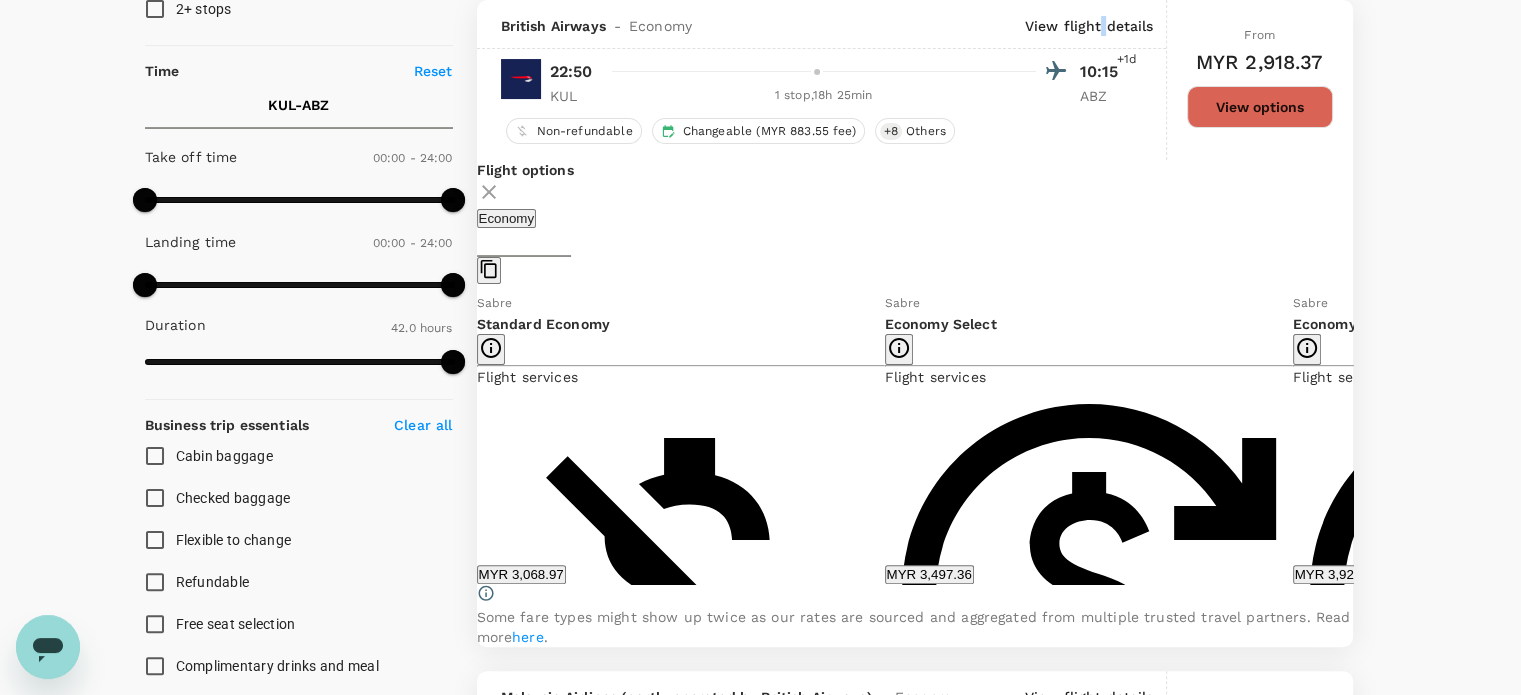 click 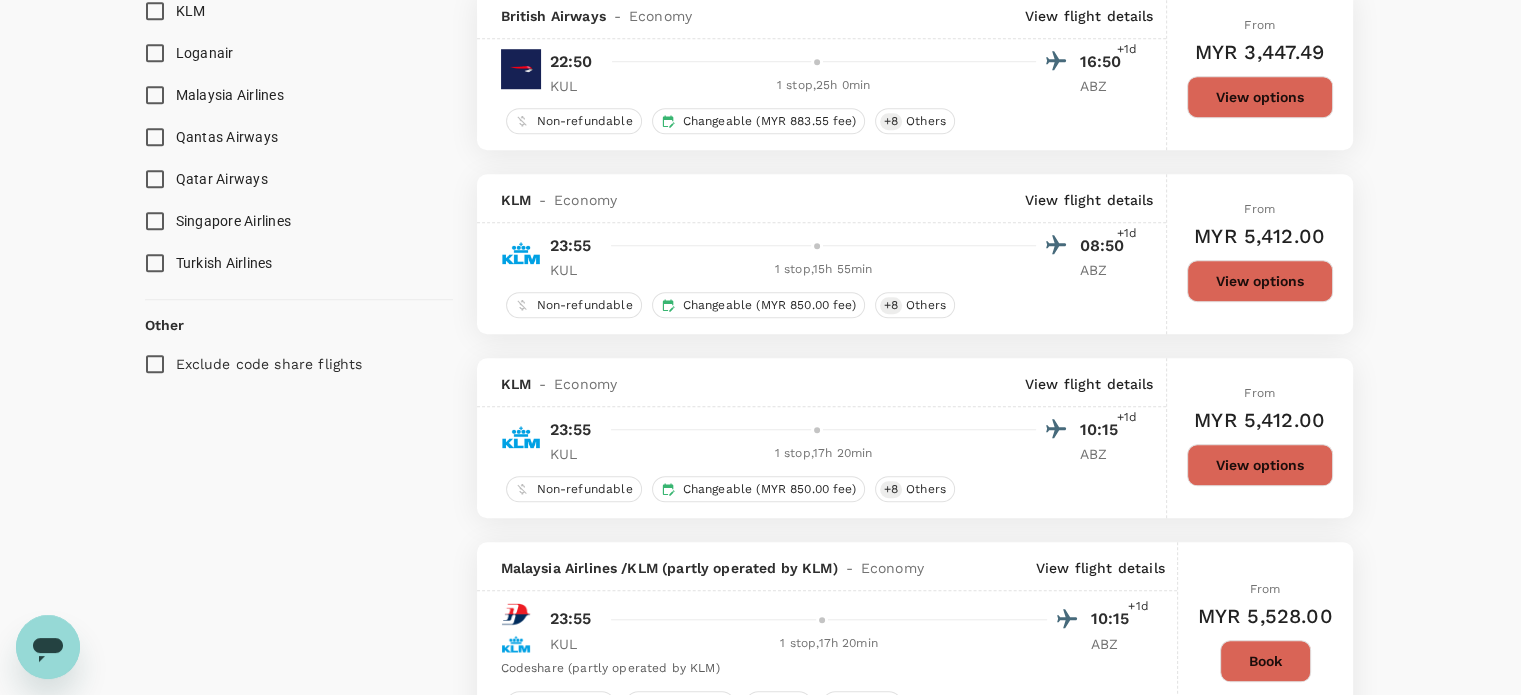 scroll, scrollTop: 1700, scrollLeft: 0, axis: vertical 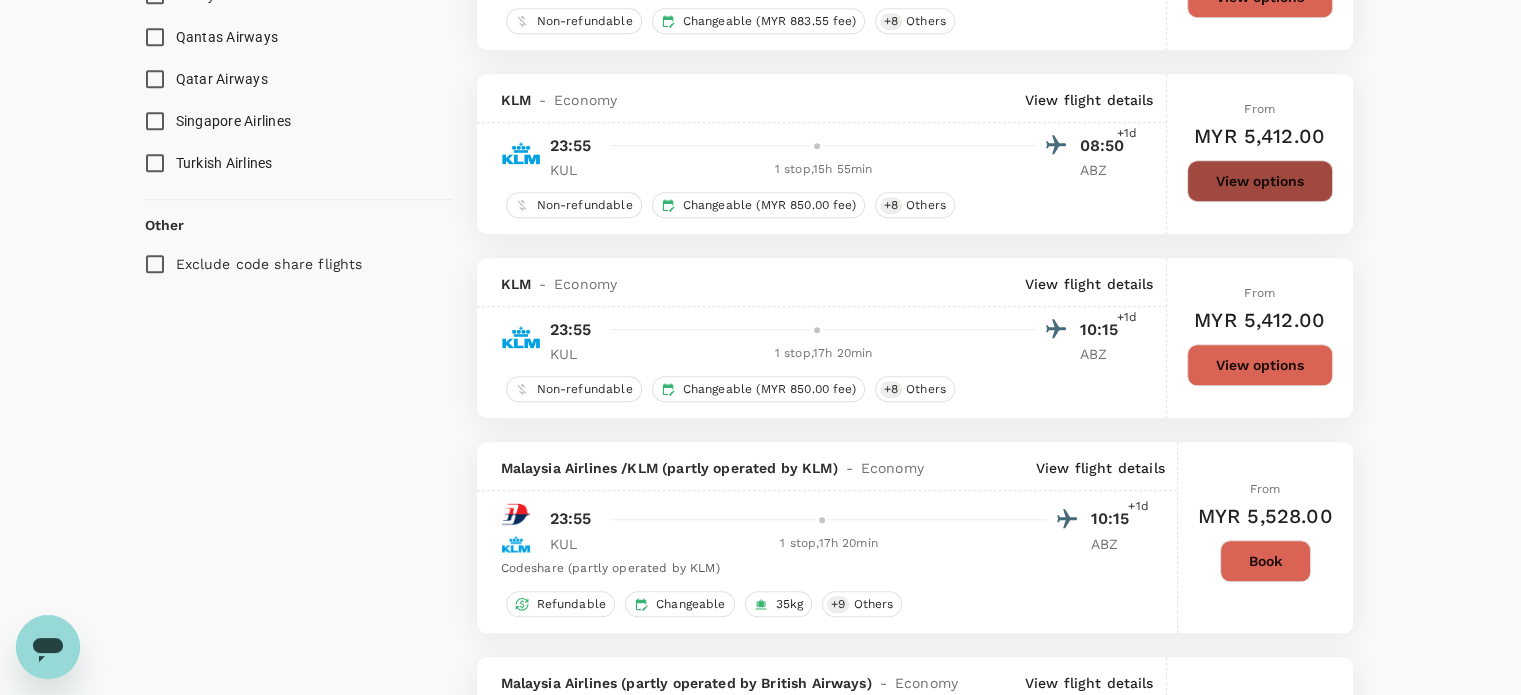 click on "View options" at bounding box center (1260, 181) 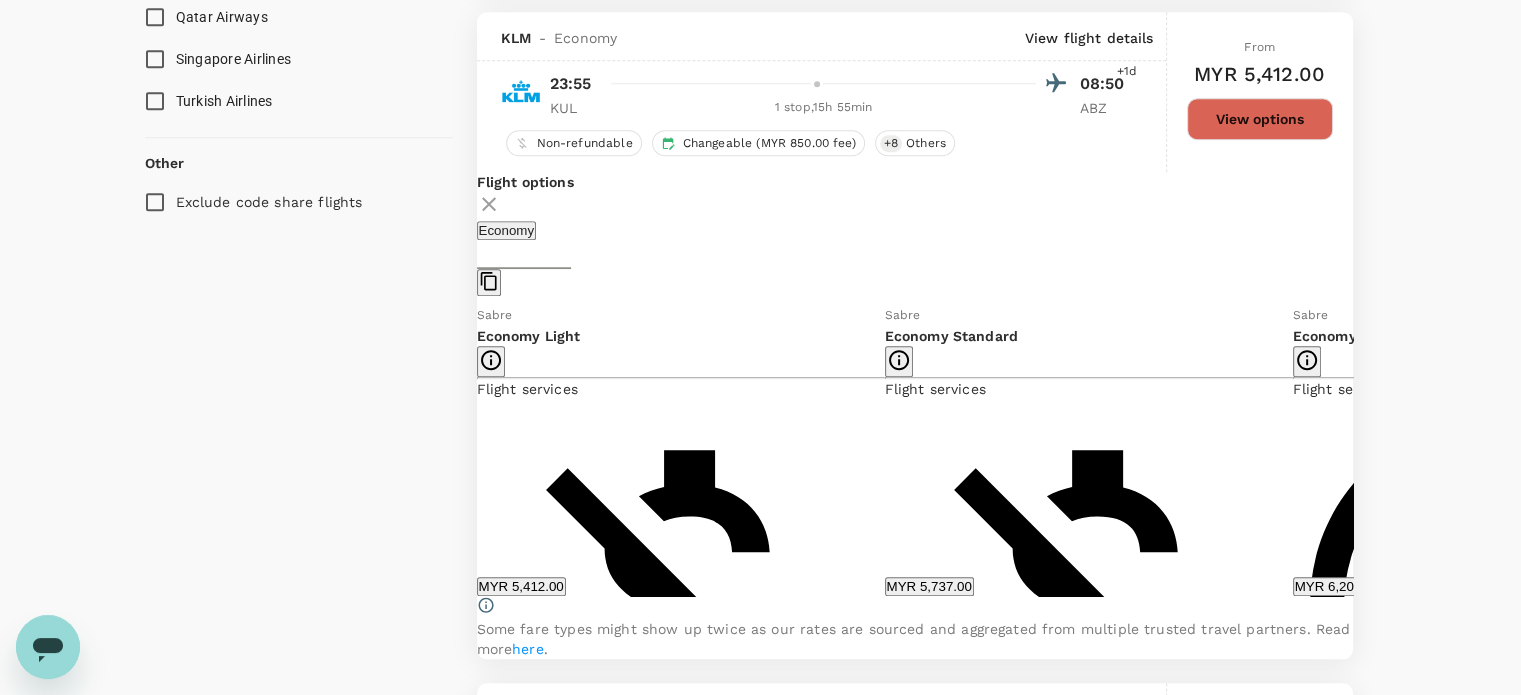 scroll, scrollTop: 1773, scrollLeft: 0, axis: vertical 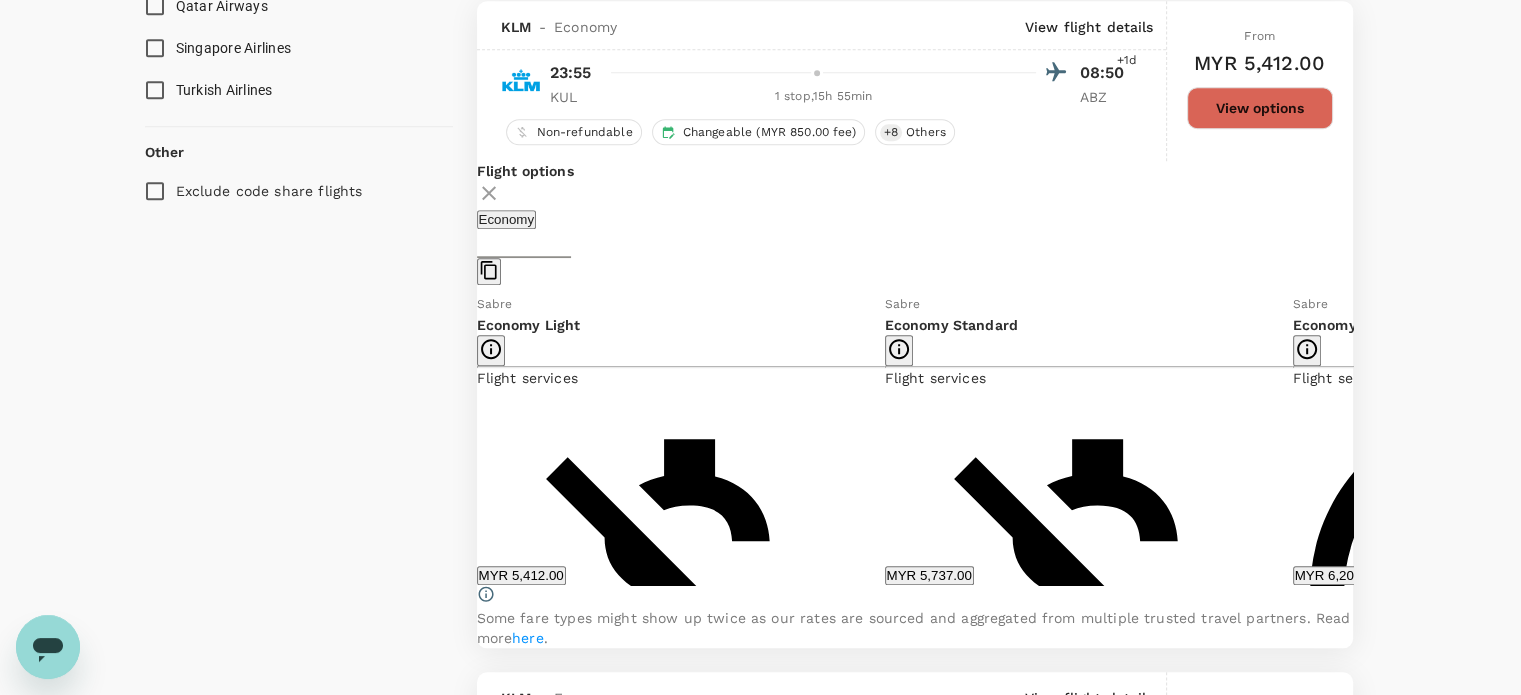 click on "View flight details" at bounding box center (1089, 27) 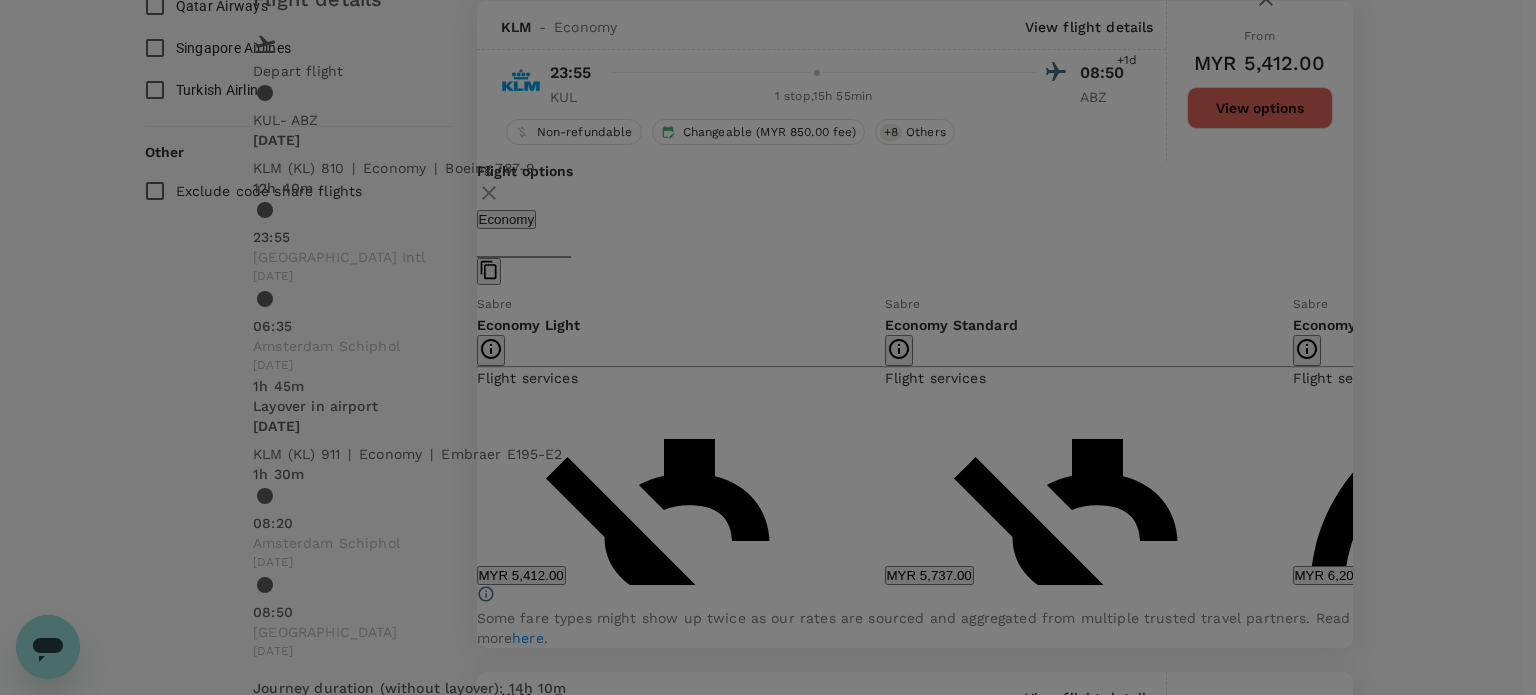 click at bounding box center (1266, -2) 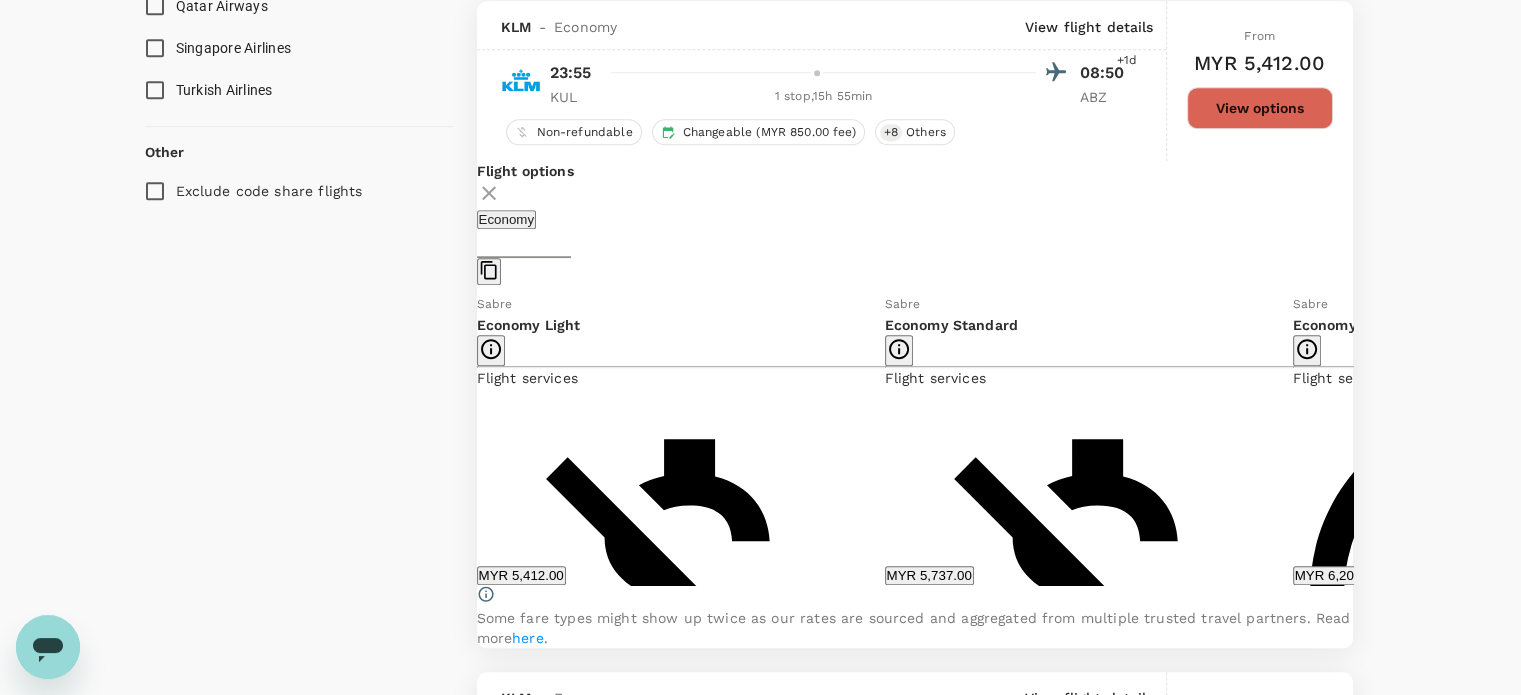 click 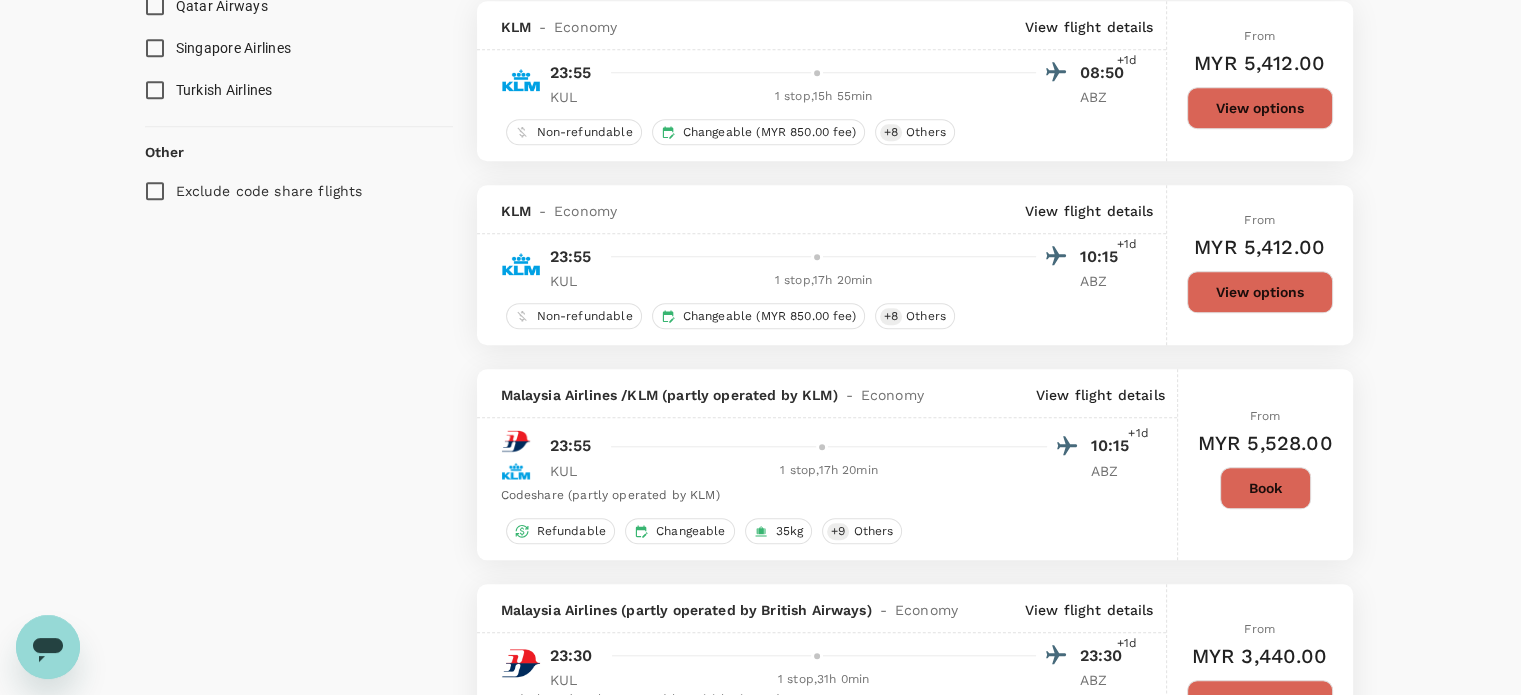 click on "View options" at bounding box center (1260, 292) 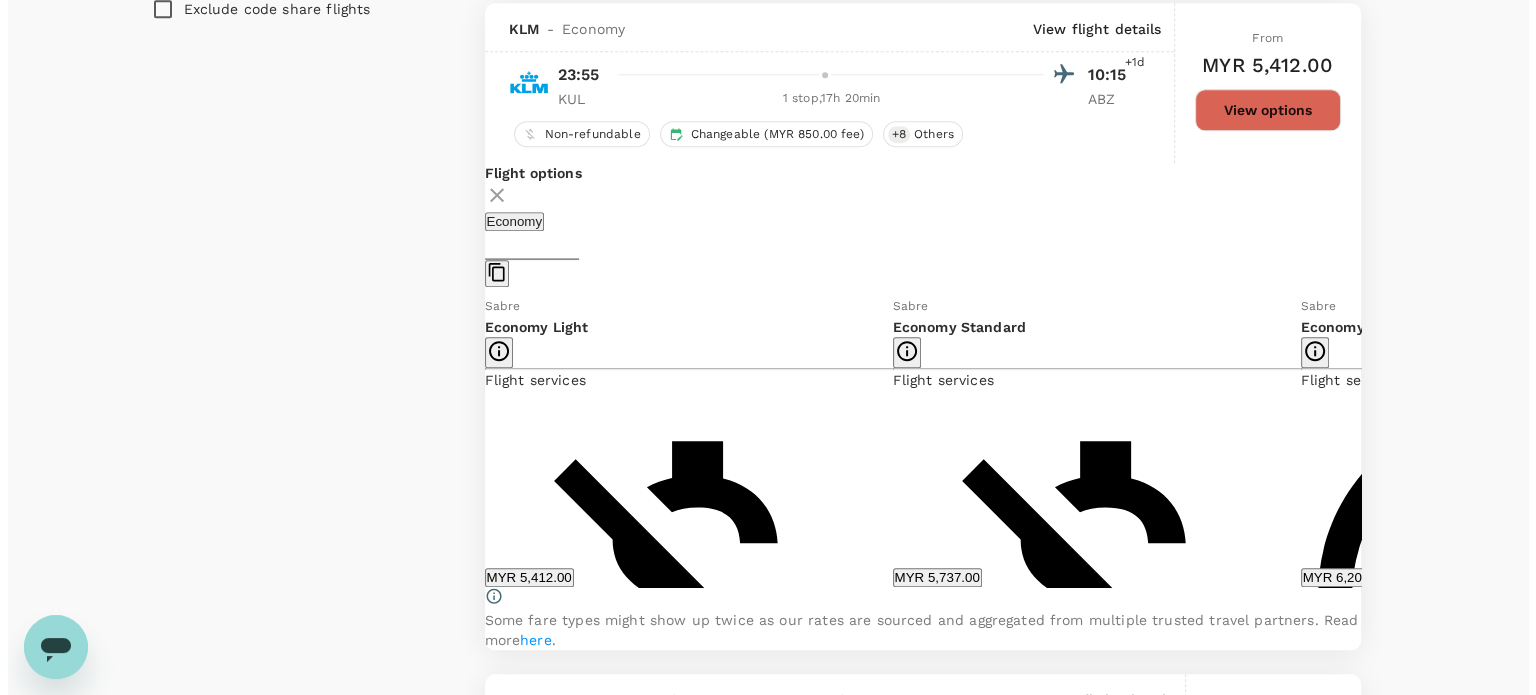 scroll, scrollTop: 1957, scrollLeft: 0, axis: vertical 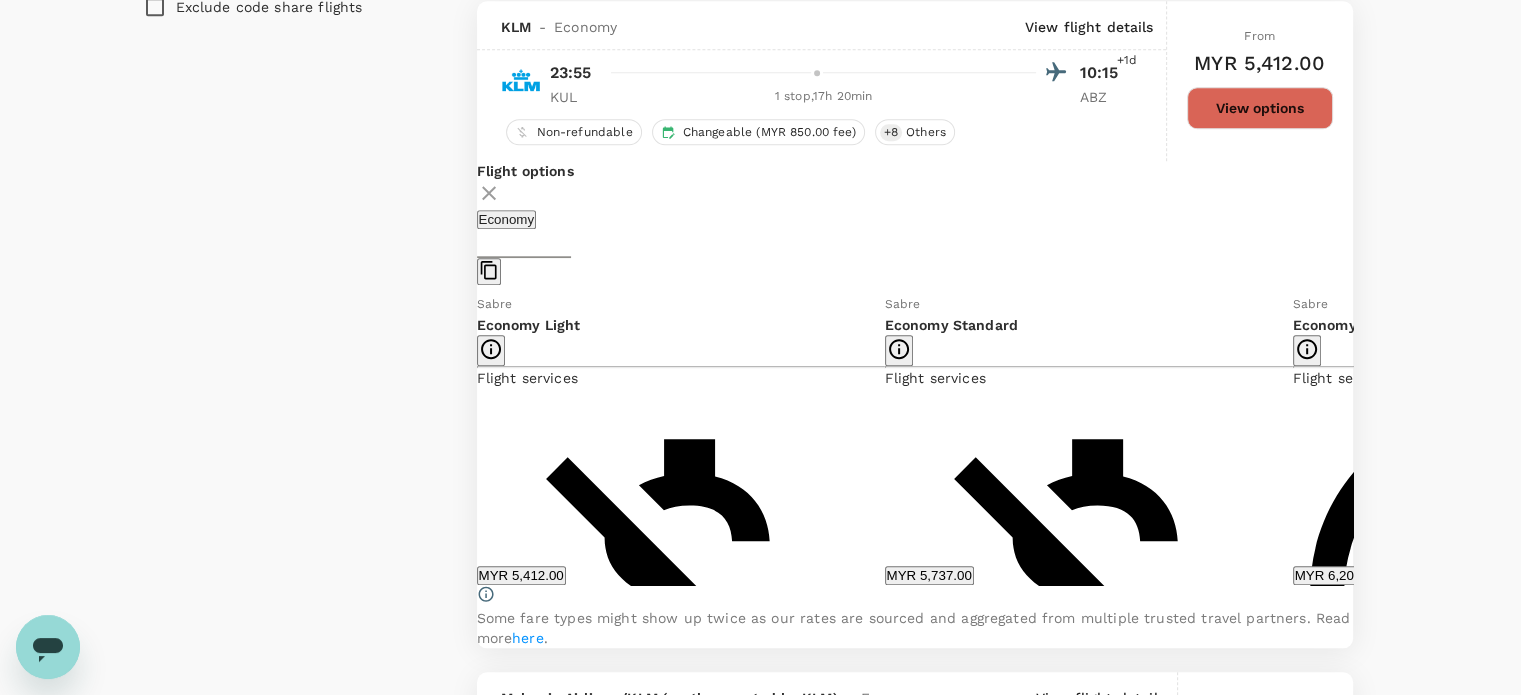click on "View flight details" at bounding box center [1089, 27] 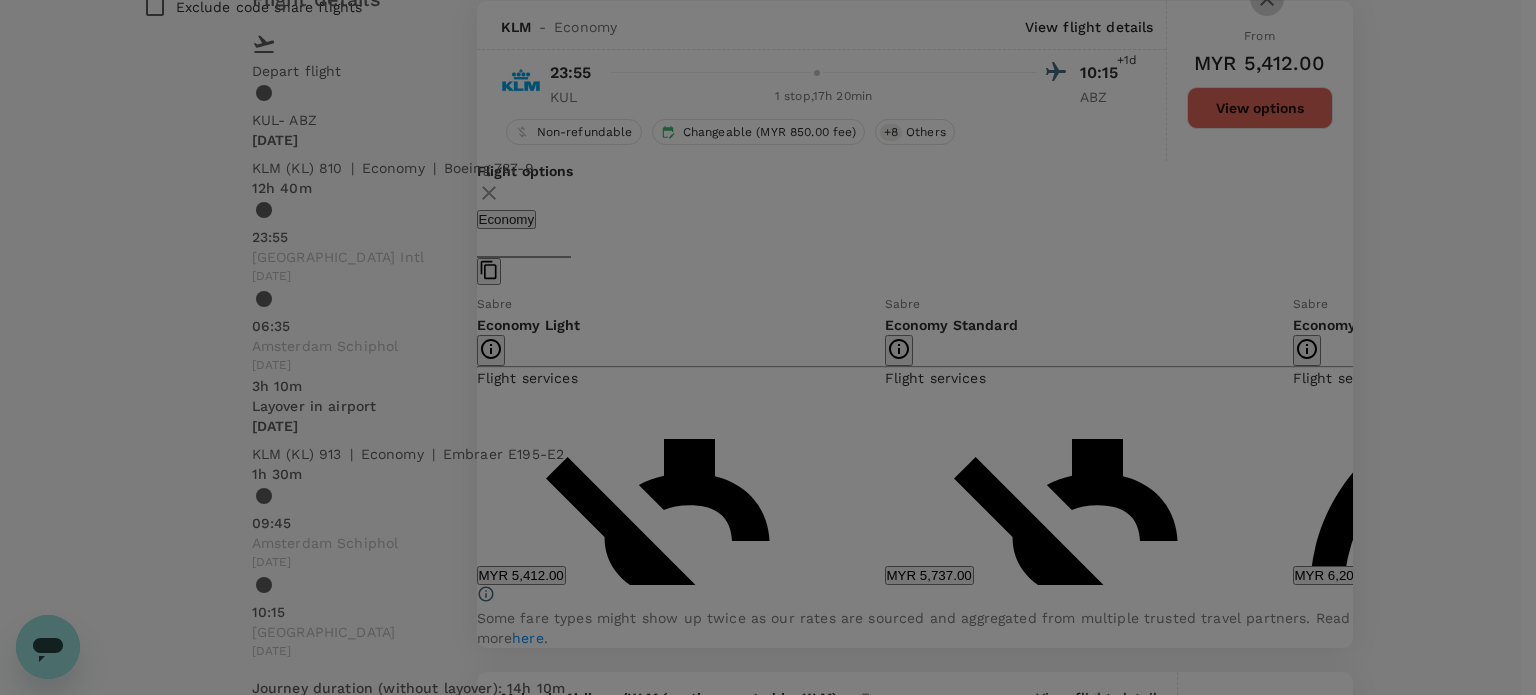 click 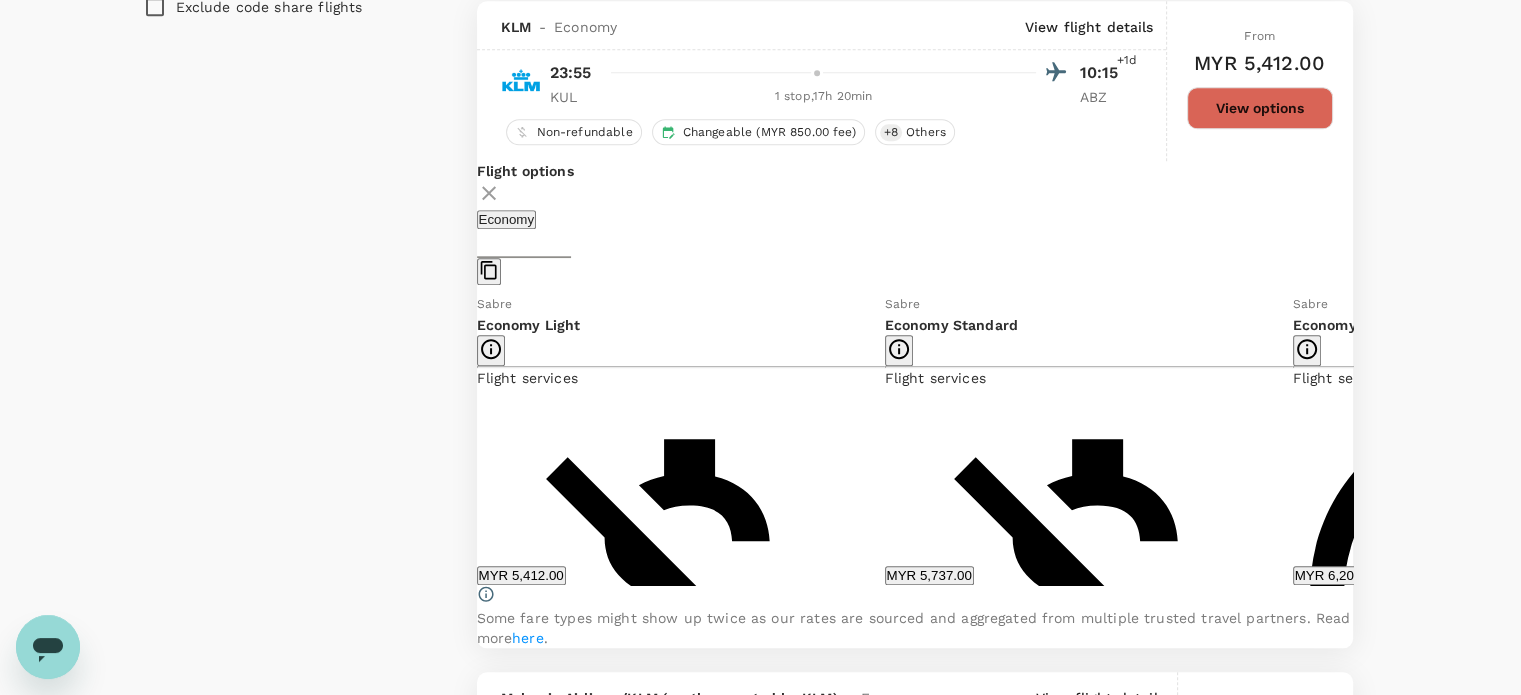 click on "Show more" at bounding box center [512, 2162] 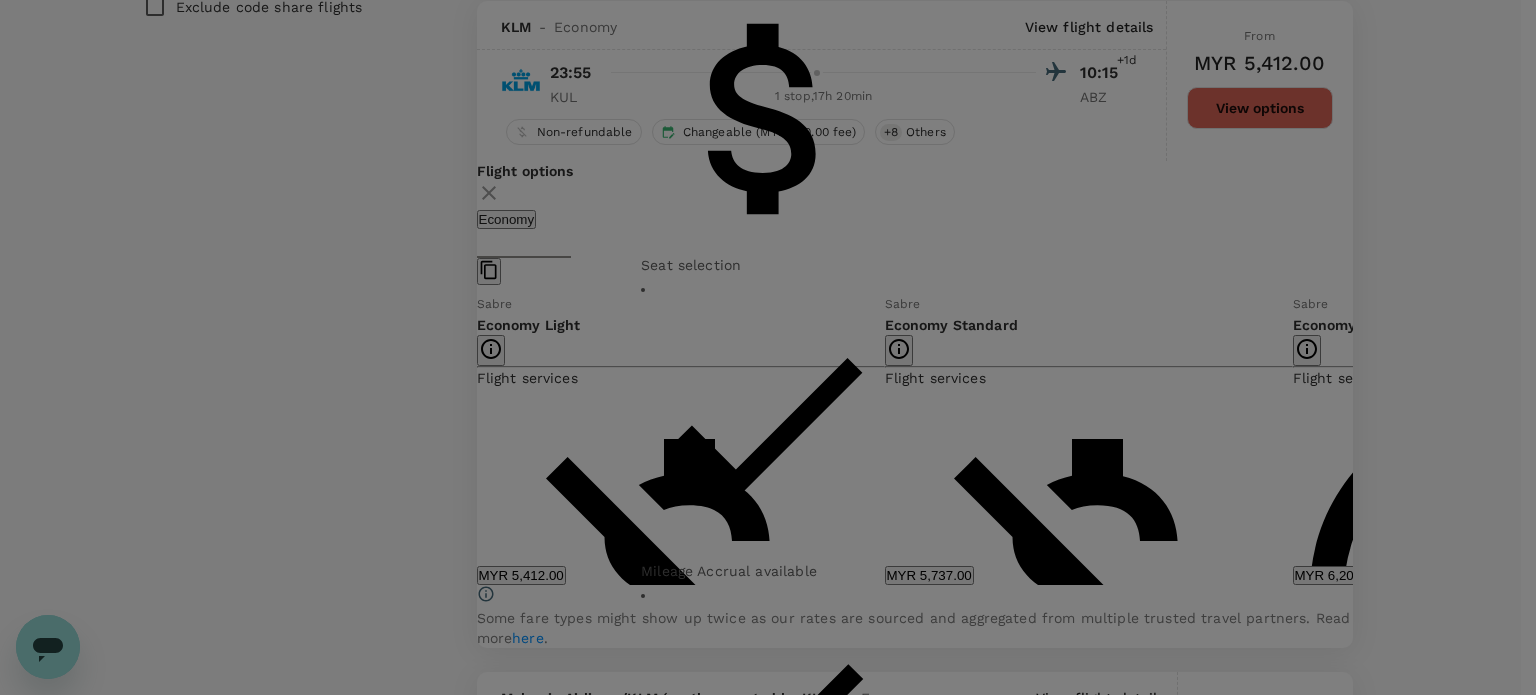 click 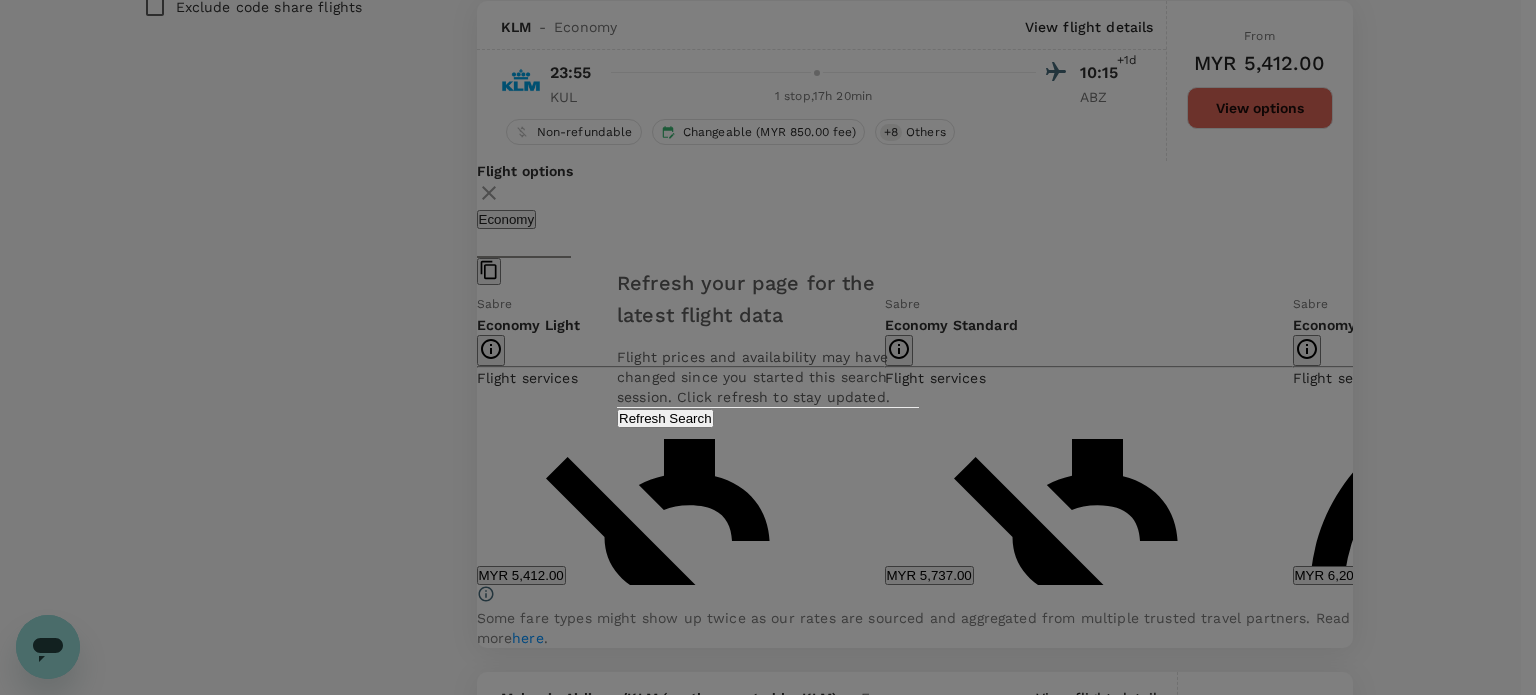 click on "Refresh Search" at bounding box center (665, 418) 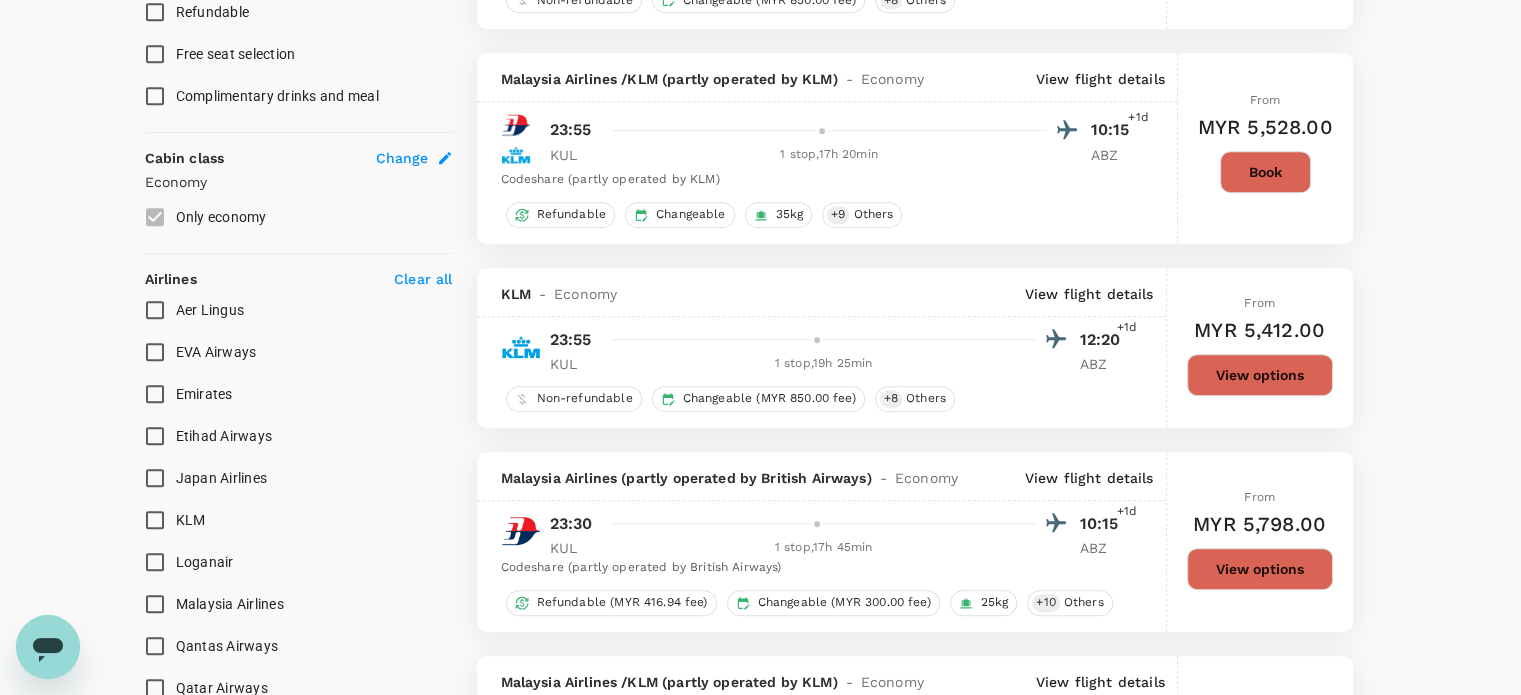 scroll, scrollTop: 1000, scrollLeft: 0, axis: vertical 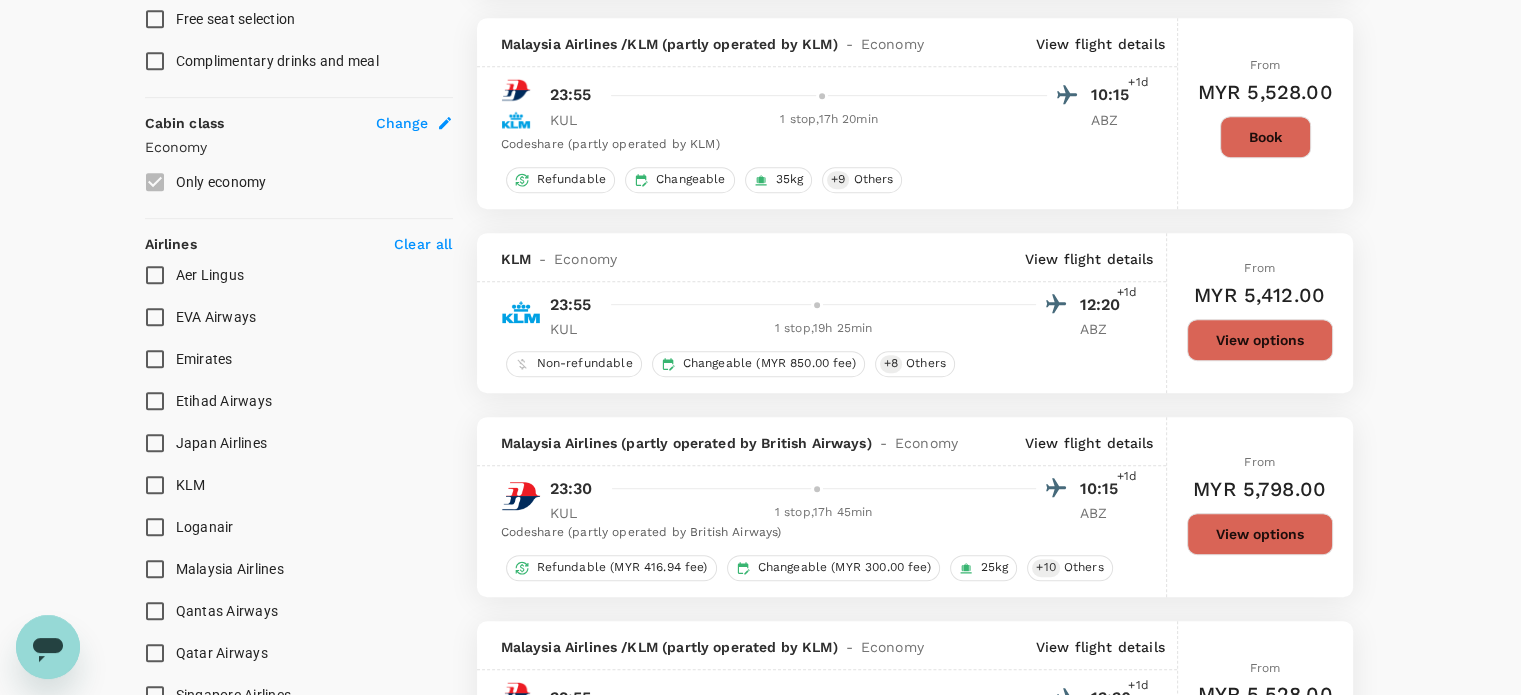 click on "KLM" at bounding box center (155, 485) 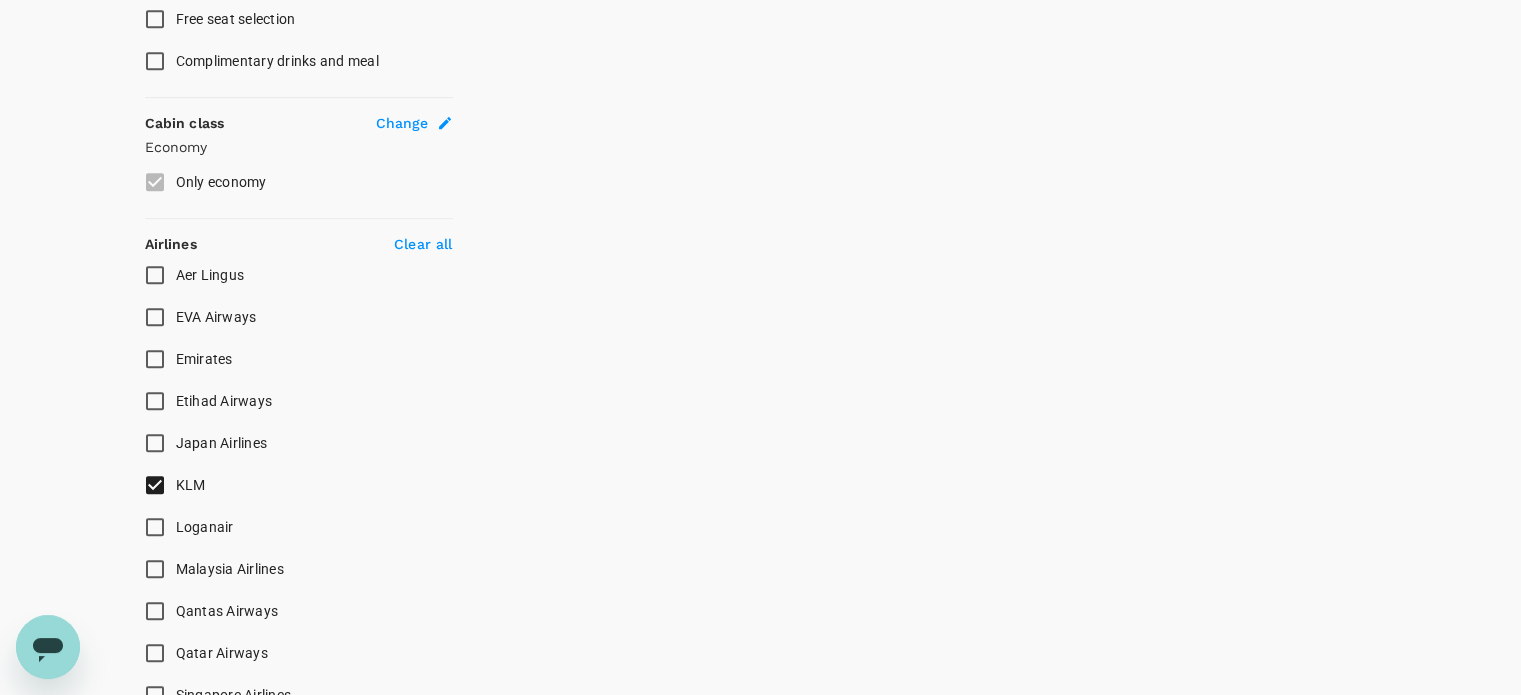 checkbox on "false" 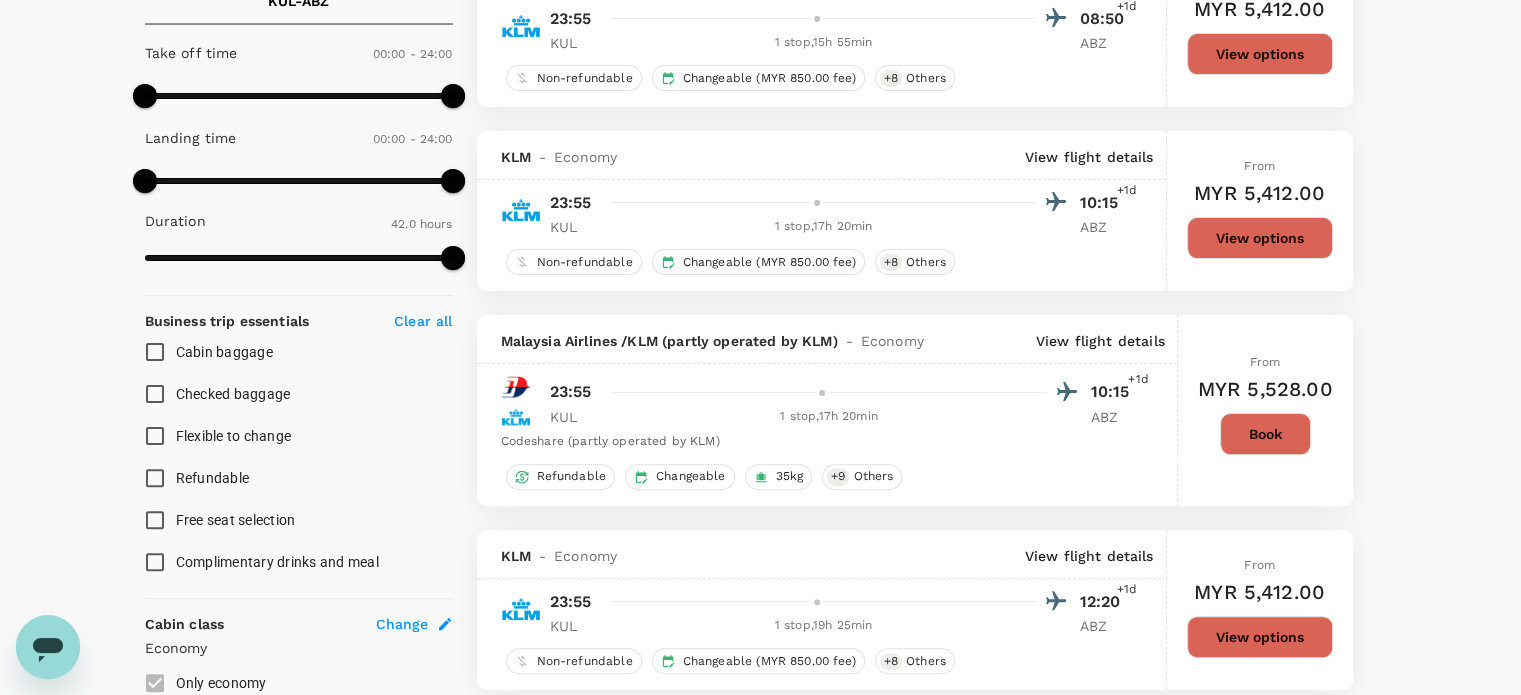 scroll, scrollTop: 500, scrollLeft: 0, axis: vertical 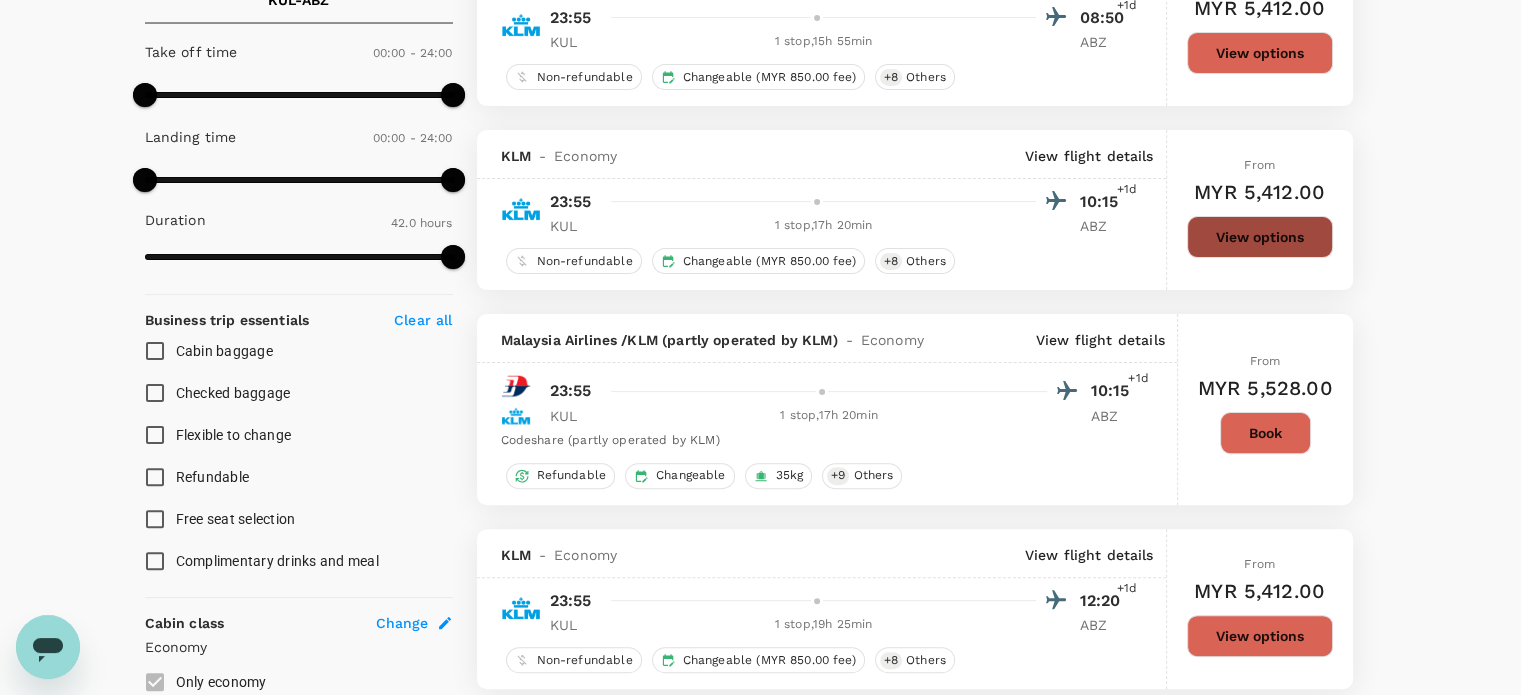 click on "View options" at bounding box center [1260, 237] 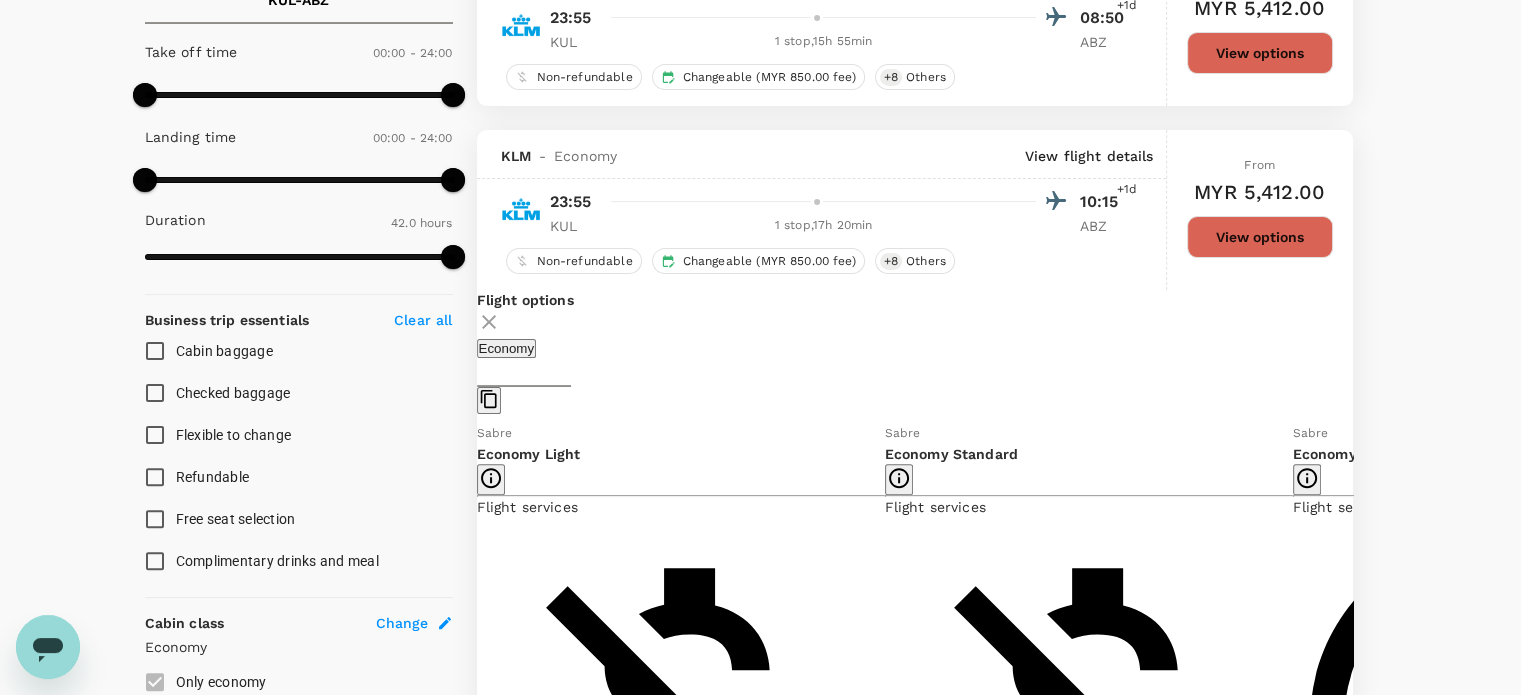 scroll, scrollTop: 629, scrollLeft: 0, axis: vertical 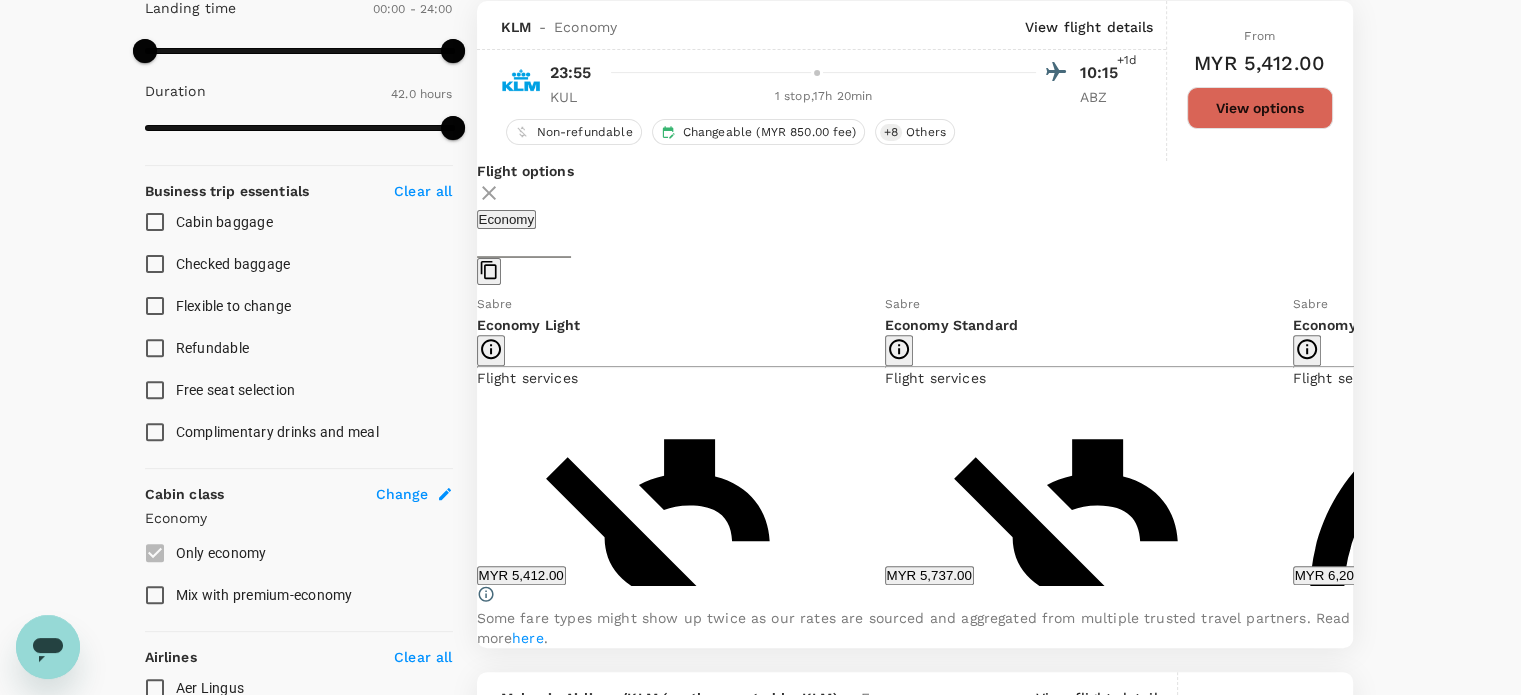click on "Show more" at bounding box center (512, 2162) 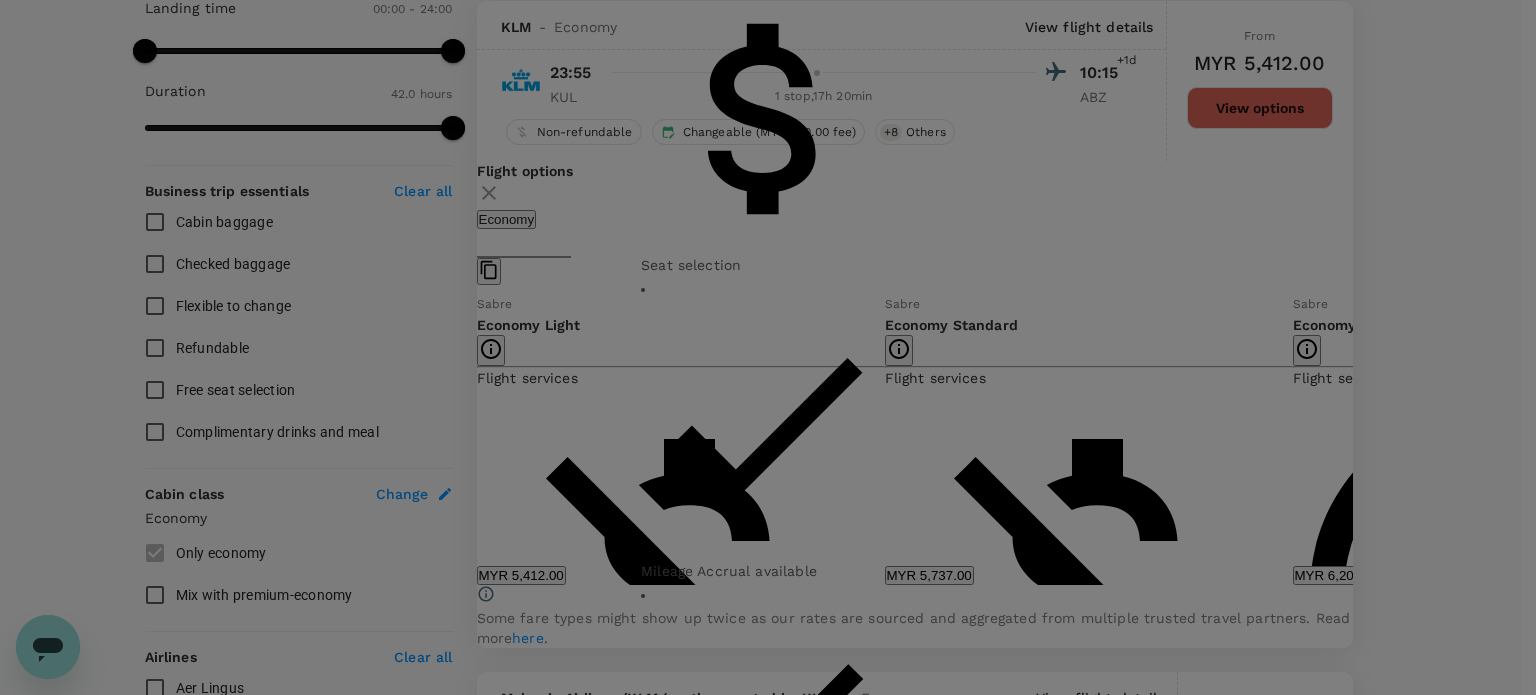 click 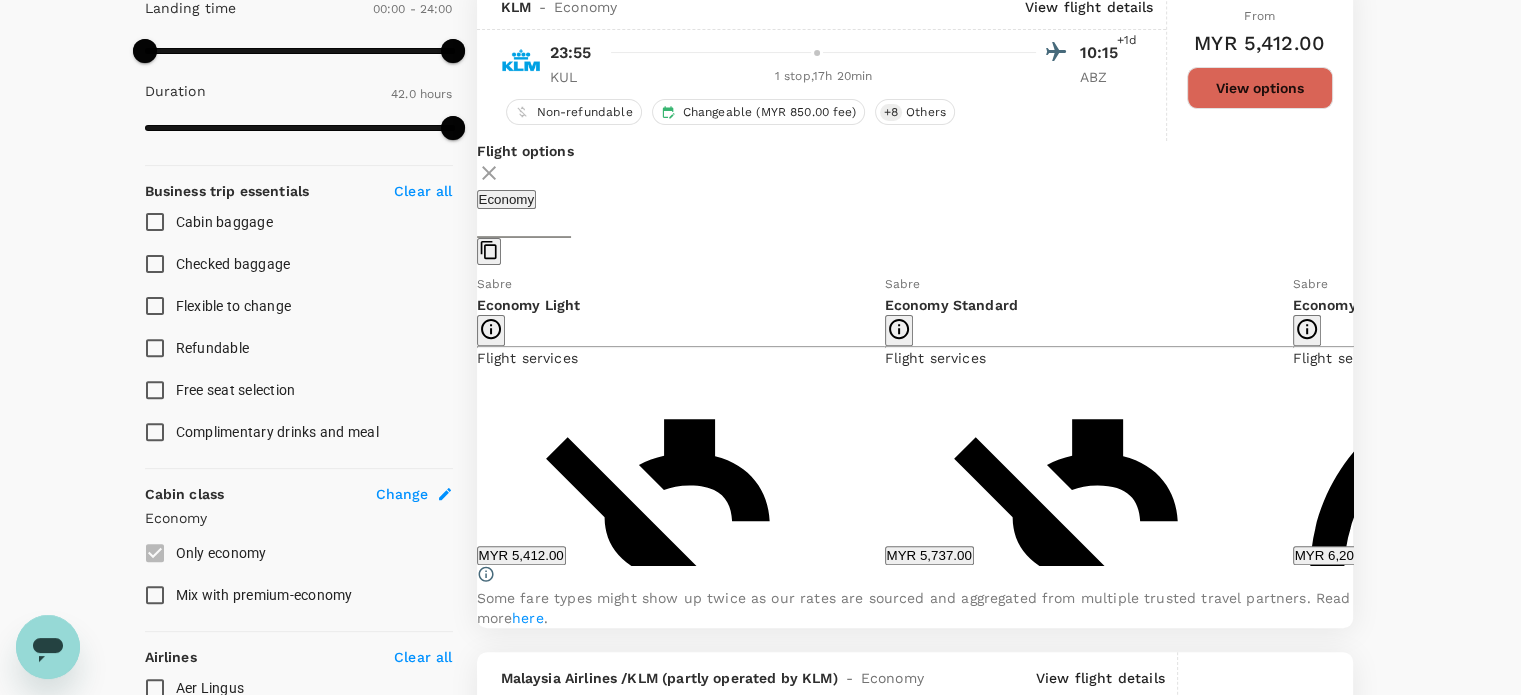 click 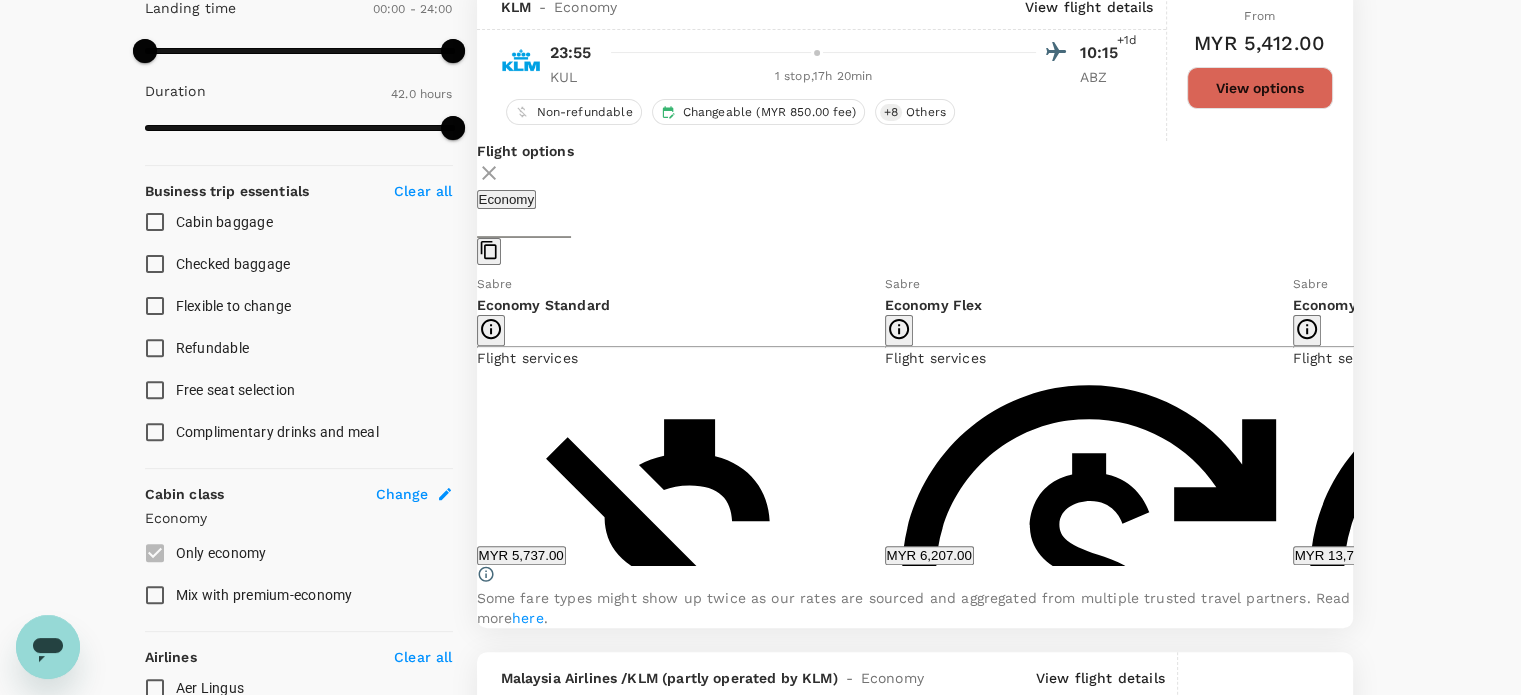 click 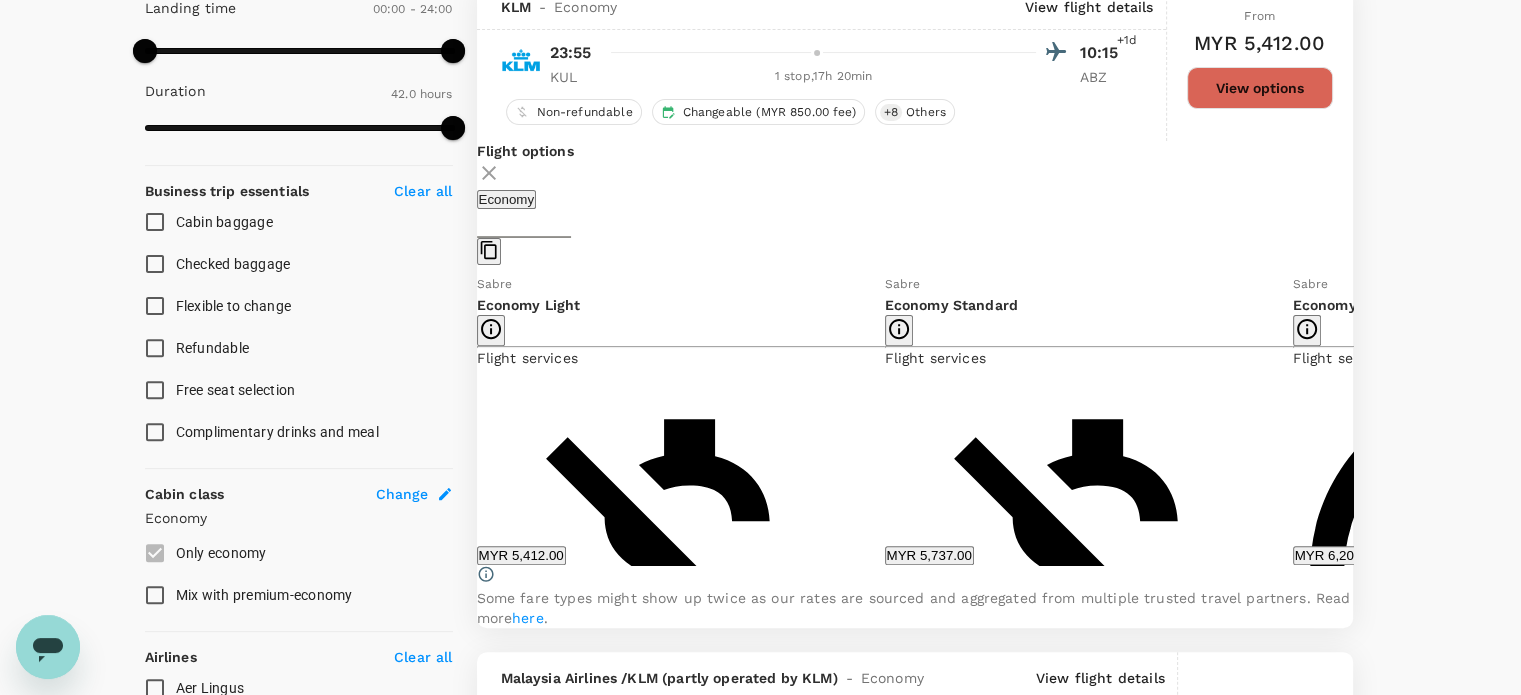 click 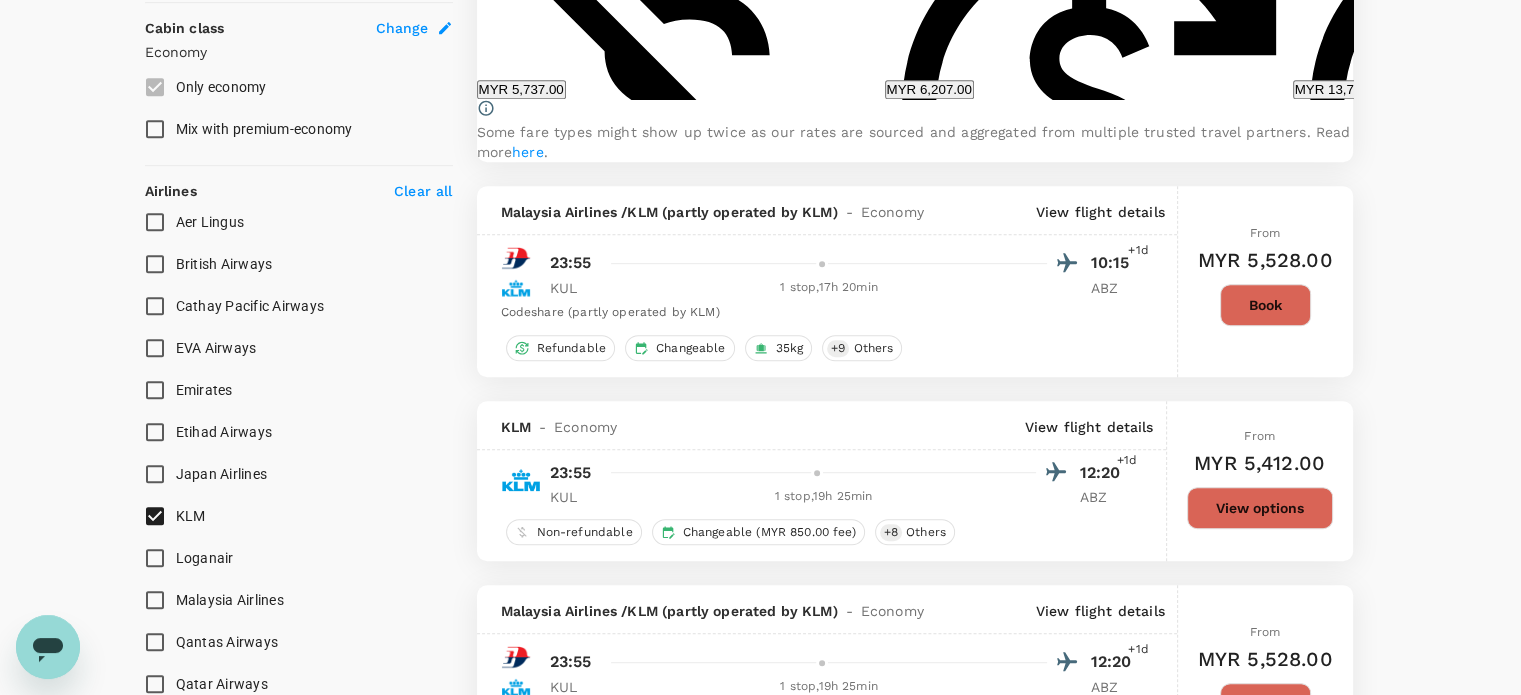 scroll, scrollTop: 1129, scrollLeft: 0, axis: vertical 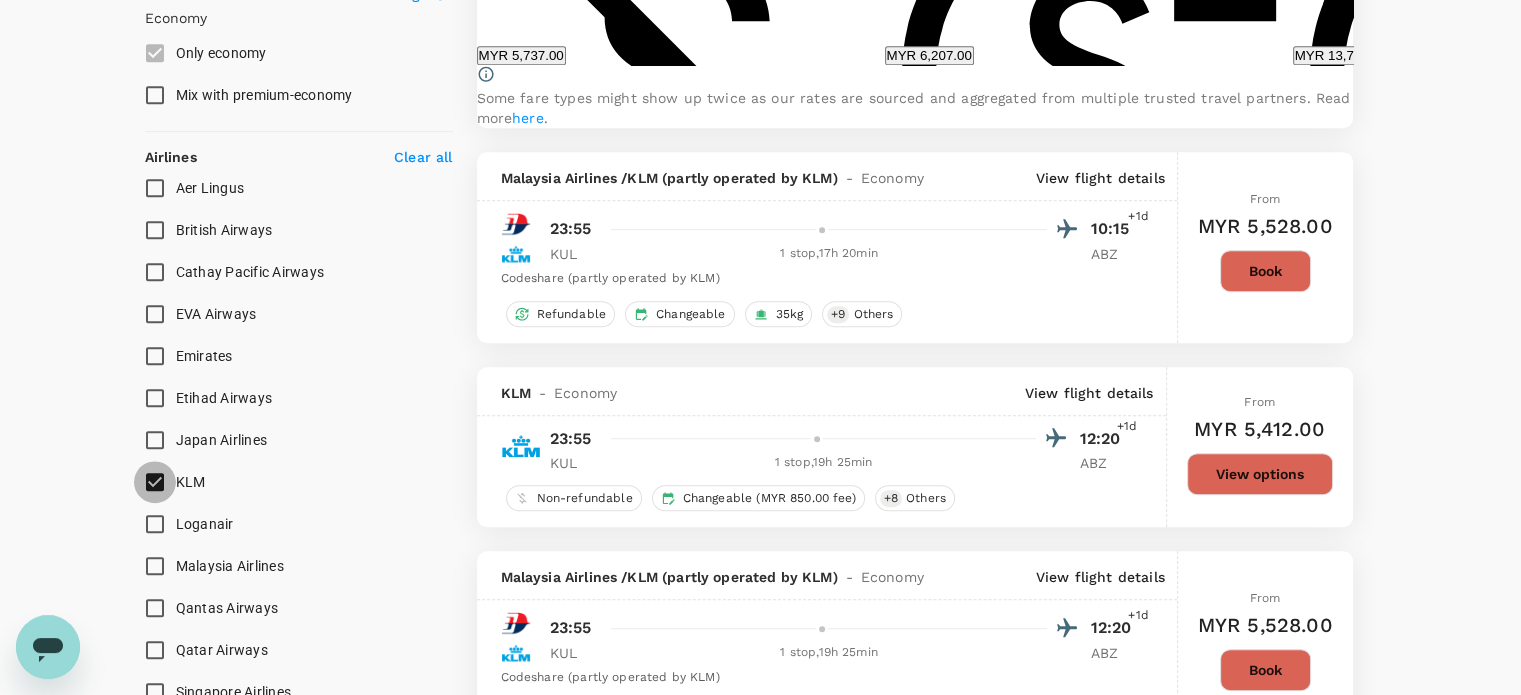 drag, startPoint x: 156, startPoint y: 472, endPoint x: 163, endPoint y: 464, distance: 10.630146 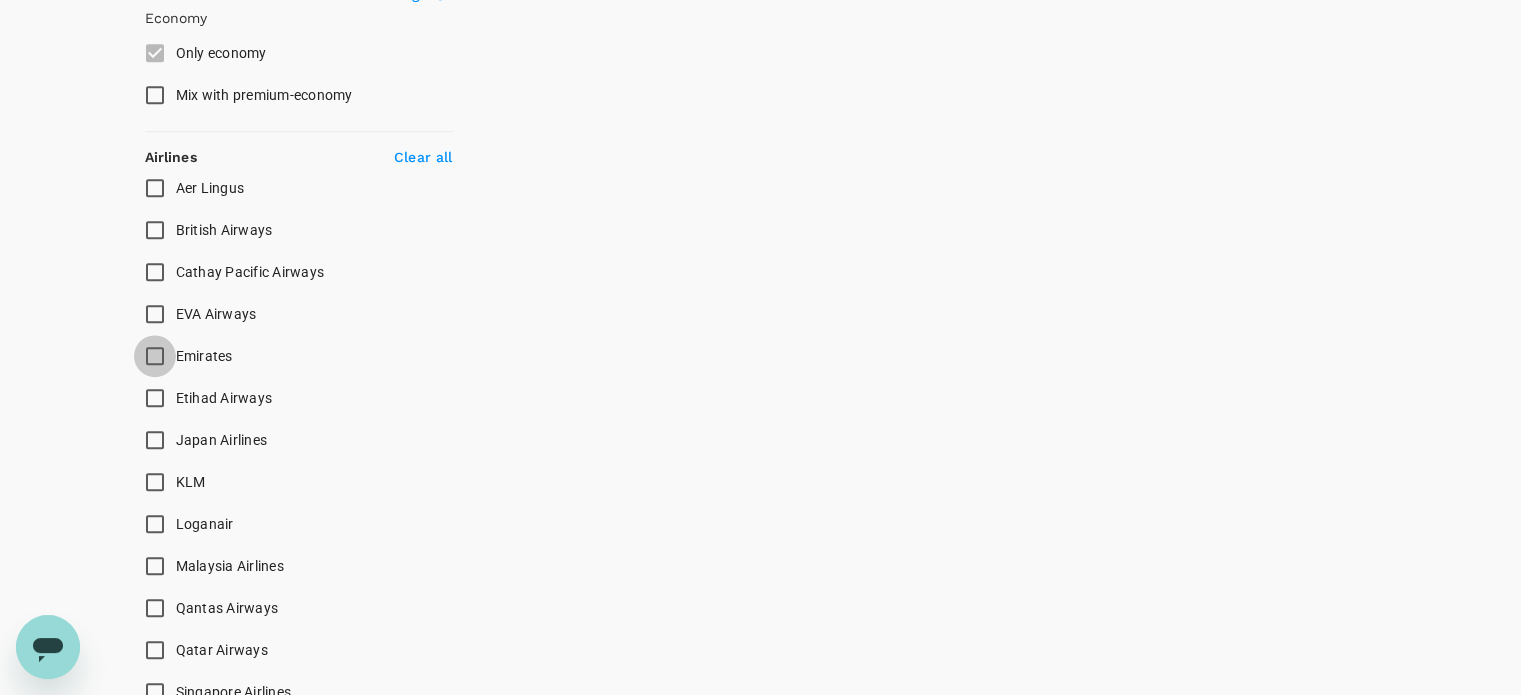 click on "Emirates" at bounding box center [155, 356] 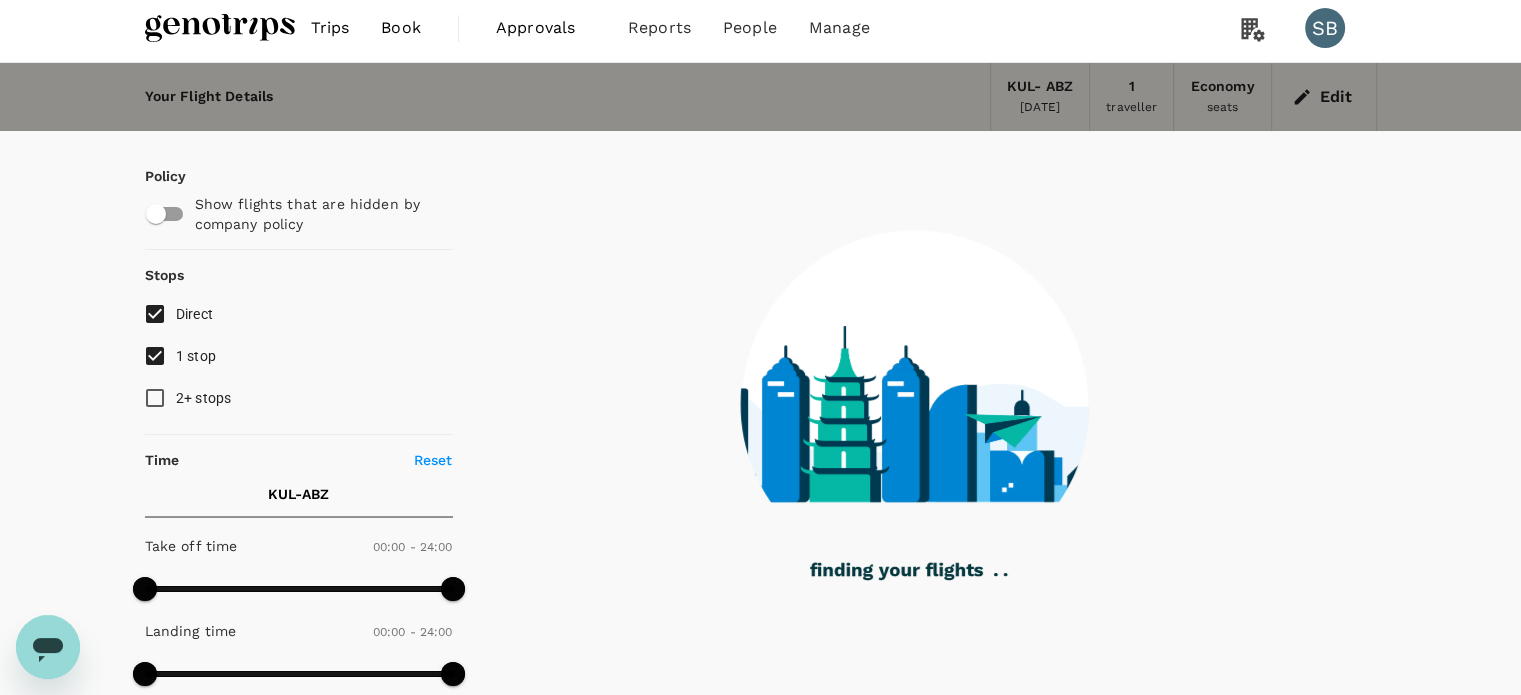 scroll, scrollTop: 0, scrollLeft: 0, axis: both 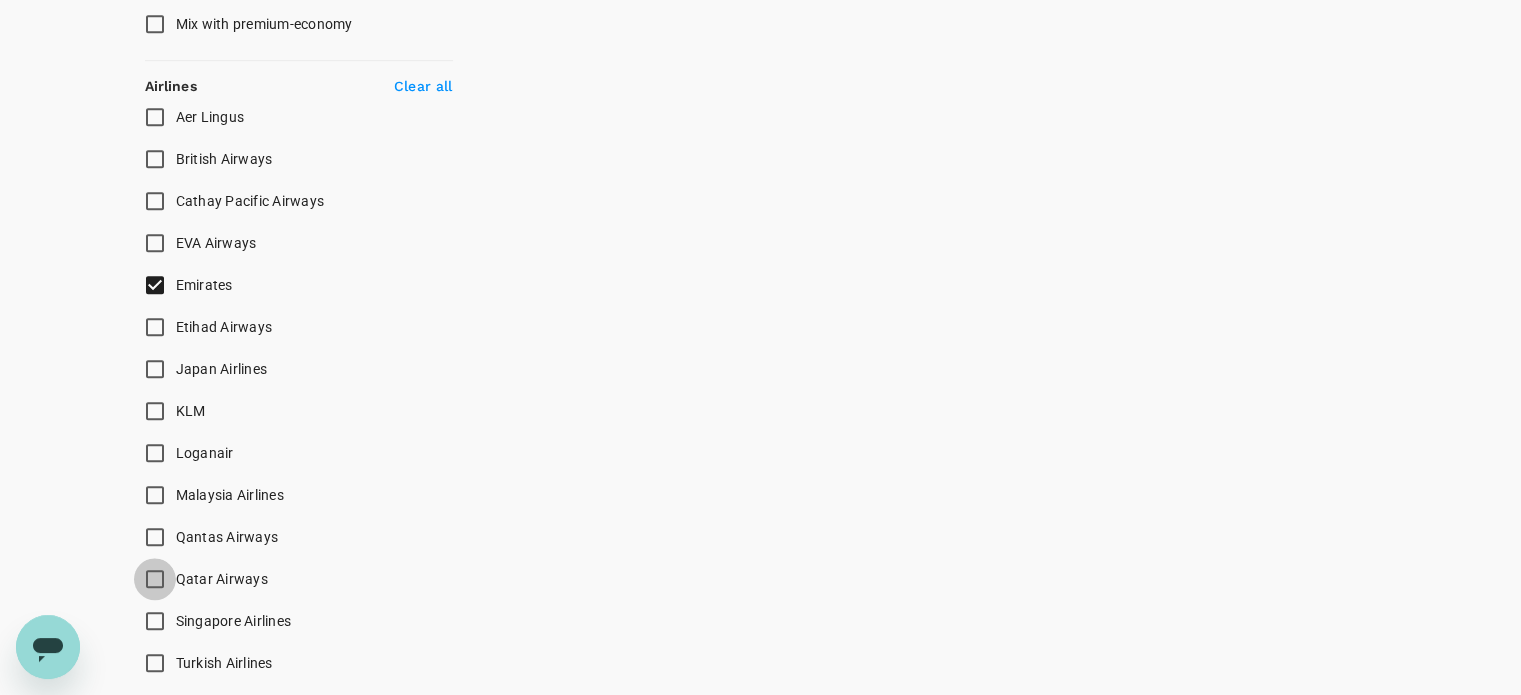 click on "Qatar Airways" at bounding box center [155, 579] 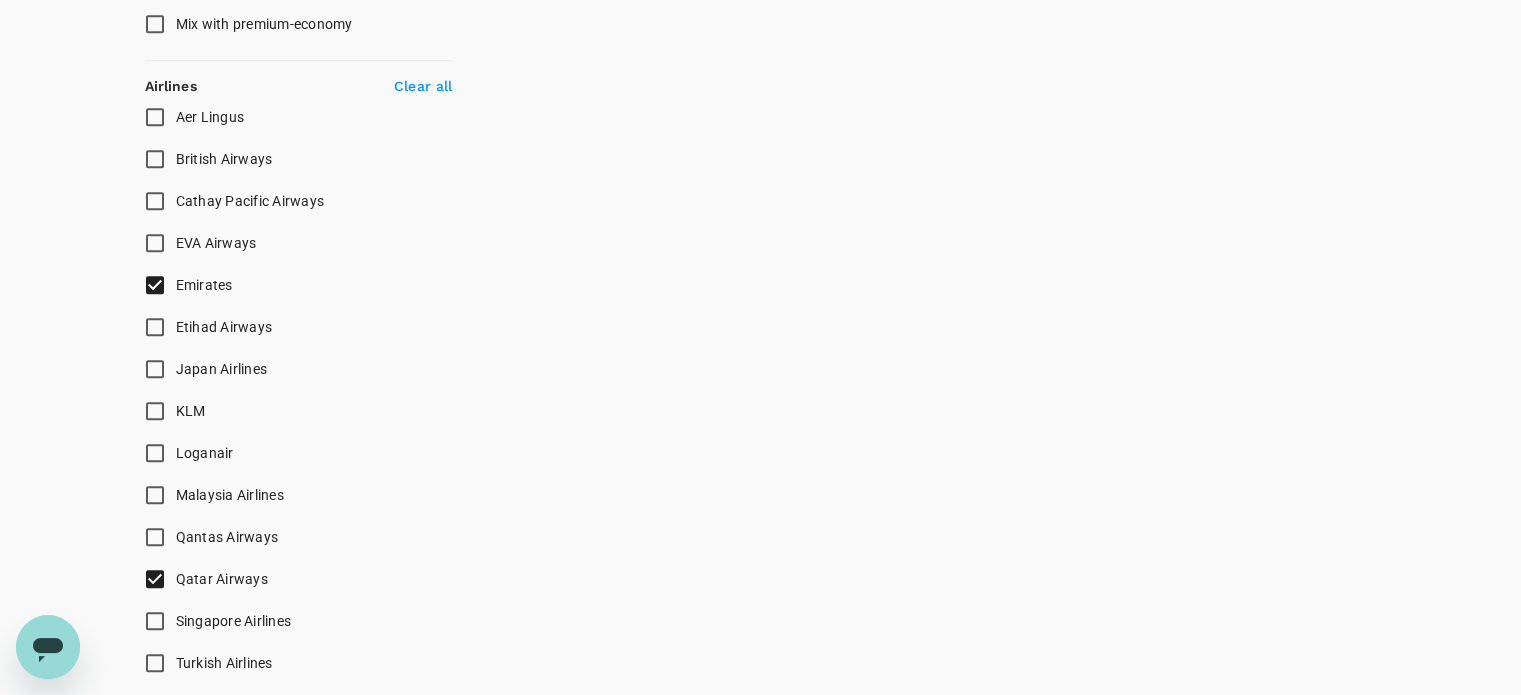 click on "Emirates" at bounding box center [155, 285] 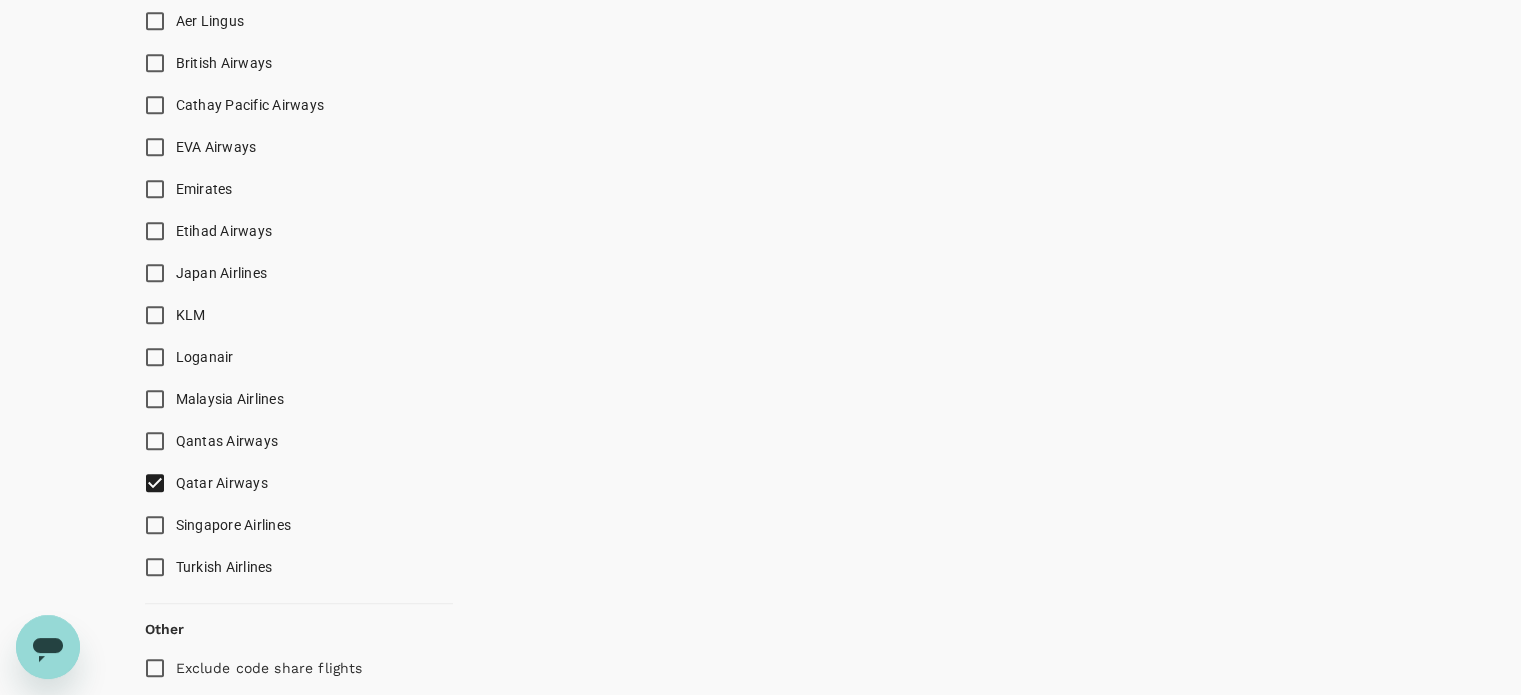 scroll, scrollTop: 1370, scrollLeft: 0, axis: vertical 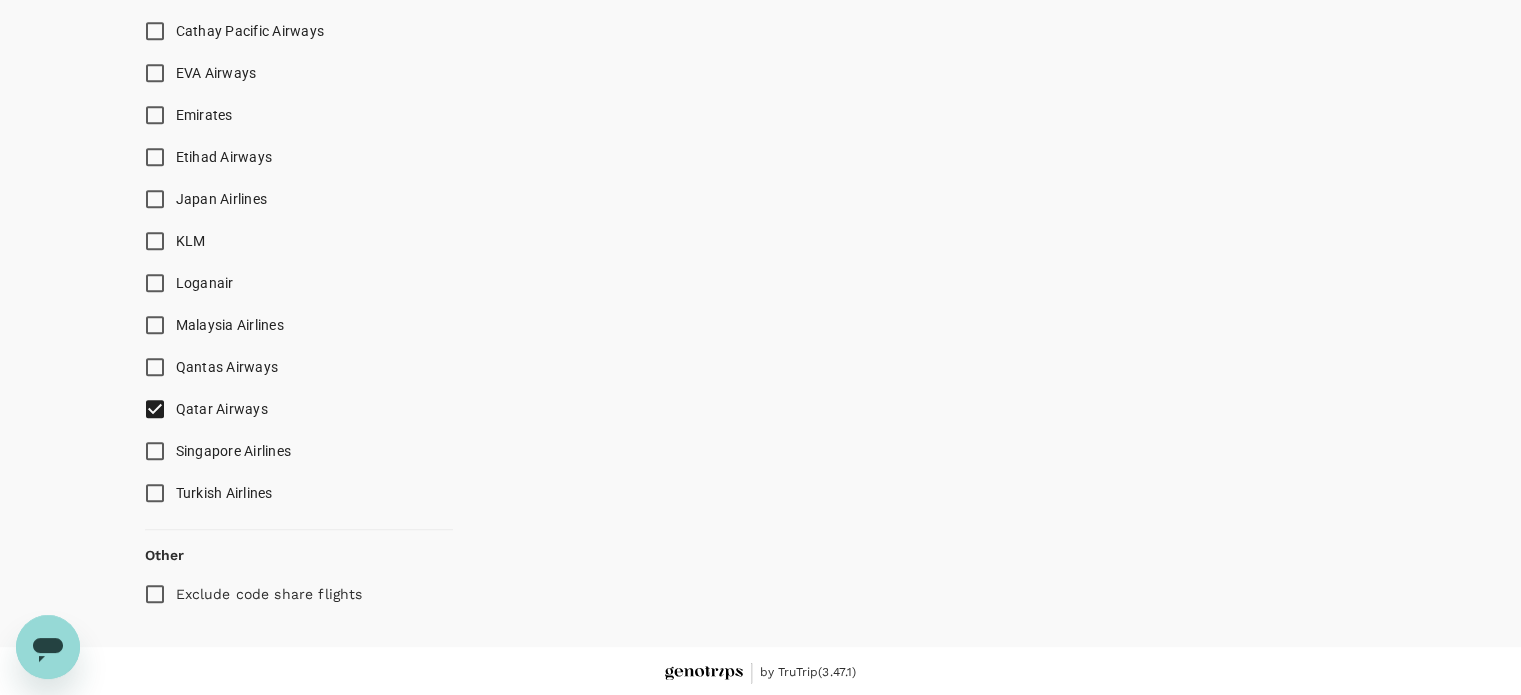 click on "Qatar Airways" at bounding box center (155, 409) 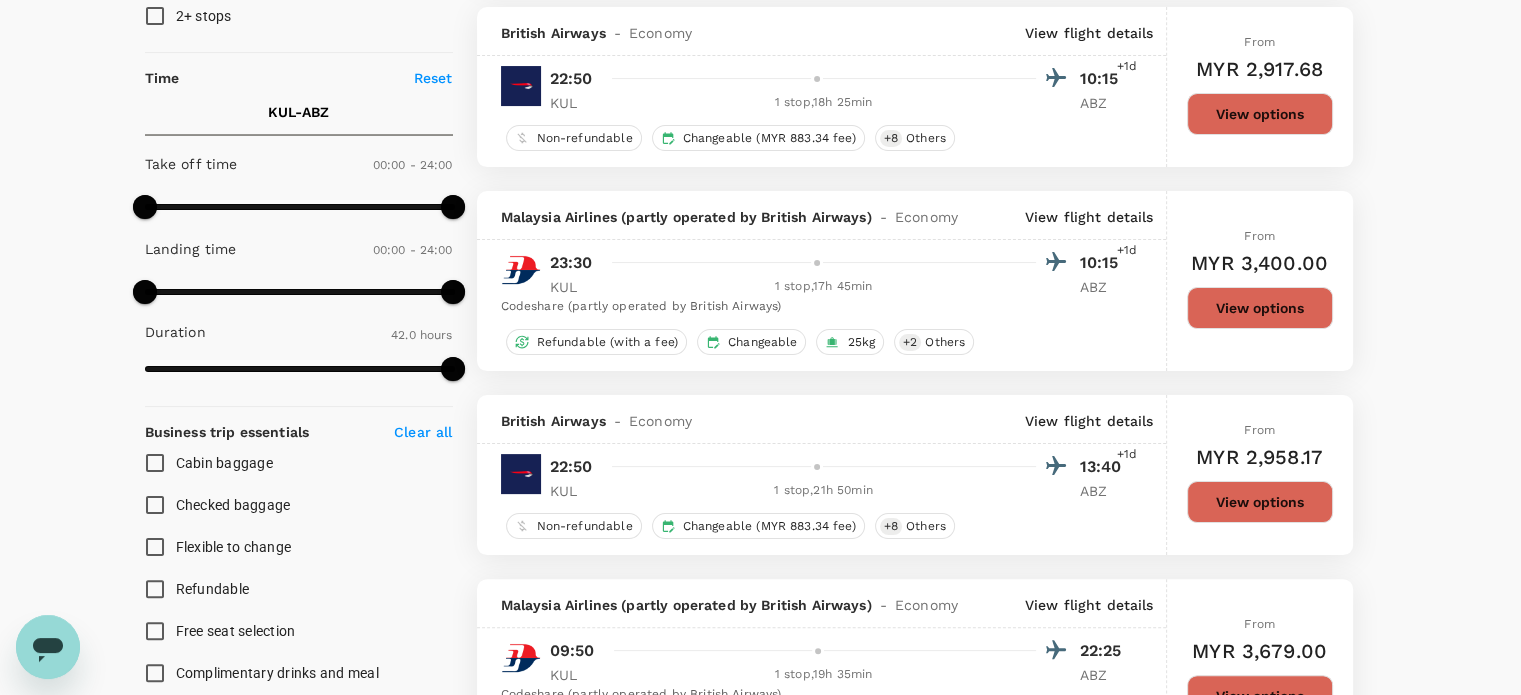 scroll, scrollTop: 400, scrollLeft: 0, axis: vertical 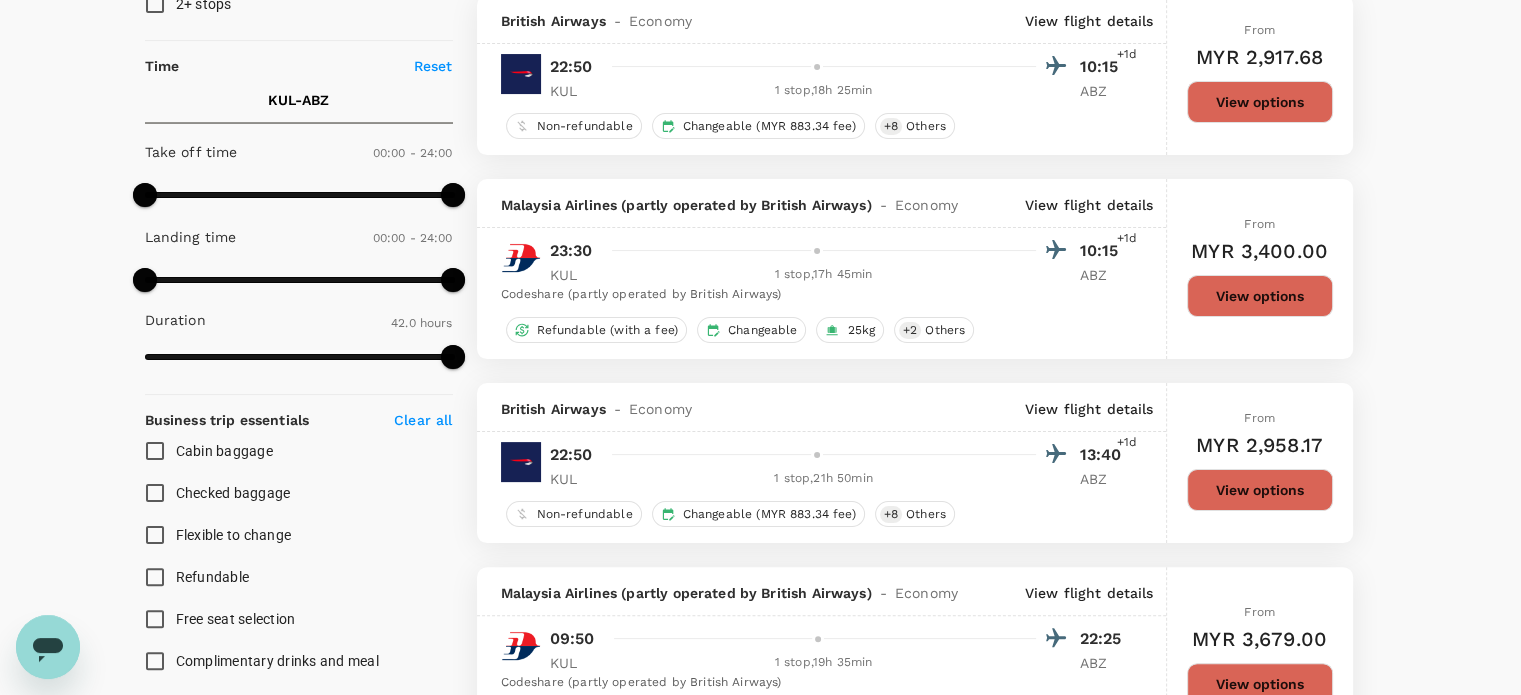 click on "View flight details" at bounding box center [1089, 205] 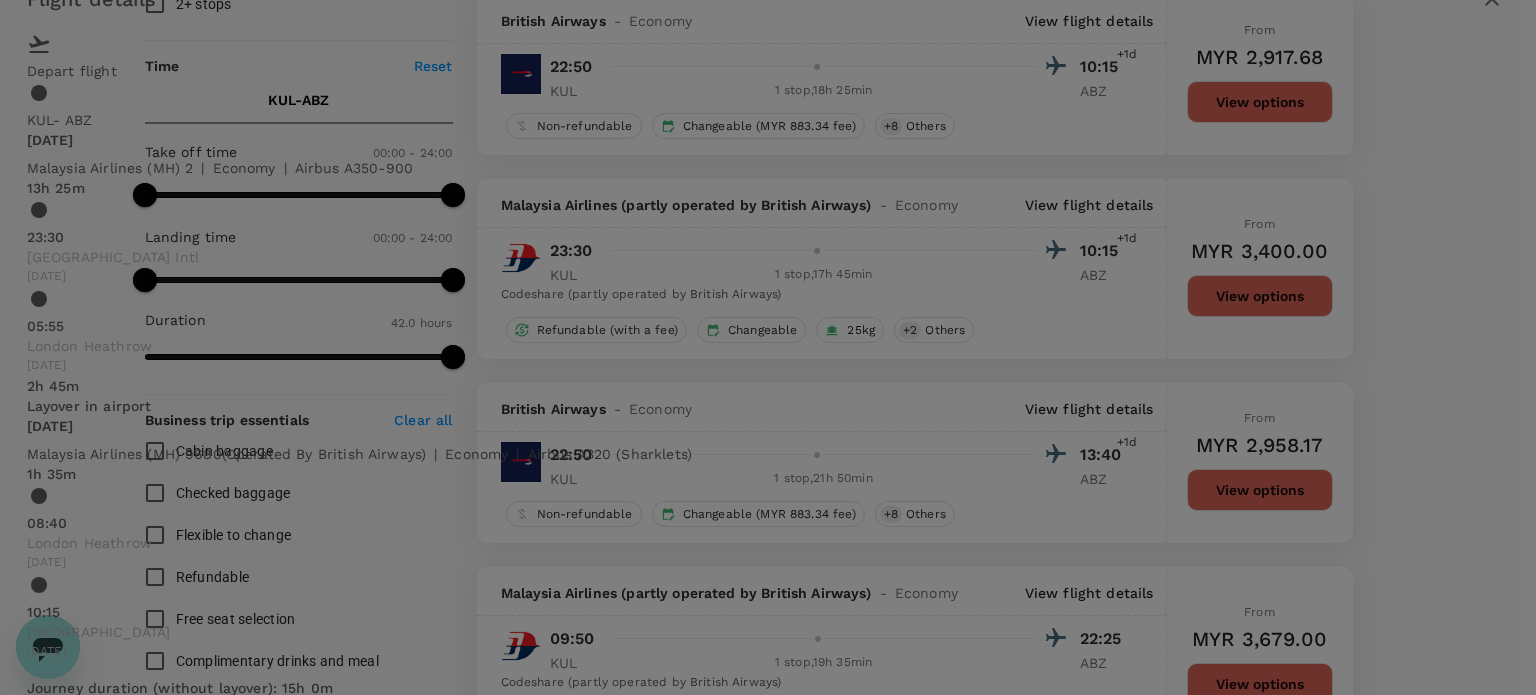 click 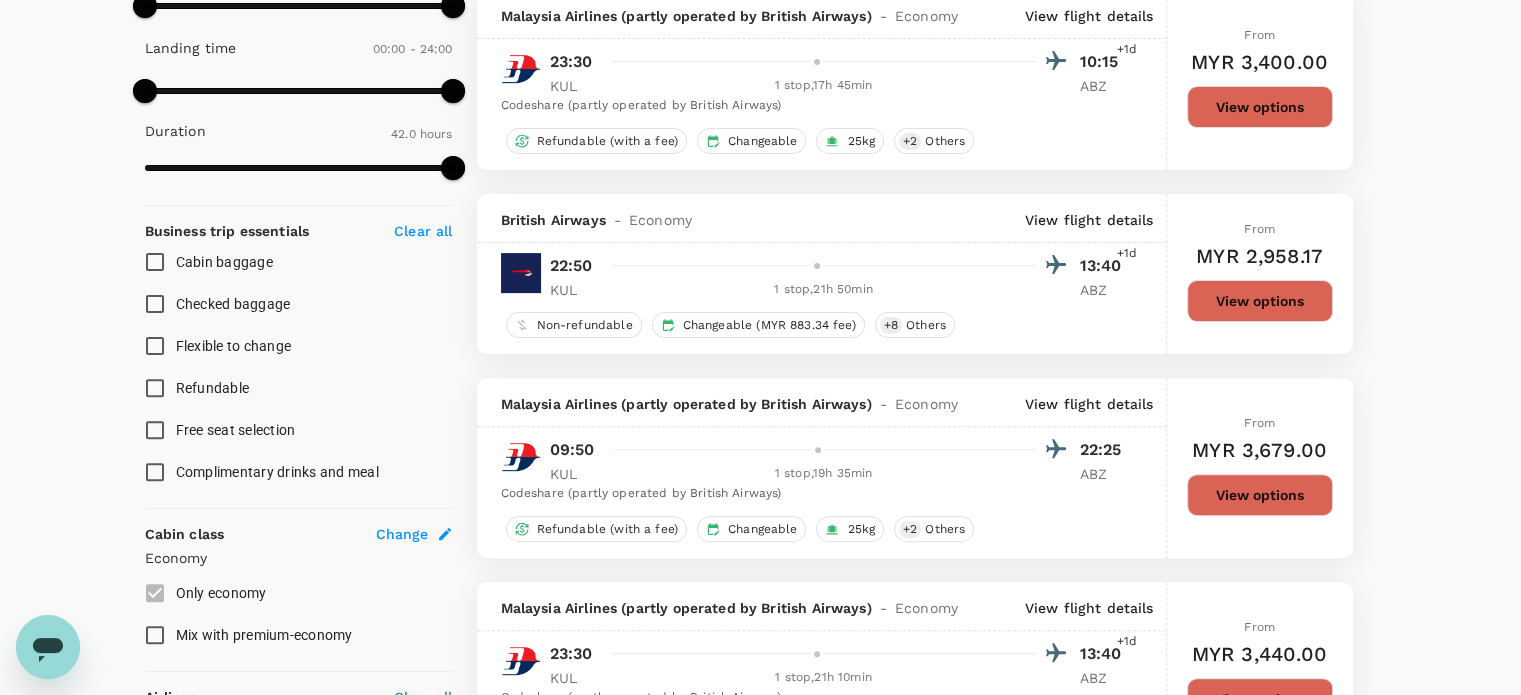 scroll, scrollTop: 700, scrollLeft: 0, axis: vertical 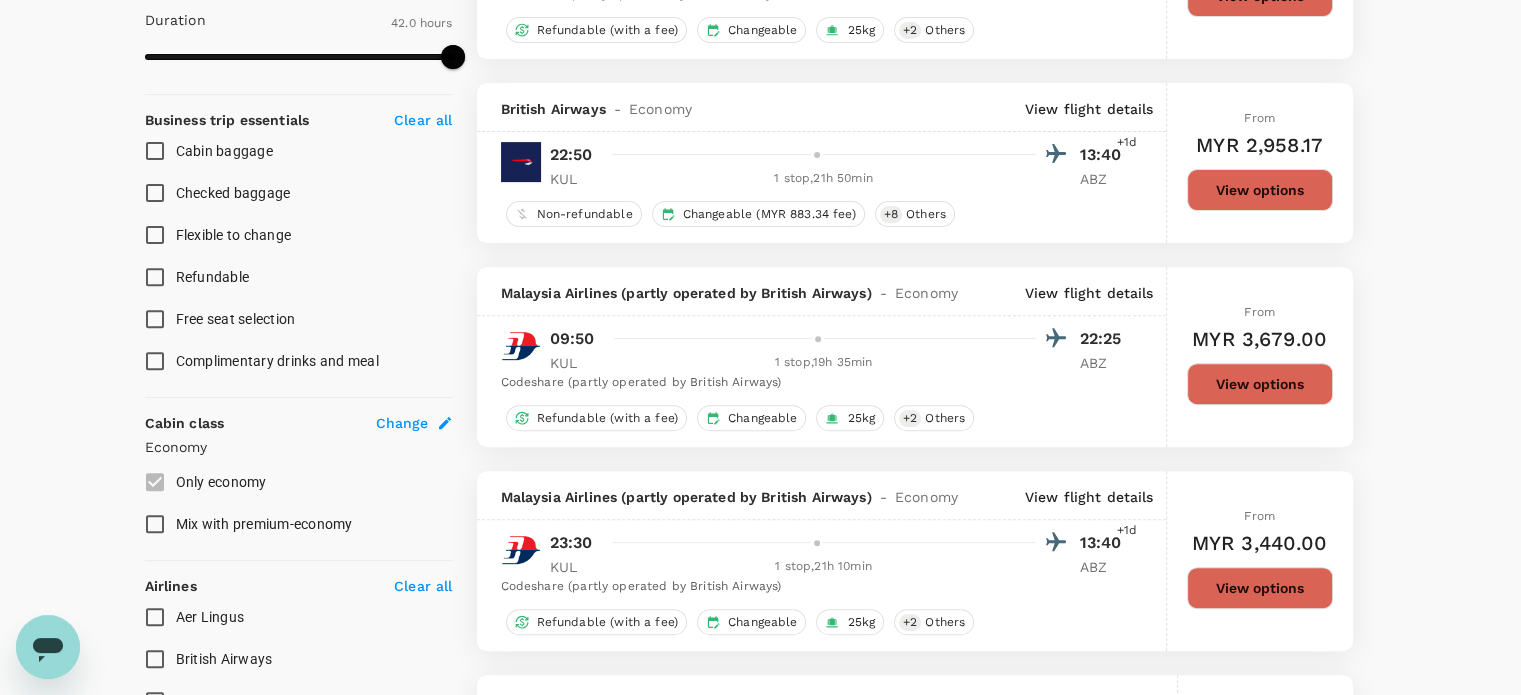 click on "View flight details" at bounding box center (1089, 293) 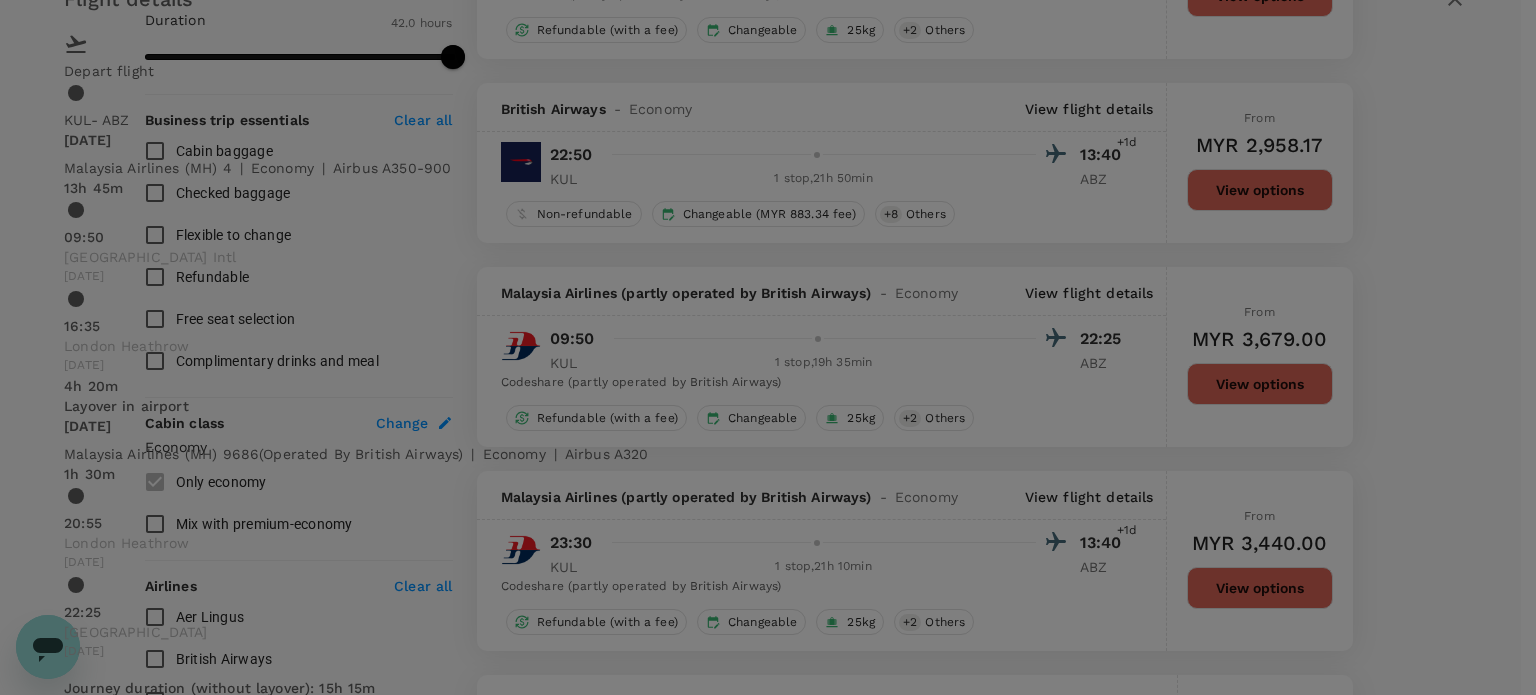click 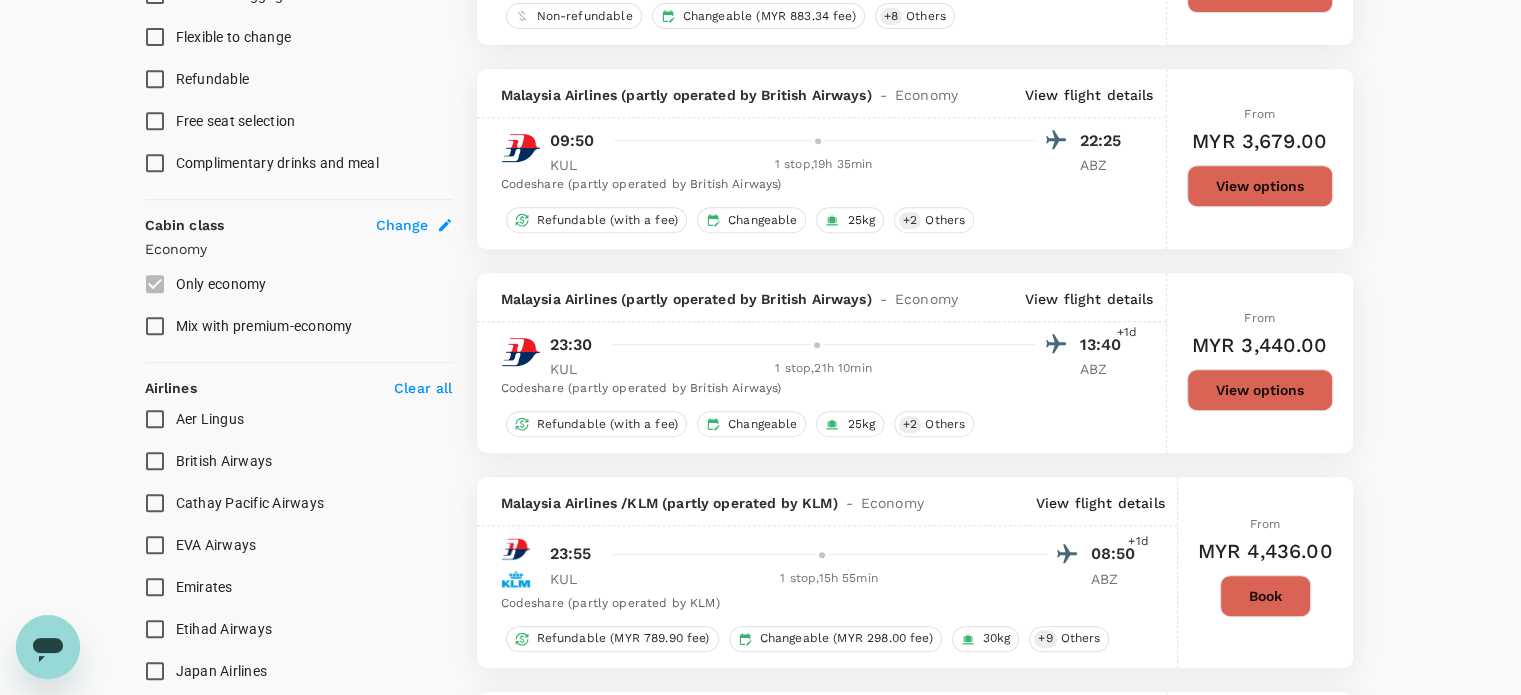 scroll, scrollTop: 900, scrollLeft: 0, axis: vertical 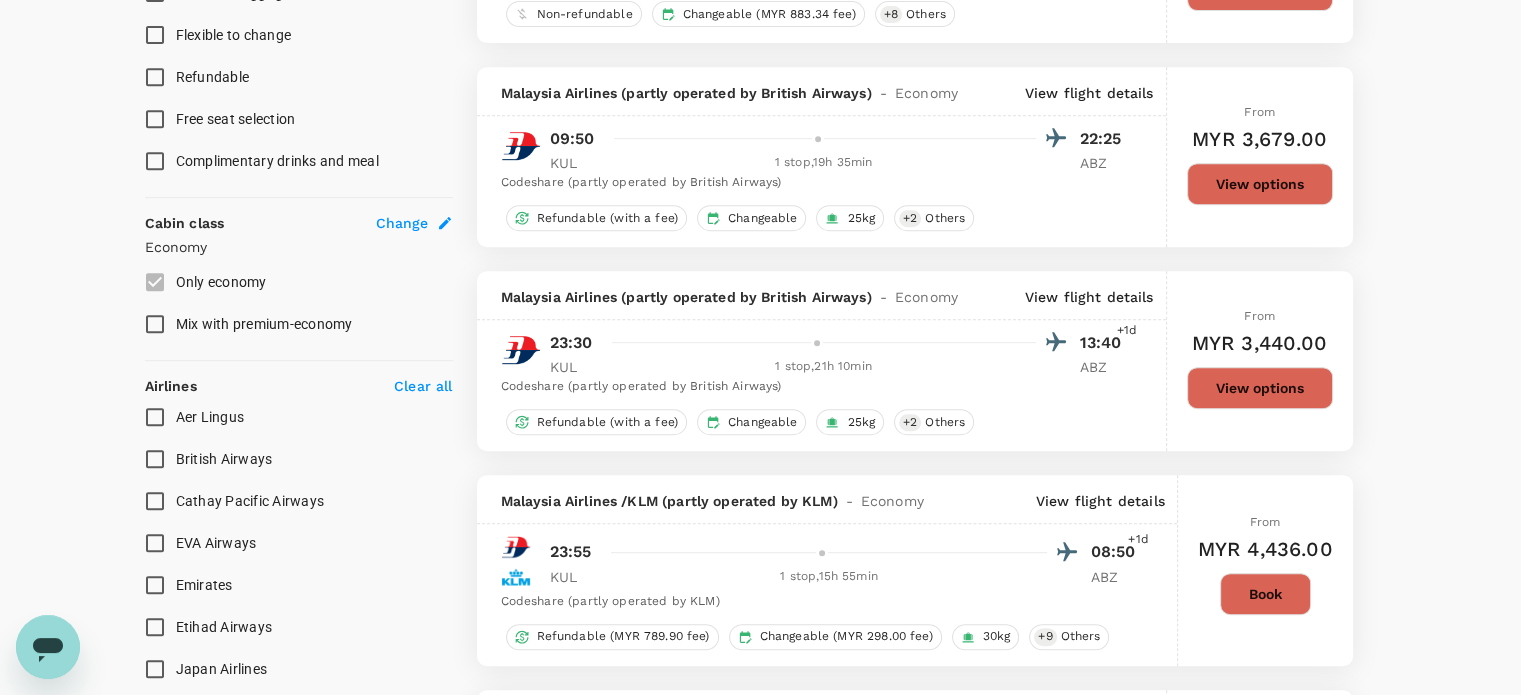 click on "View flight details" at bounding box center (1089, 297) 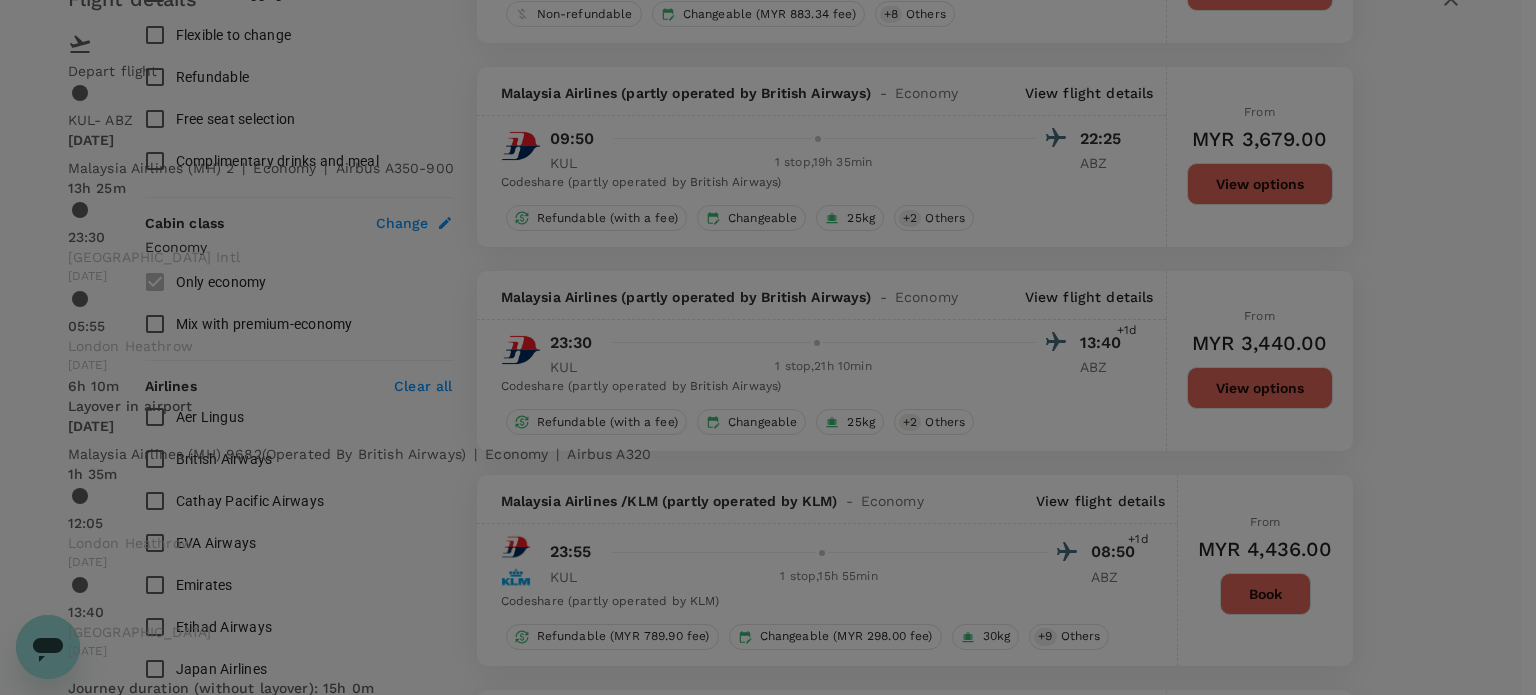 click 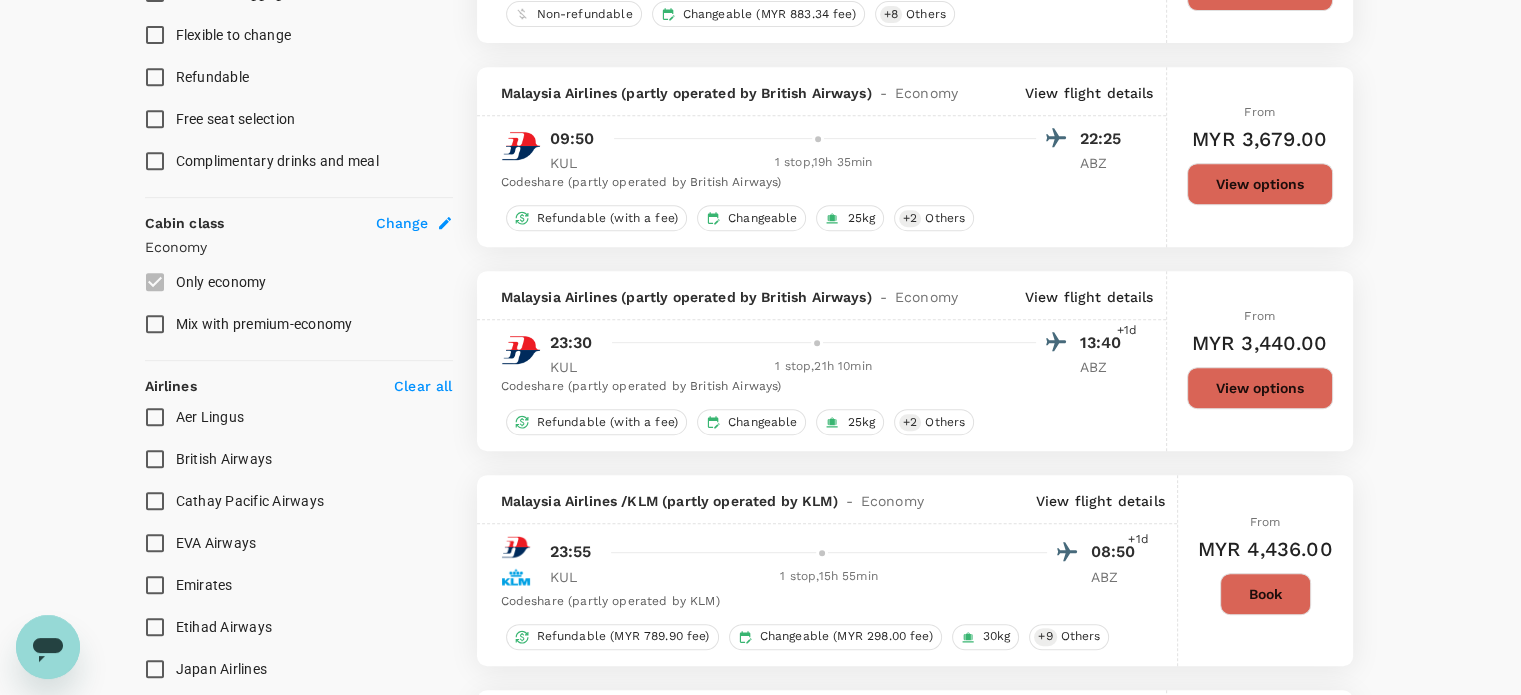 click on "22:25" at bounding box center [1105, 139] 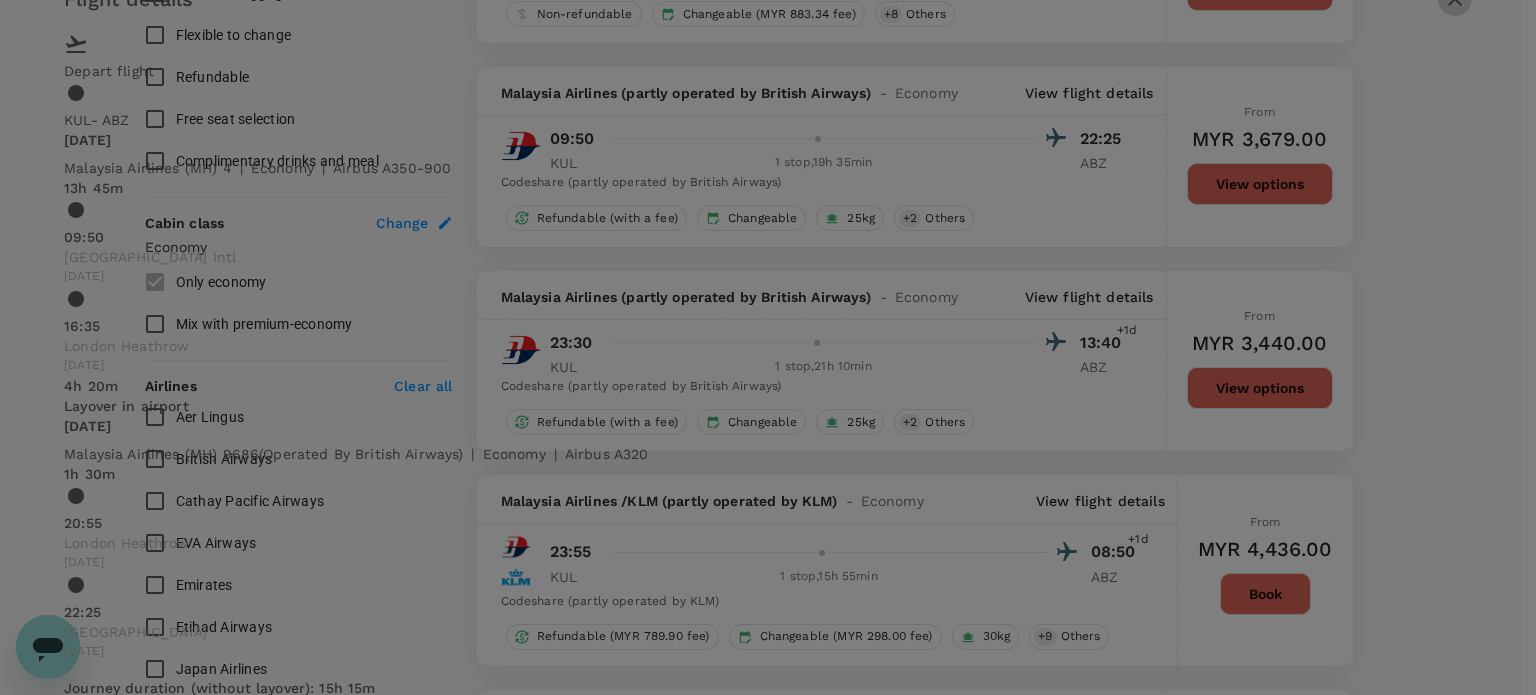 click 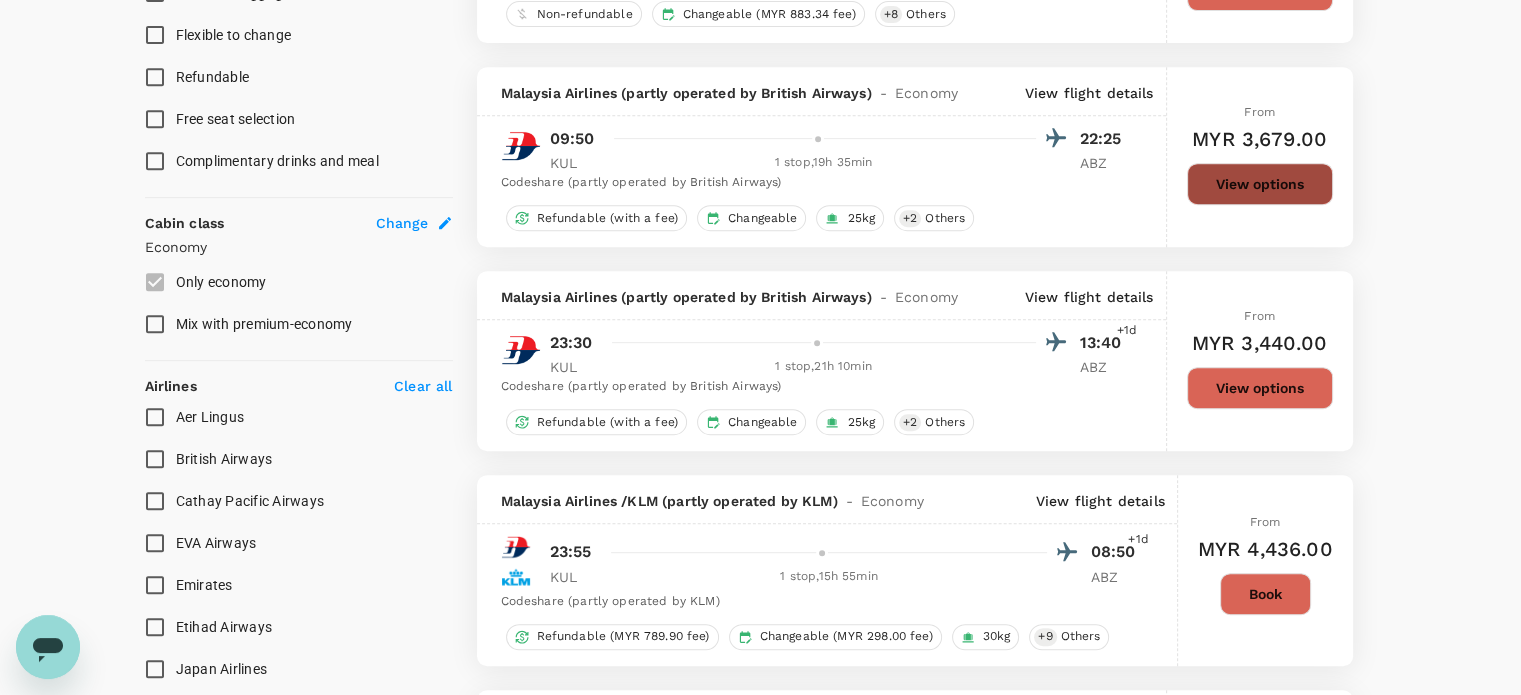 click on "View options" at bounding box center [1260, 184] 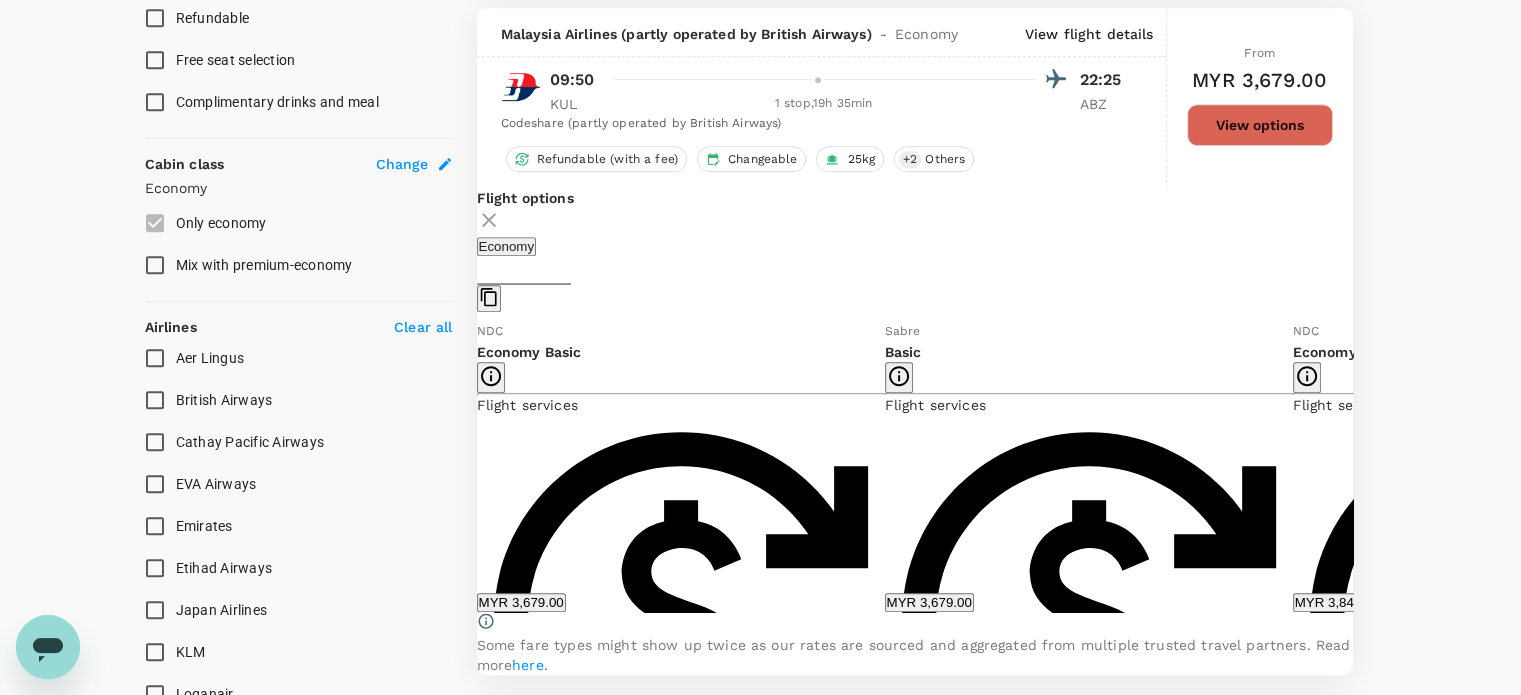 scroll, scrollTop: 967, scrollLeft: 0, axis: vertical 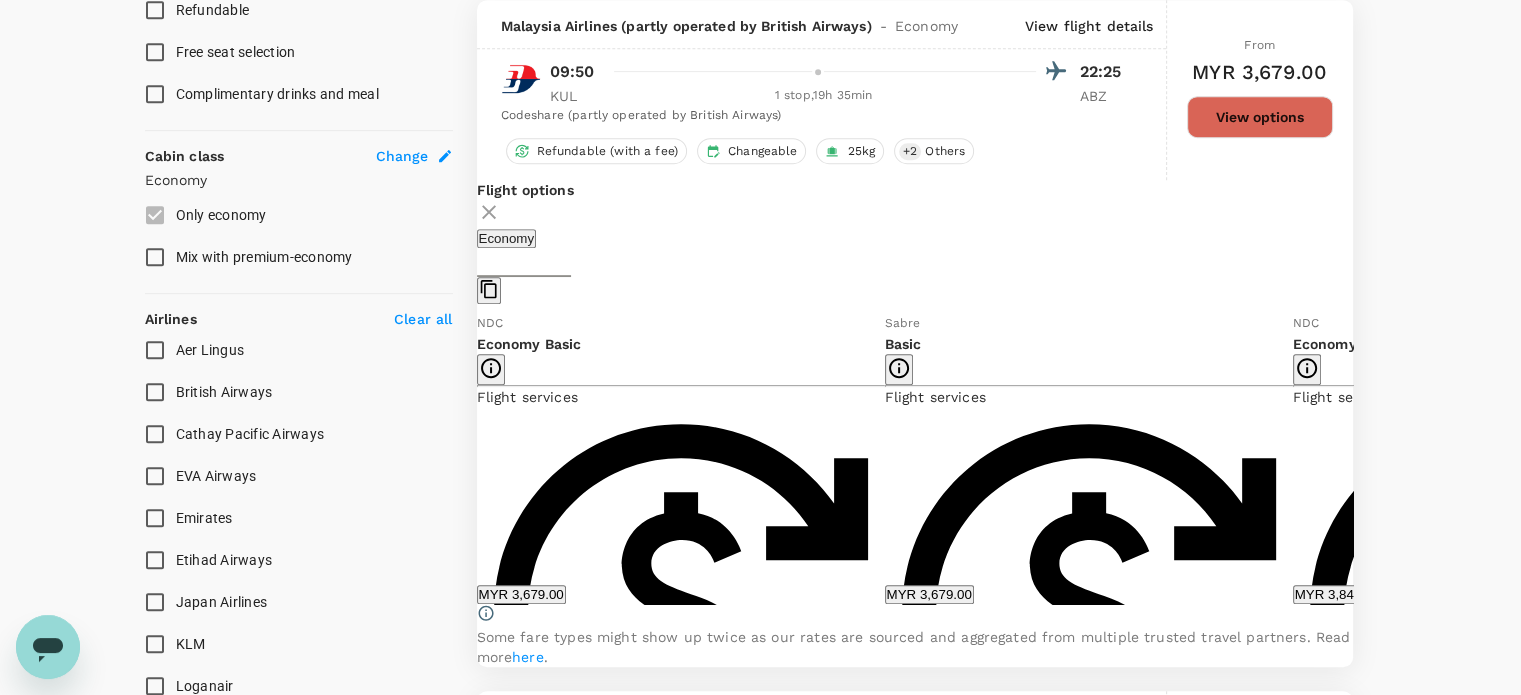 click on "Show more" at bounding box center [920, 1793] 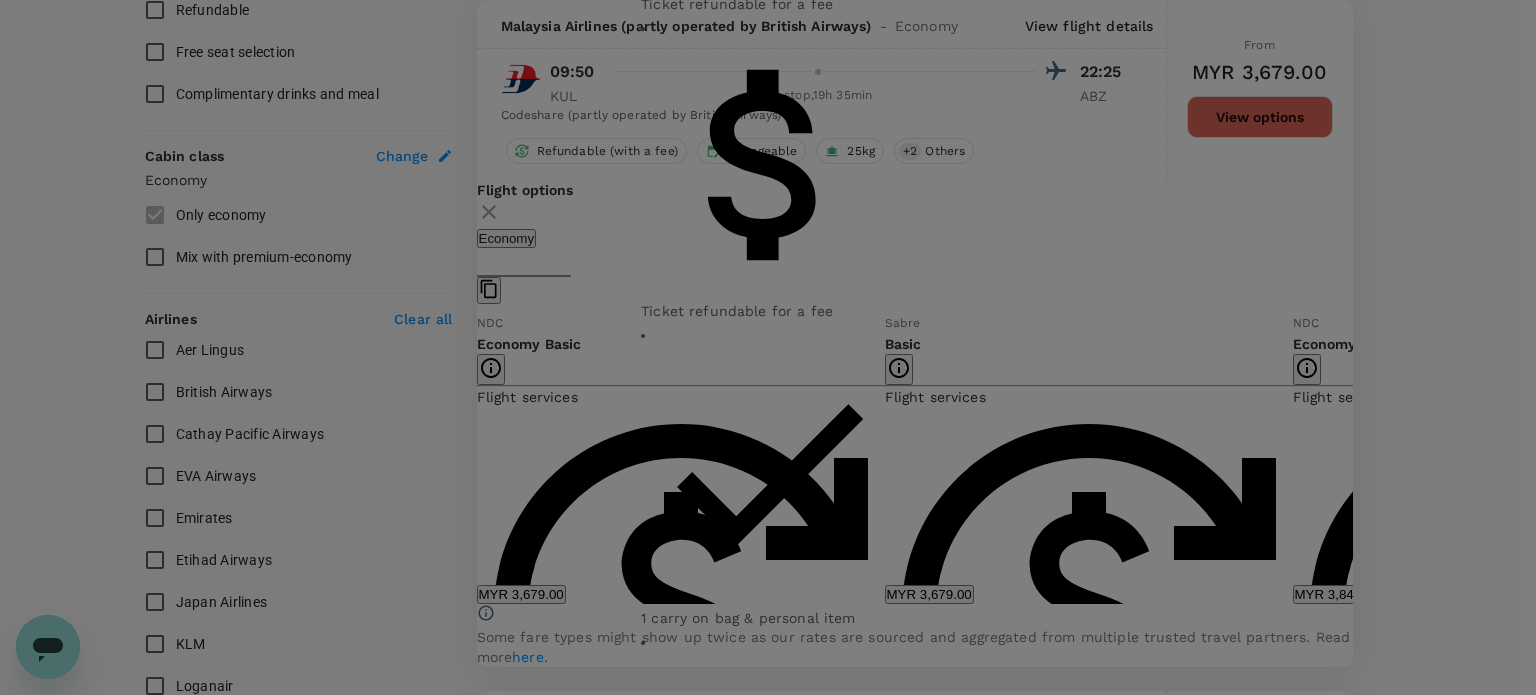 click 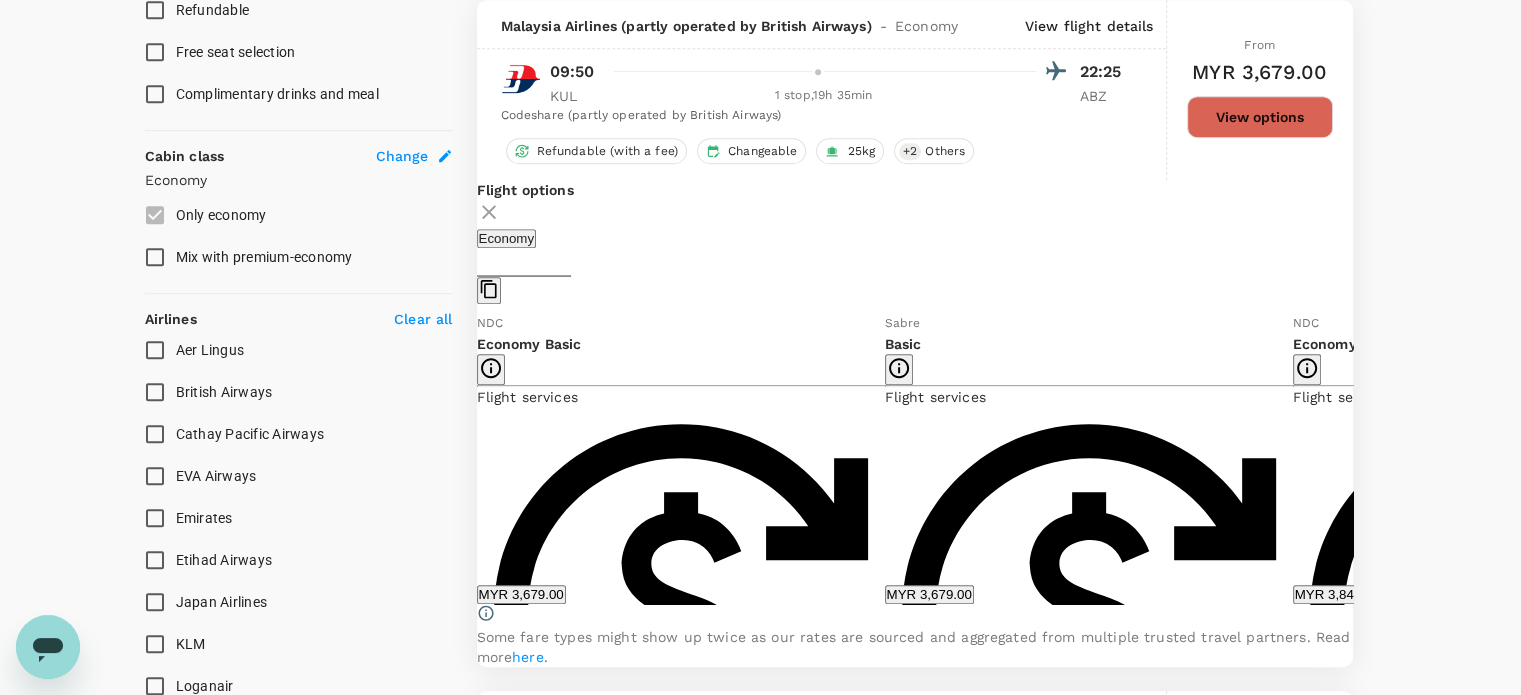 click 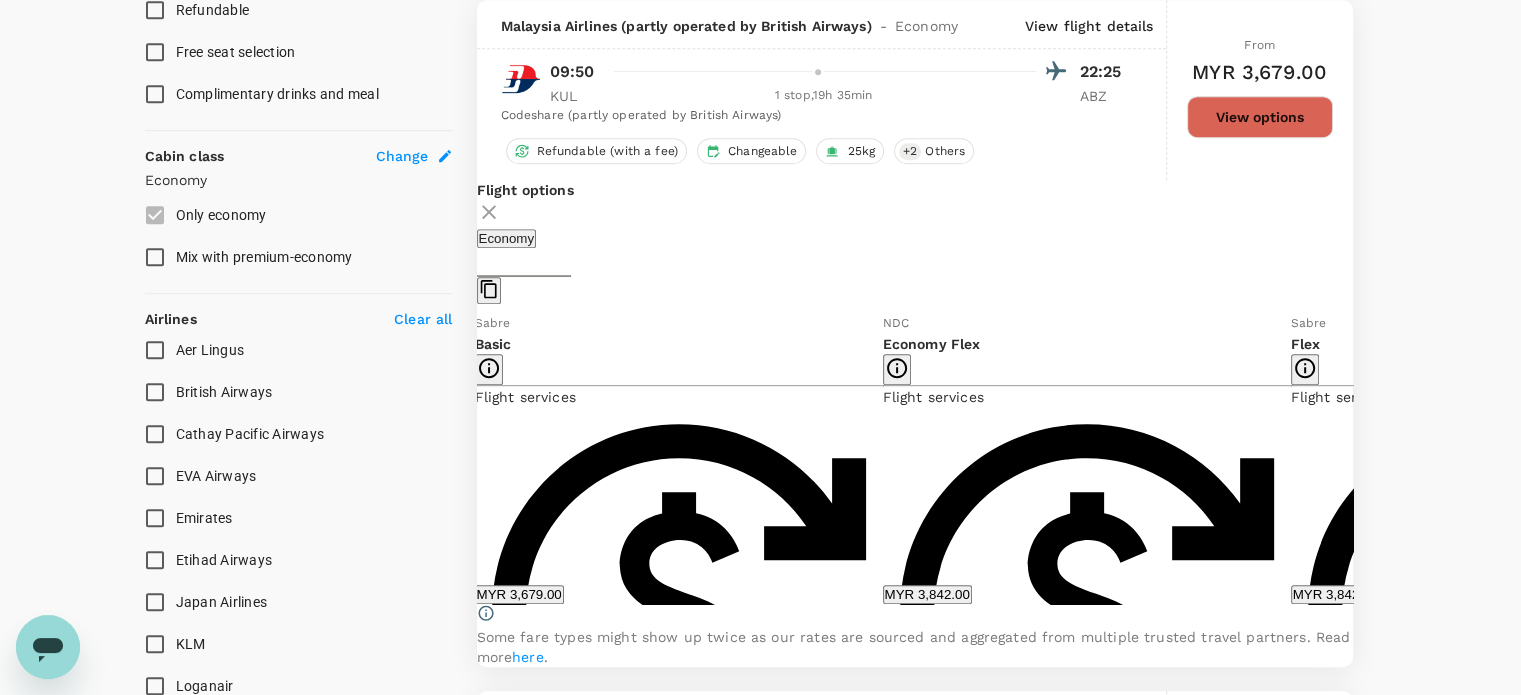 click on "Show more" at bounding box center (1326, 1793) 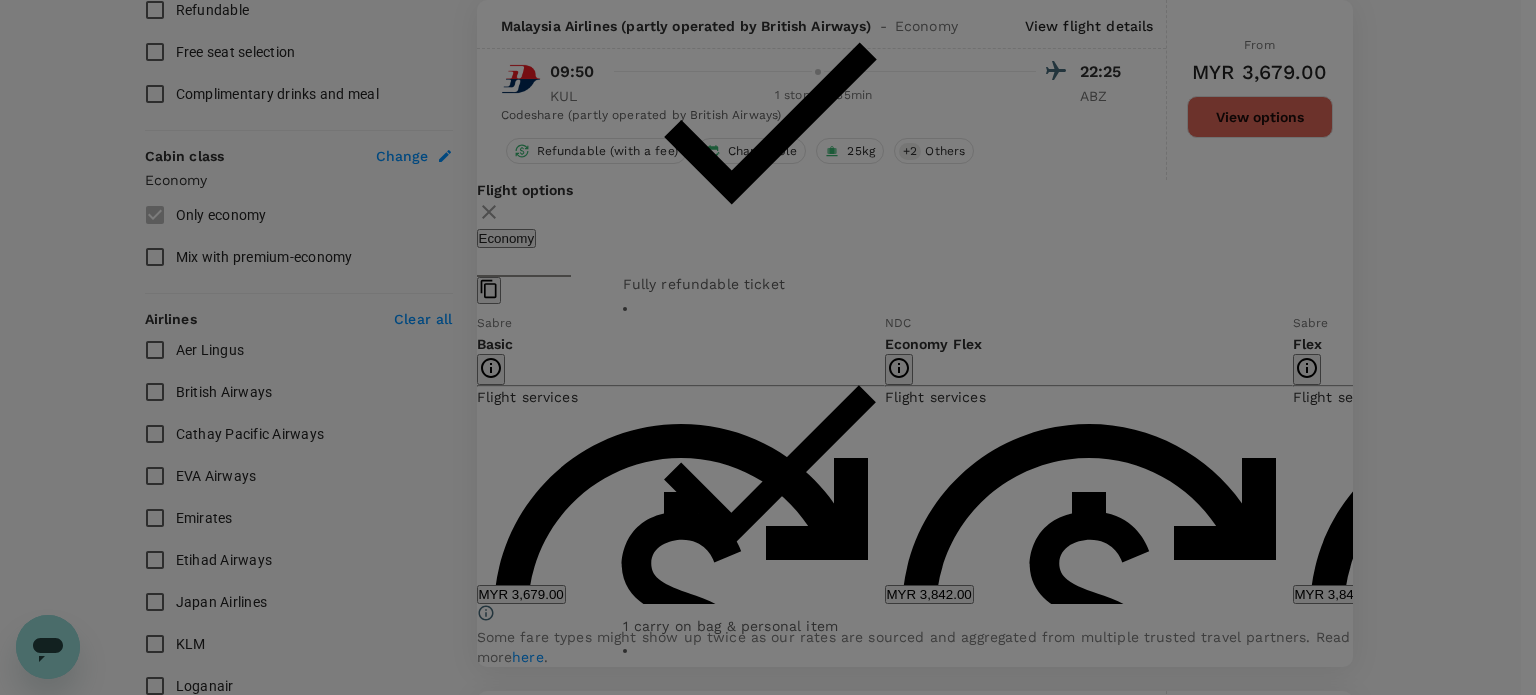 click at bounding box center [640, -1614] 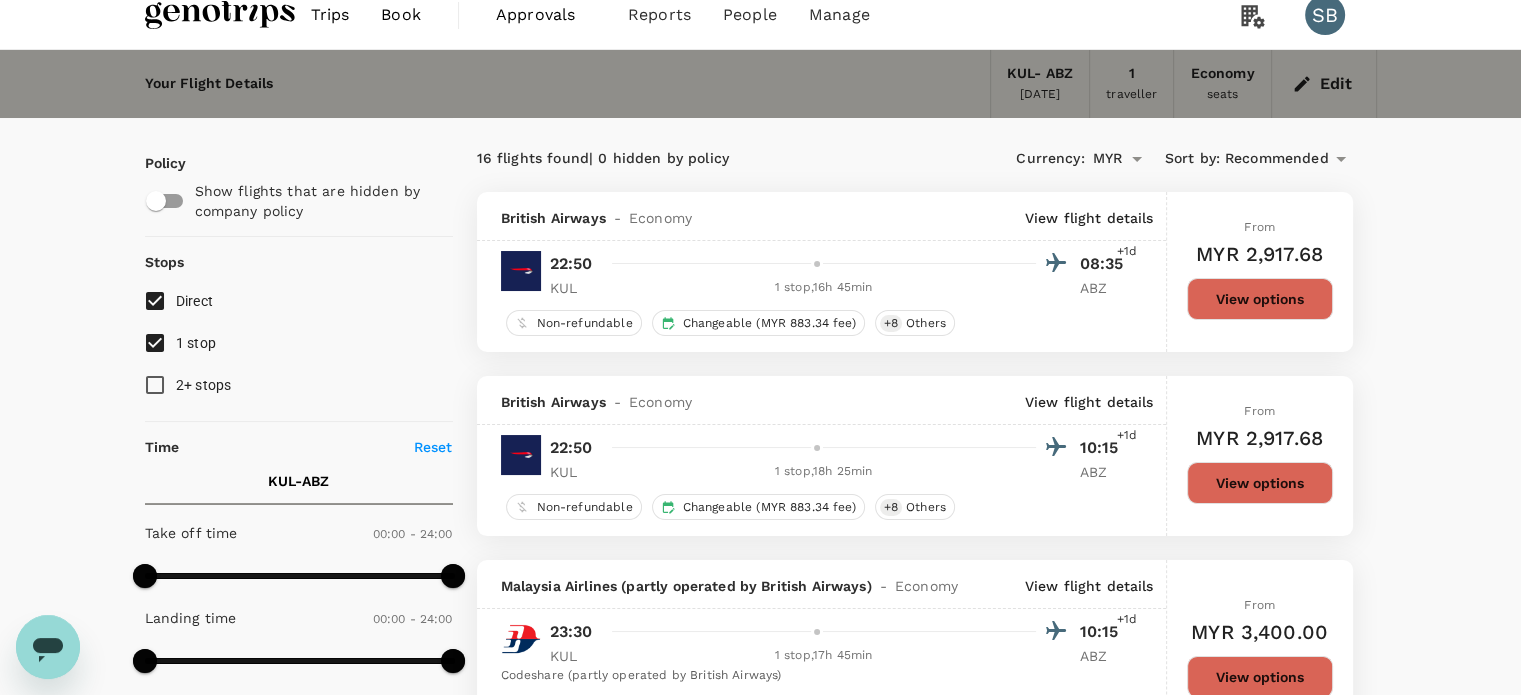 scroll, scrollTop: 0, scrollLeft: 0, axis: both 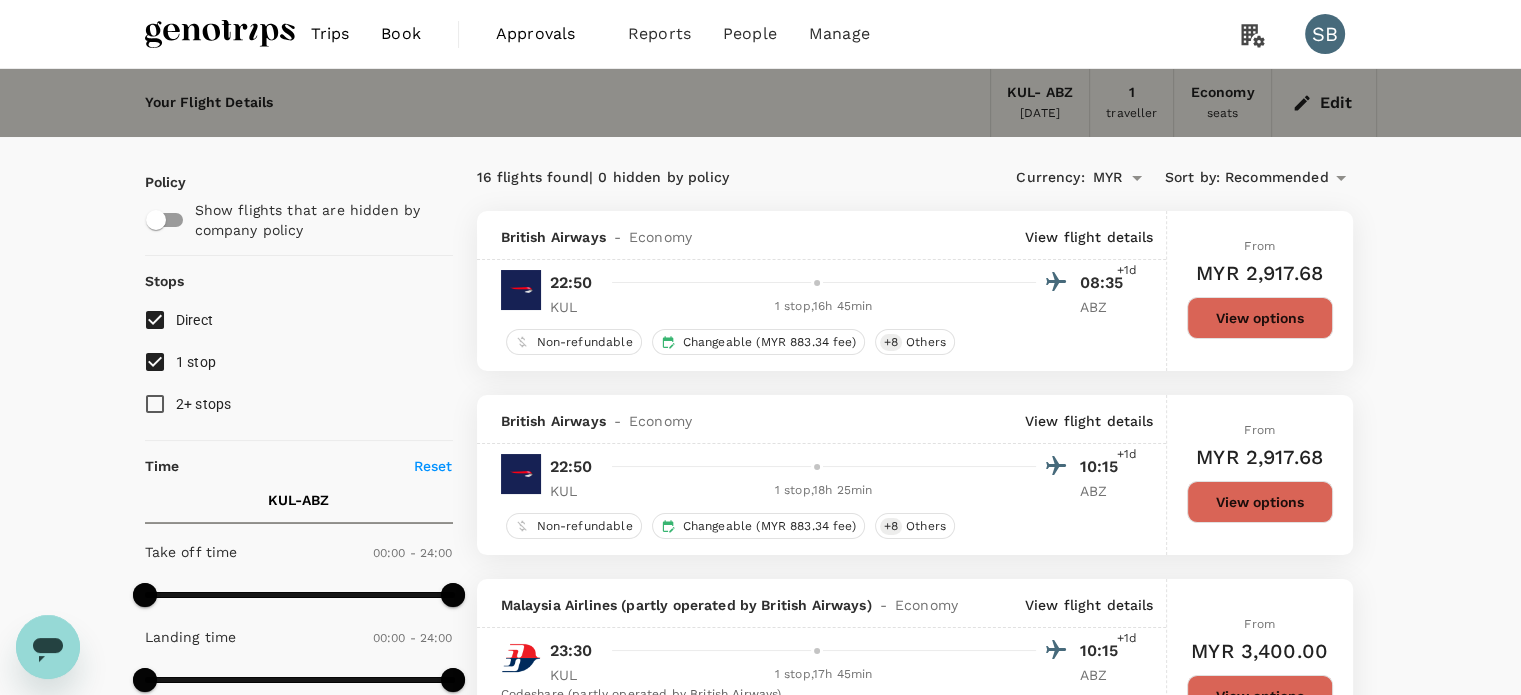 click at bounding box center (220, 34) 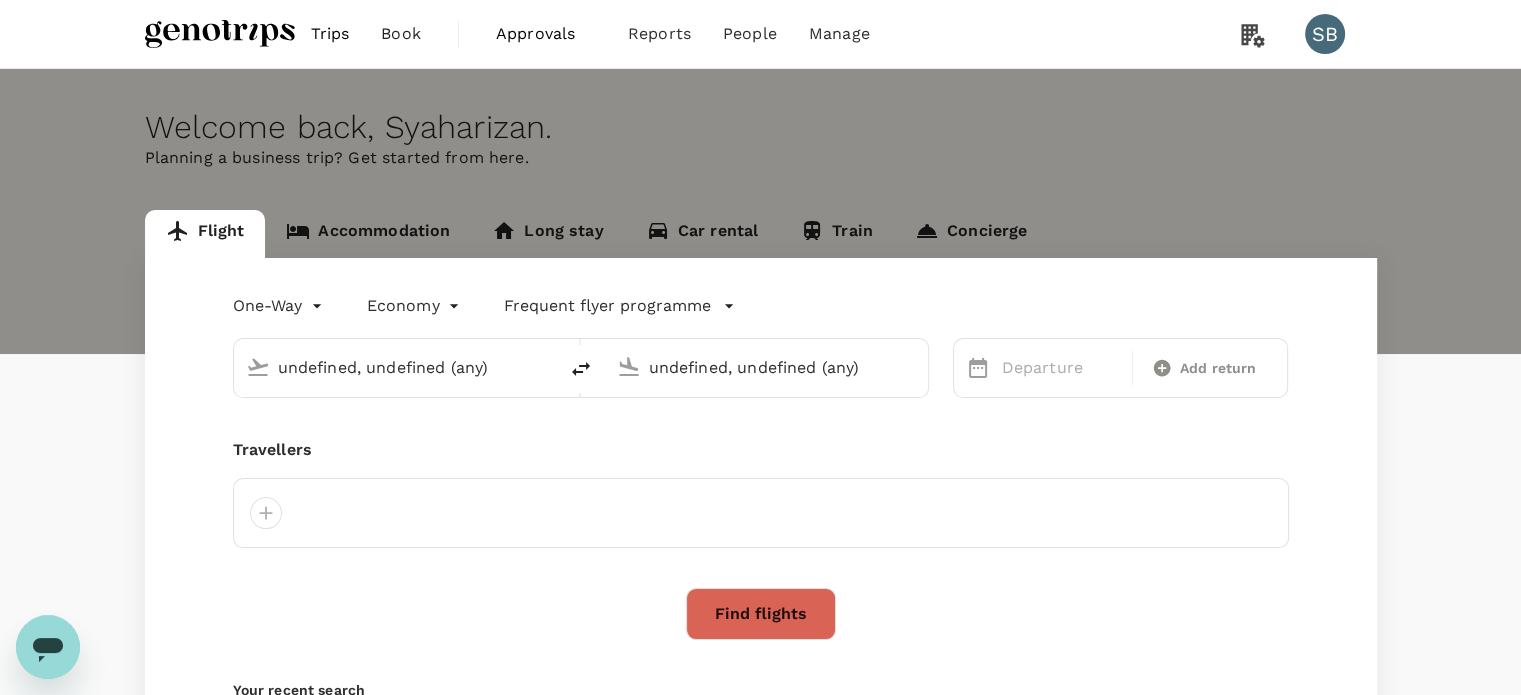 type 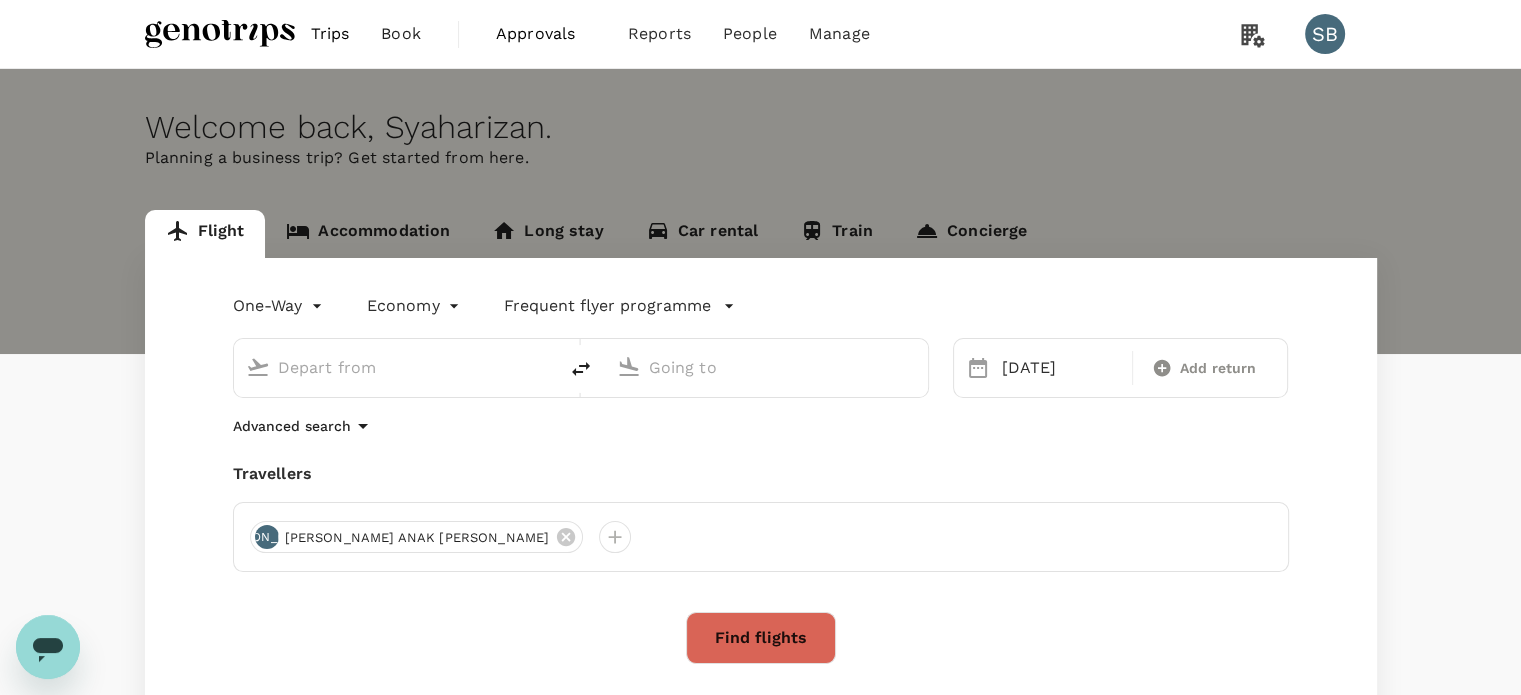 type on "Kuala Lumpur Intl (KUL)" 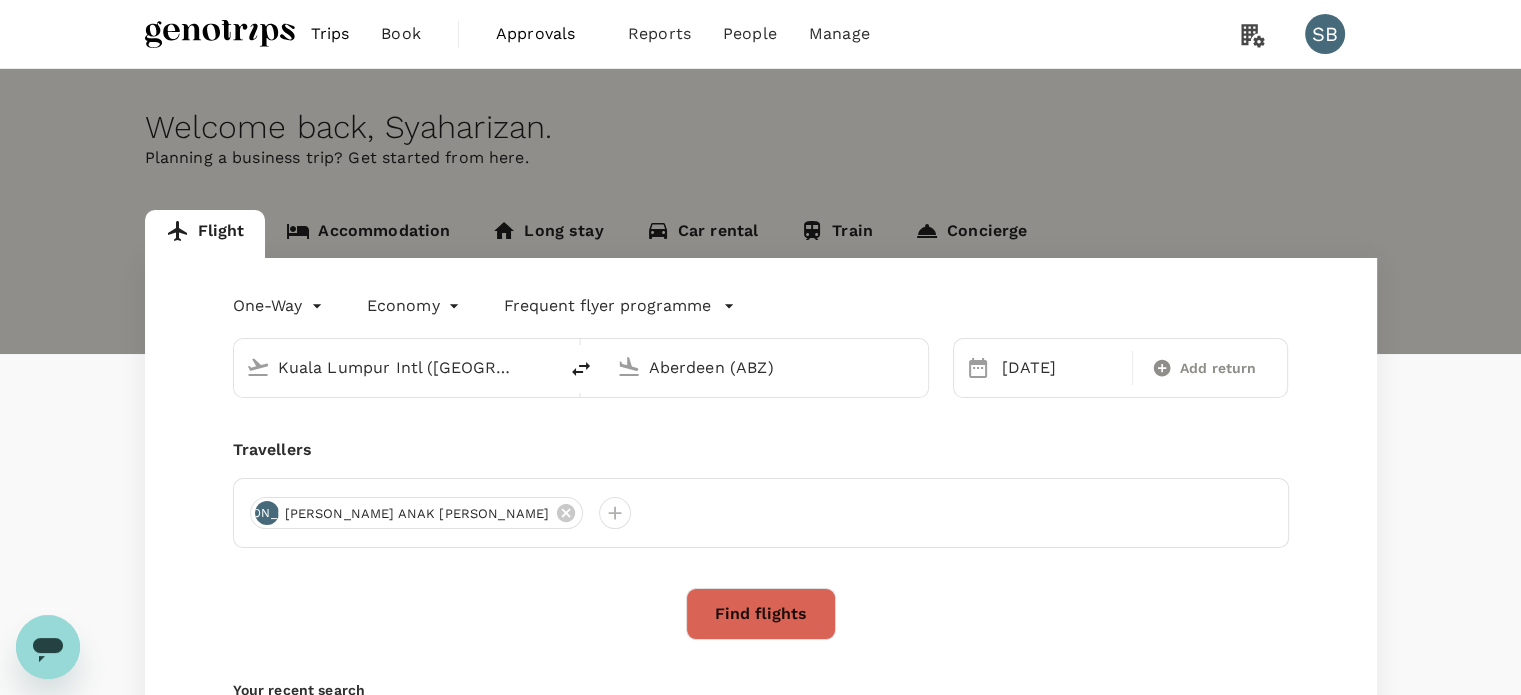 type 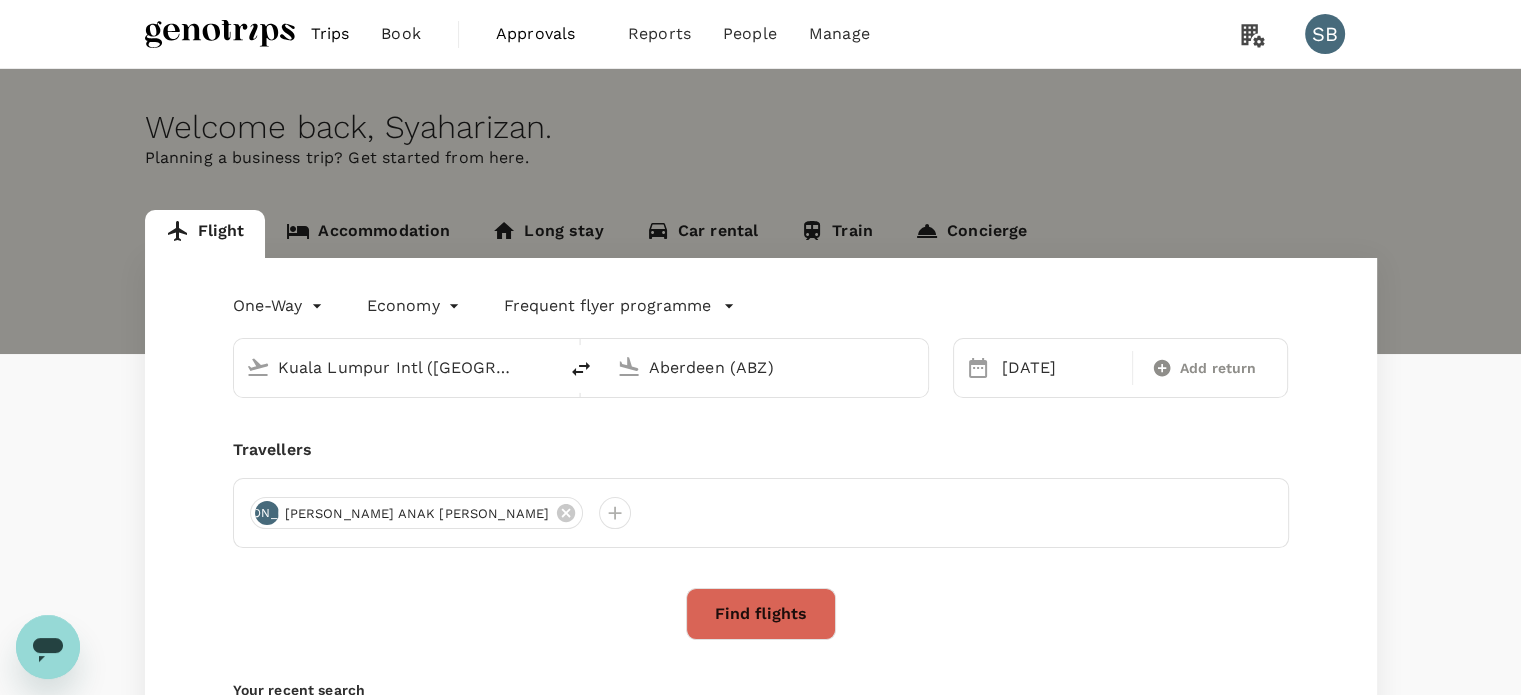 type 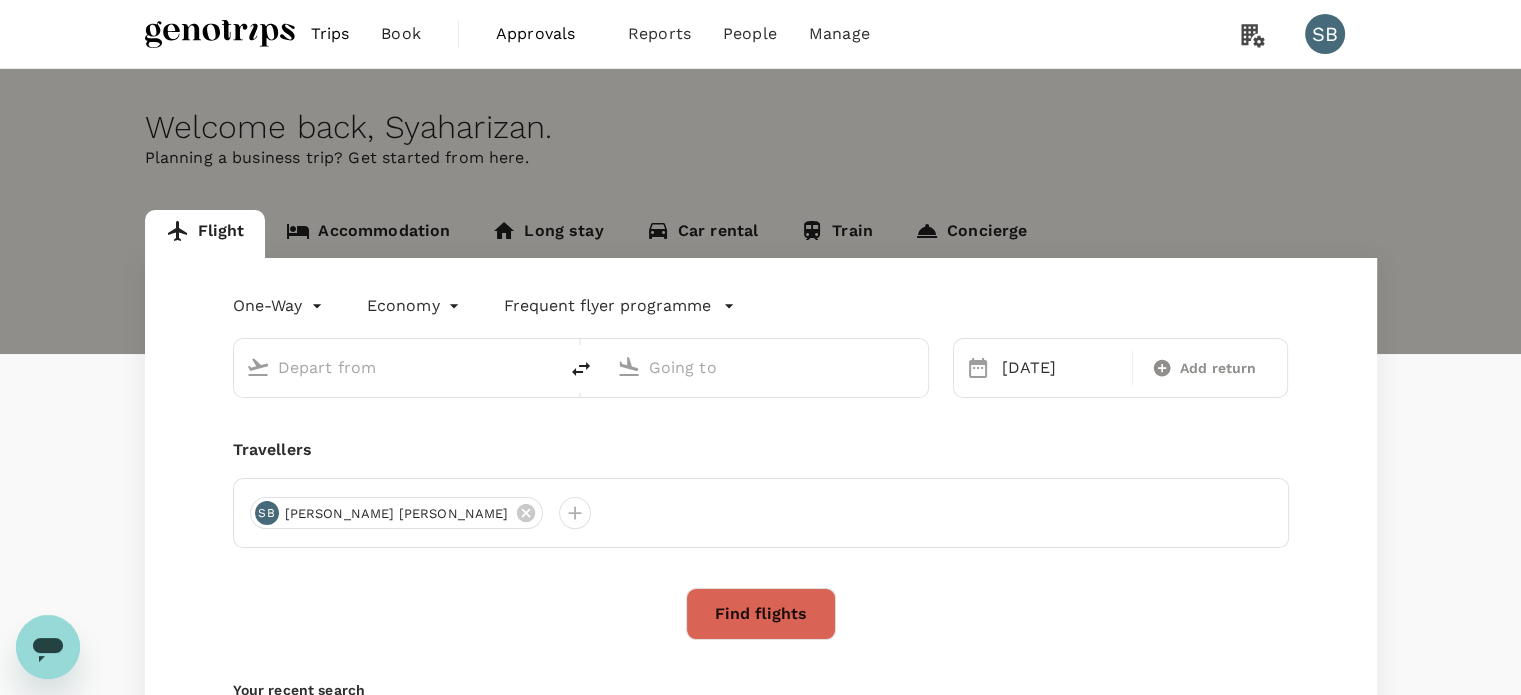 type on "Kuala Lumpur Intl (KUL)" 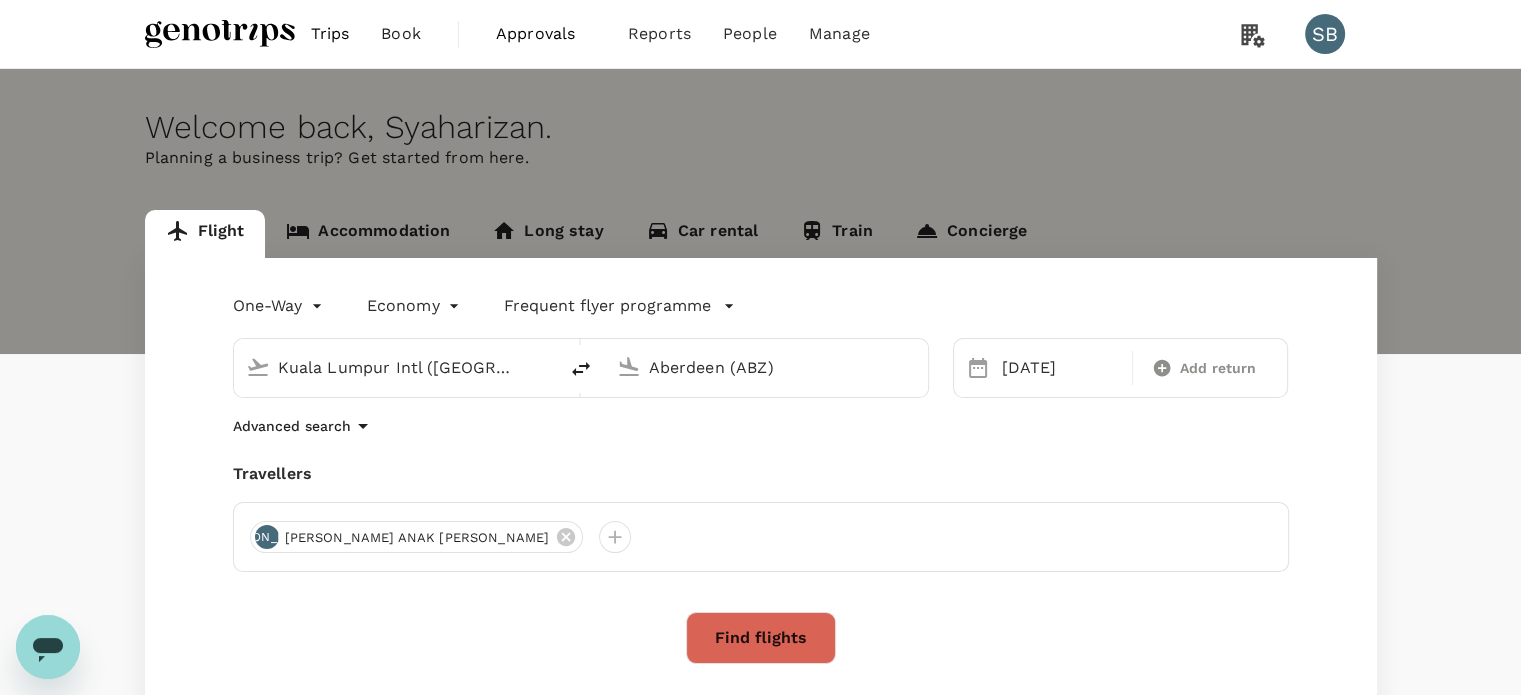 click on "Accommodation" at bounding box center (368, 234) 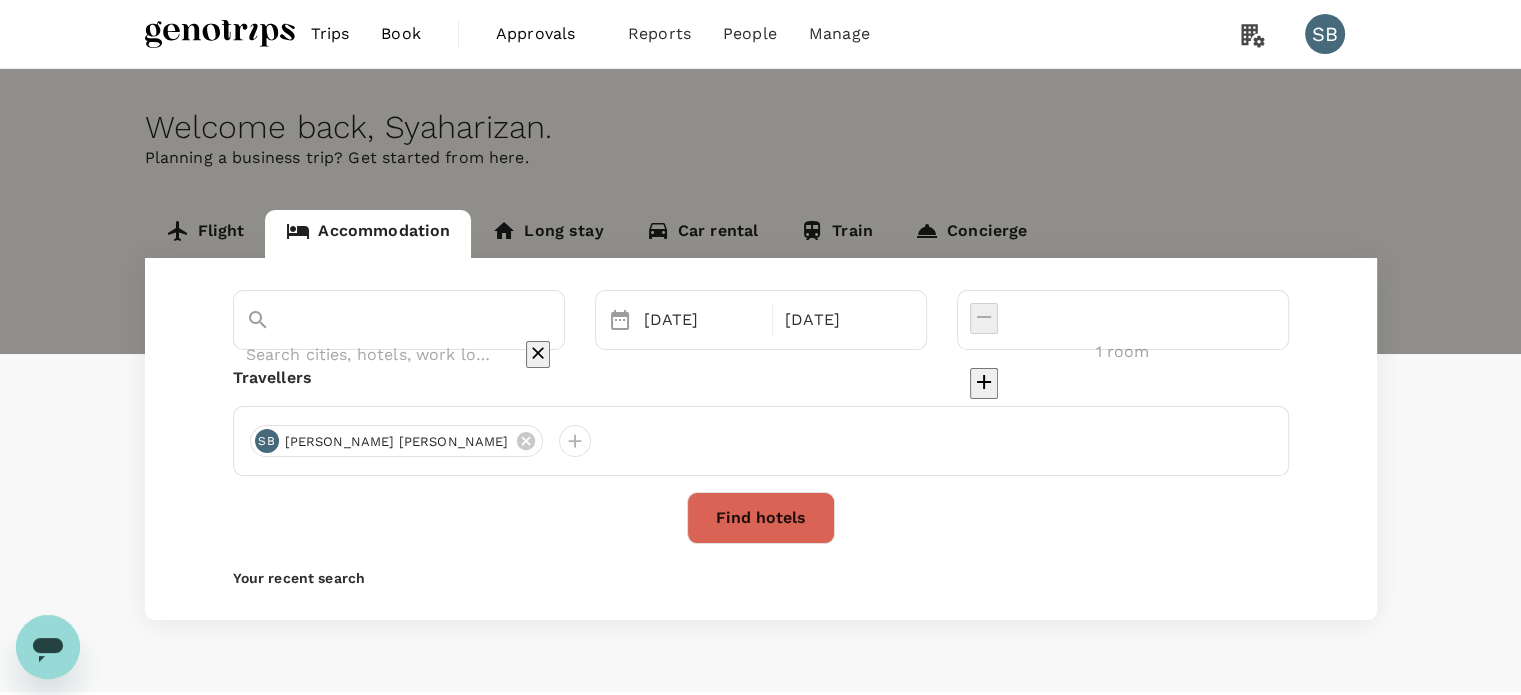 type on "Napzone KKIA by Sovotel" 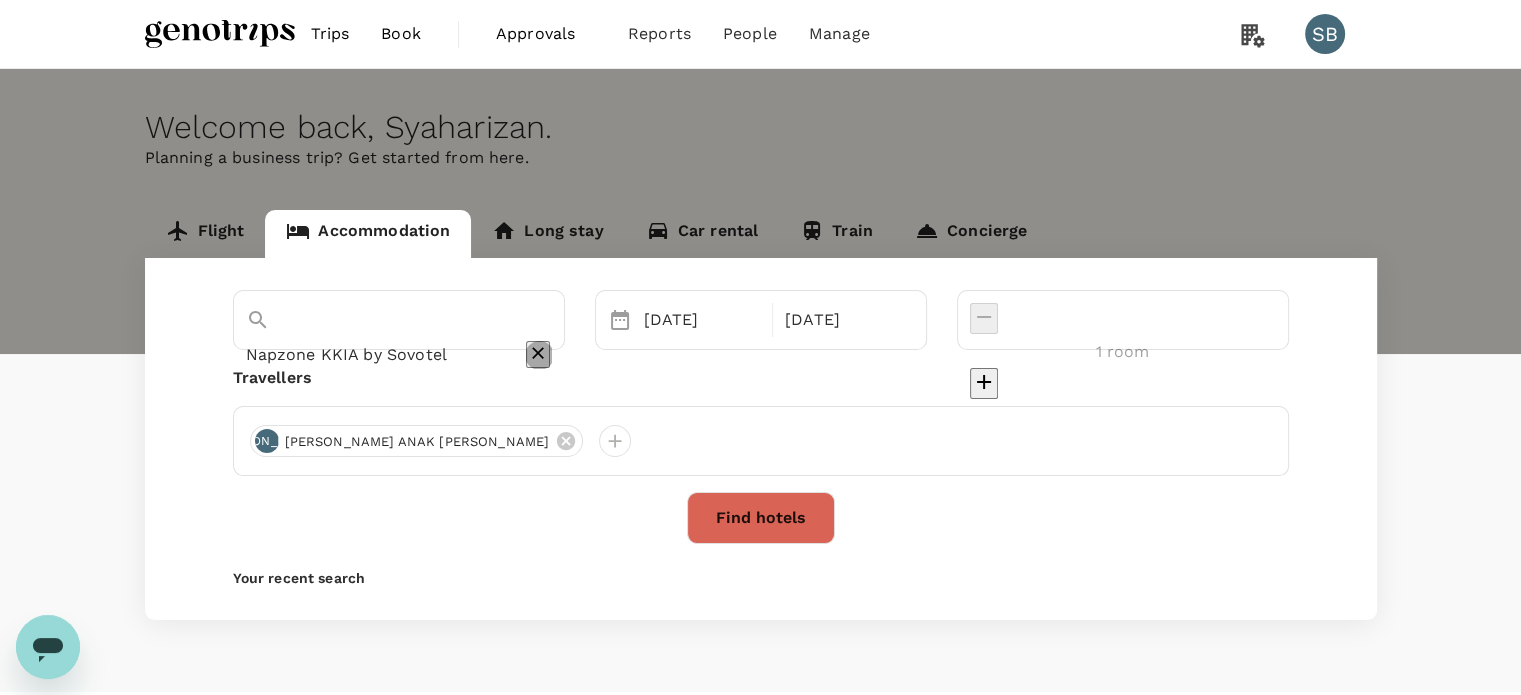 click 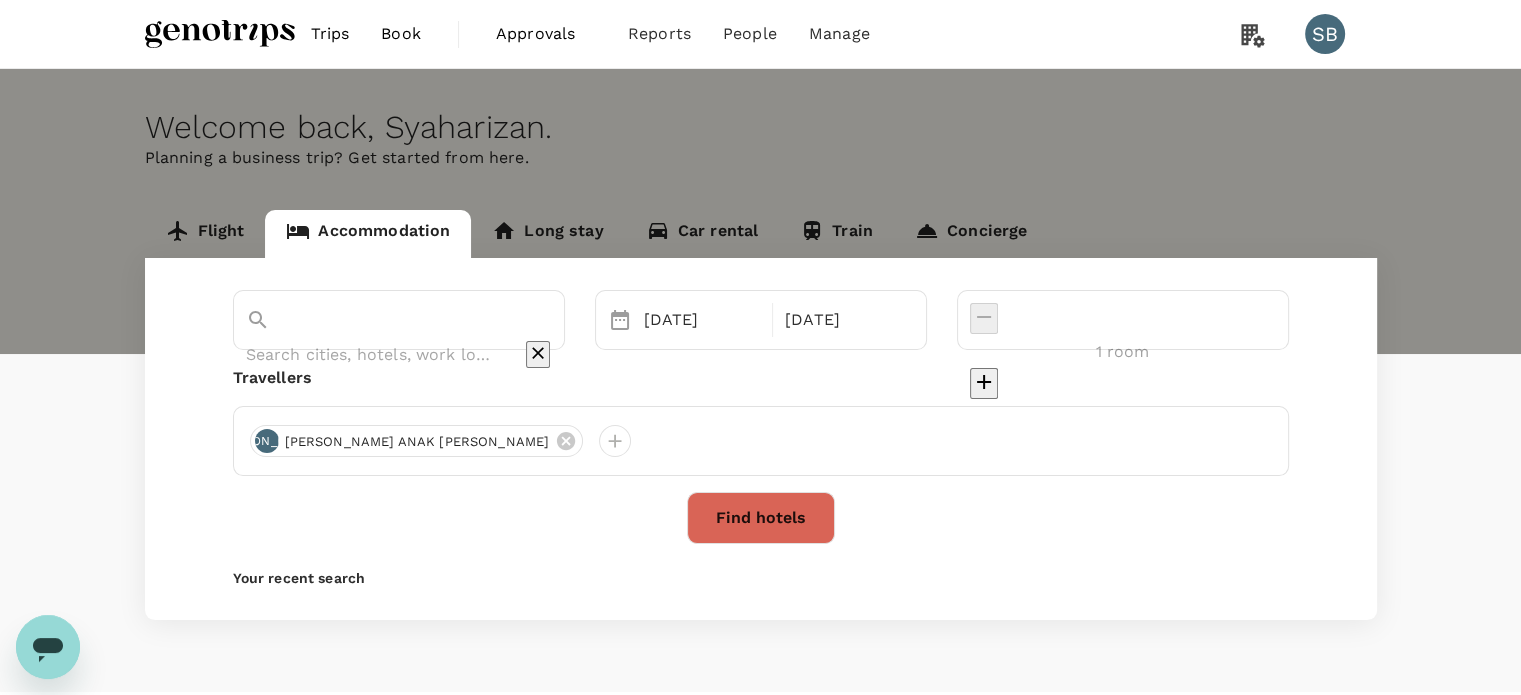 paste on "Lintas Platinum Hotel" 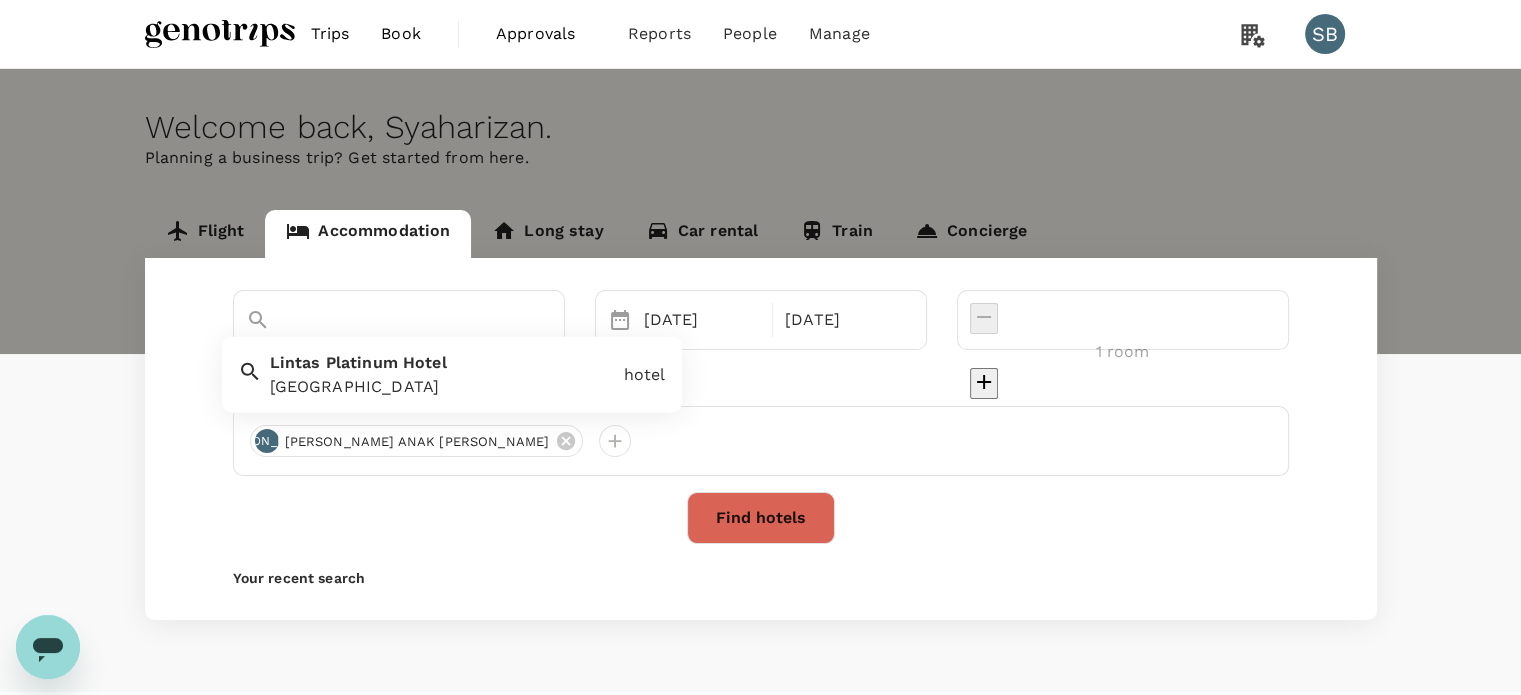 click on "Lintas Platinum Hotel" at bounding box center (443, 387) 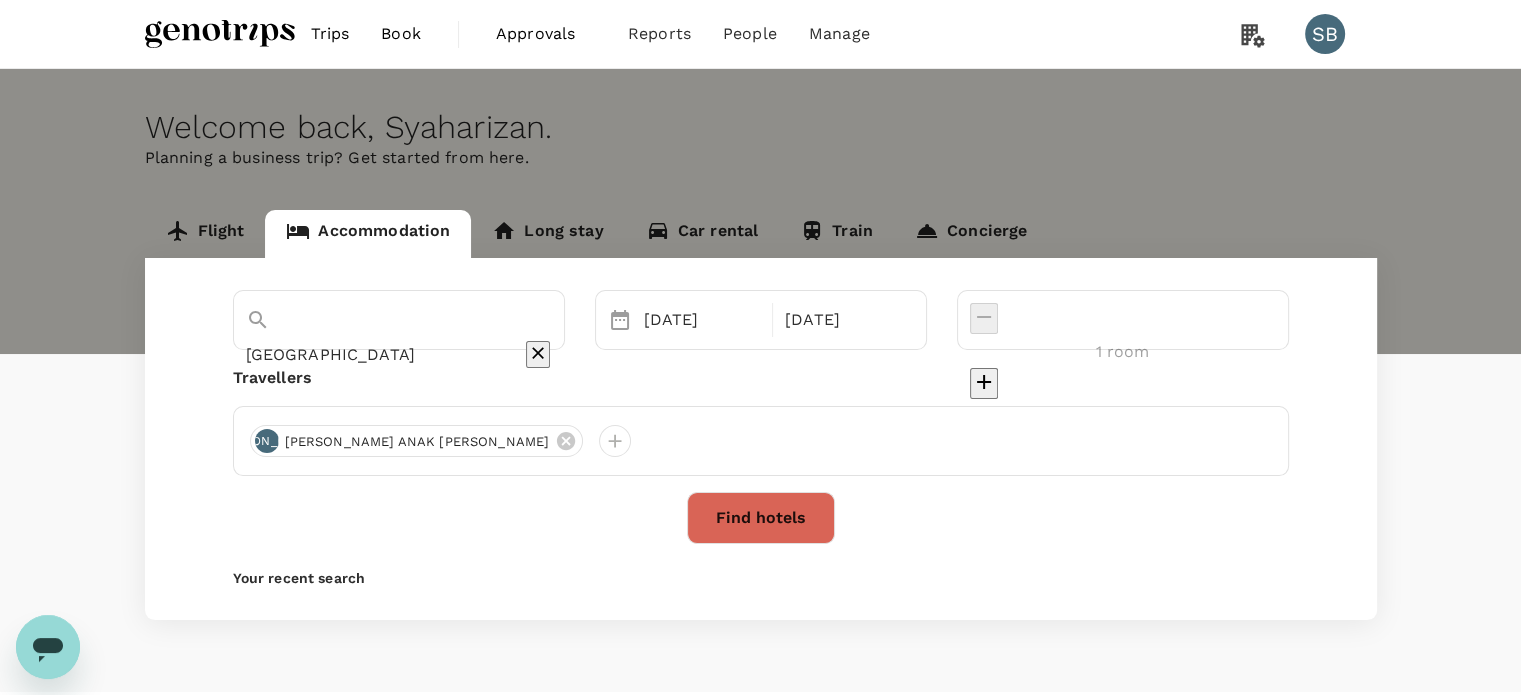 type on "Lintas Platinum Hotel" 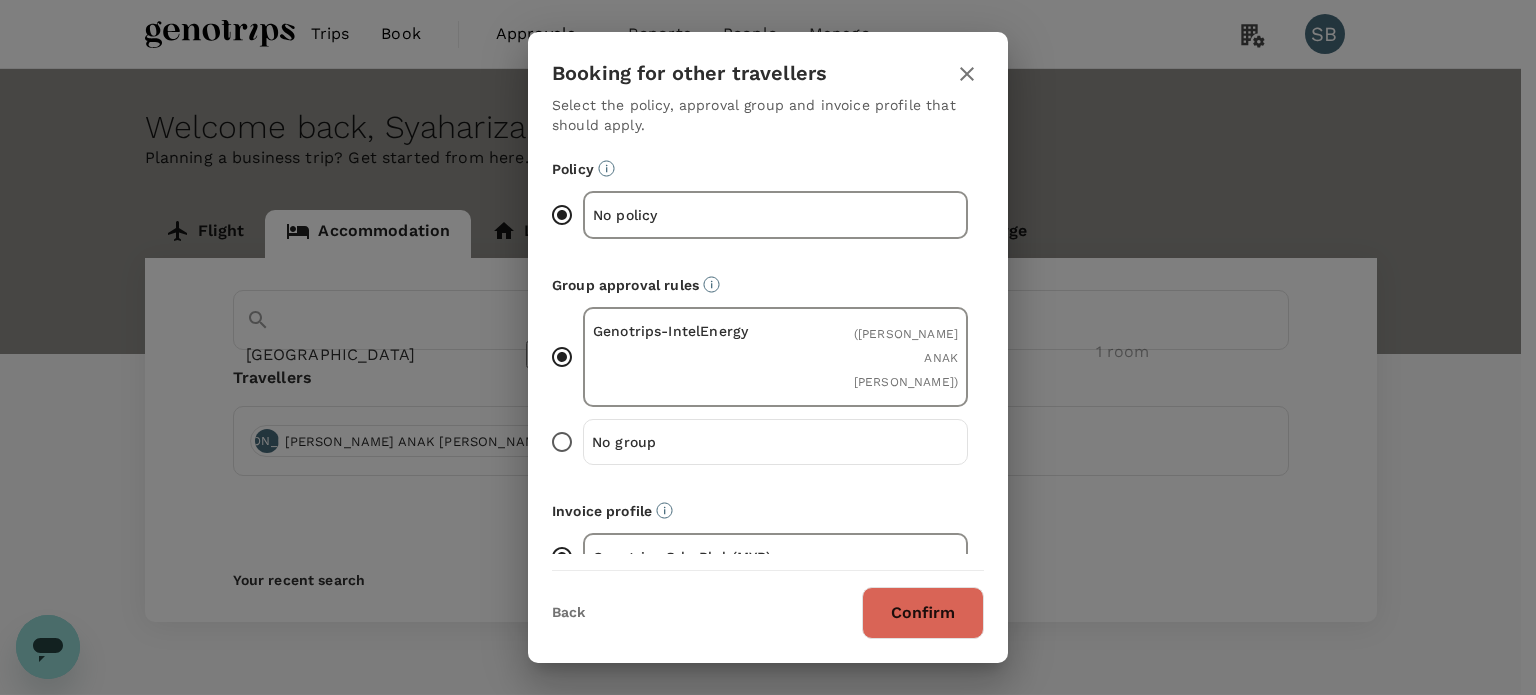 click on "Confirm" at bounding box center (923, 613) 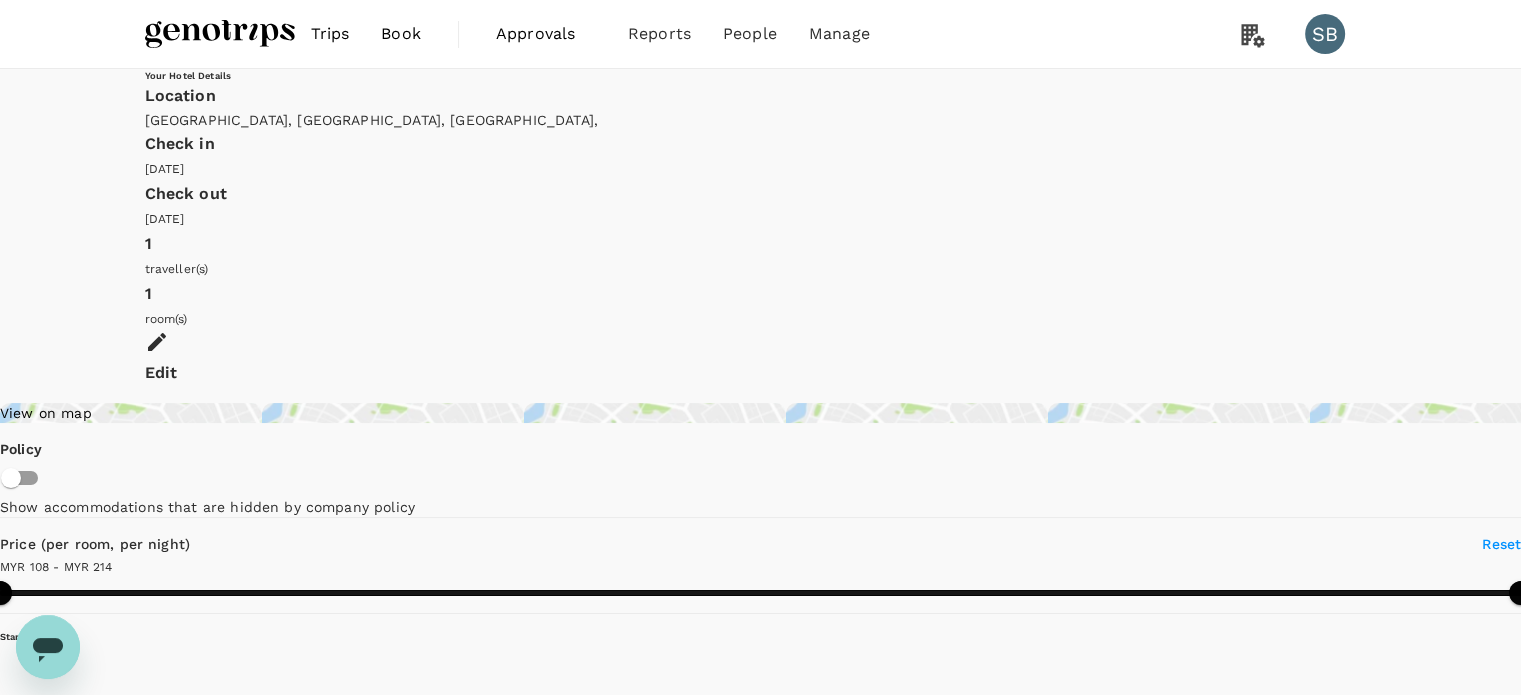 drag, startPoint x: 883, startPoint y: 258, endPoint x: 711, endPoint y: 255, distance: 172.02615 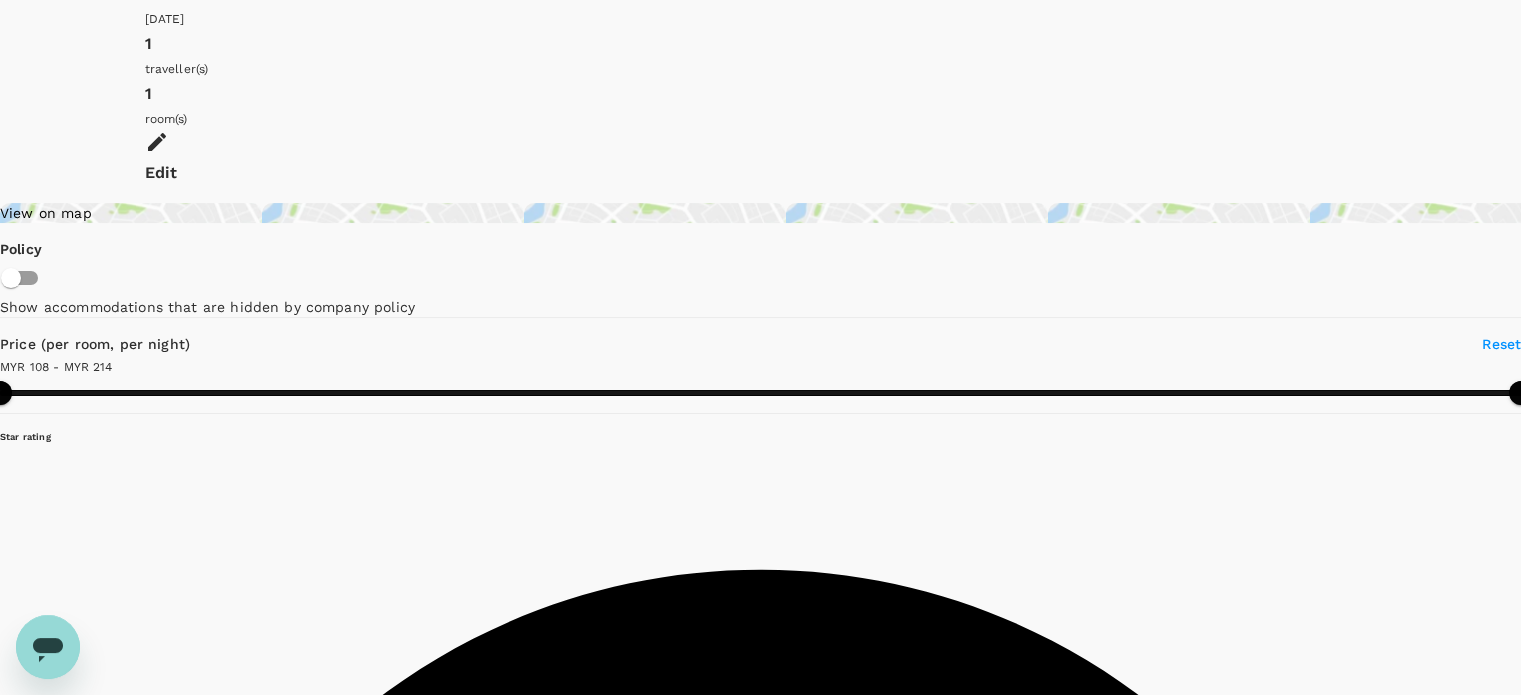 click on "View rooms" at bounding box center (76, 15507) 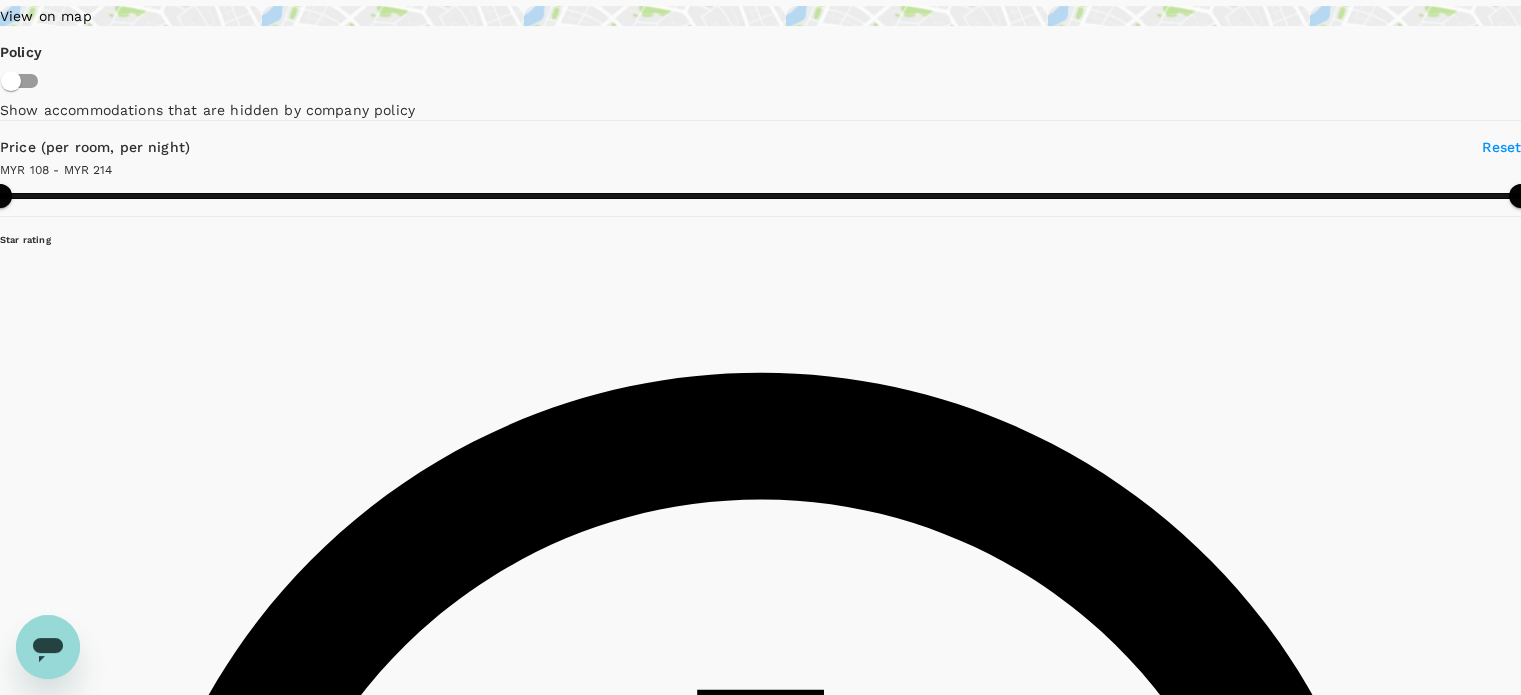 scroll, scrollTop: 400, scrollLeft: 0, axis: vertical 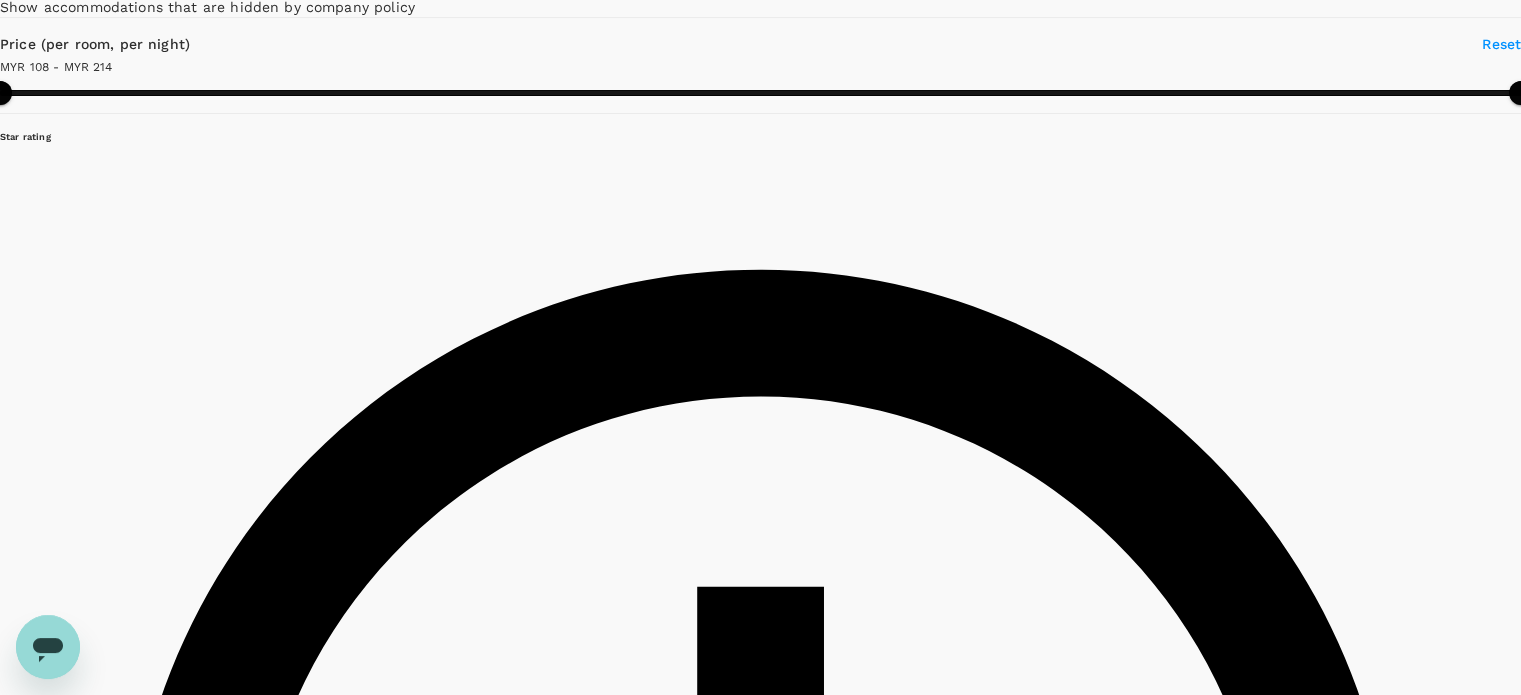 click on "View rooms" at bounding box center (76, 21423) 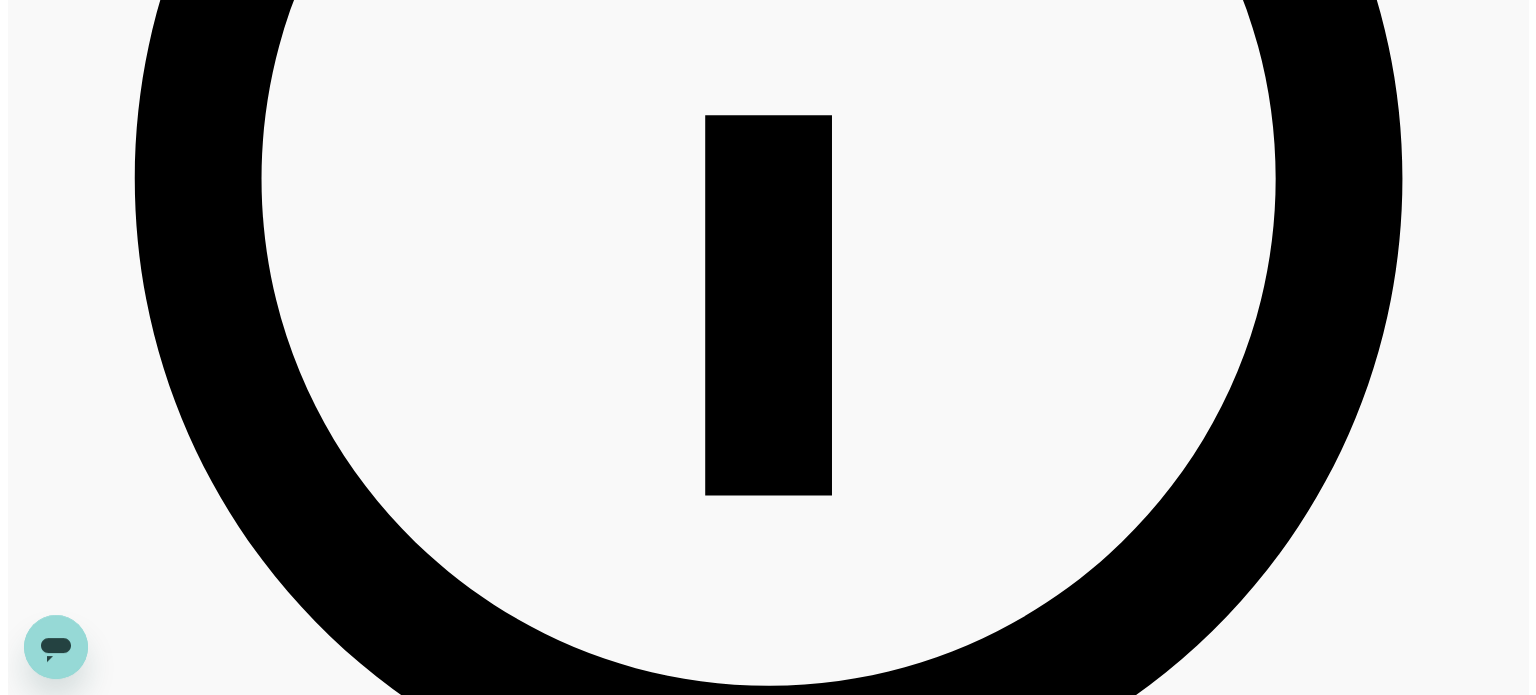 scroll, scrollTop: 1067, scrollLeft: 0, axis: vertical 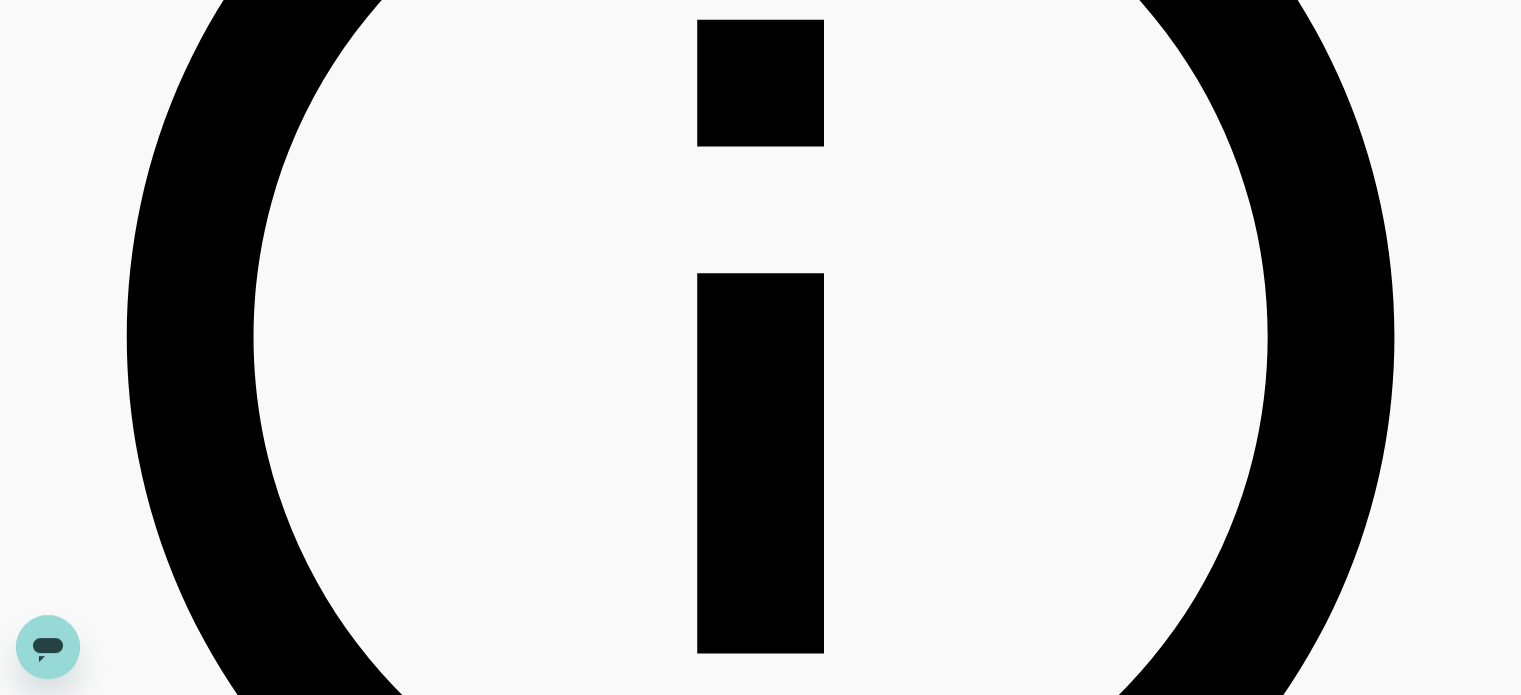 drag, startPoint x: 828, startPoint y: 67, endPoint x: 707, endPoint y: 47, distance: 122.641754 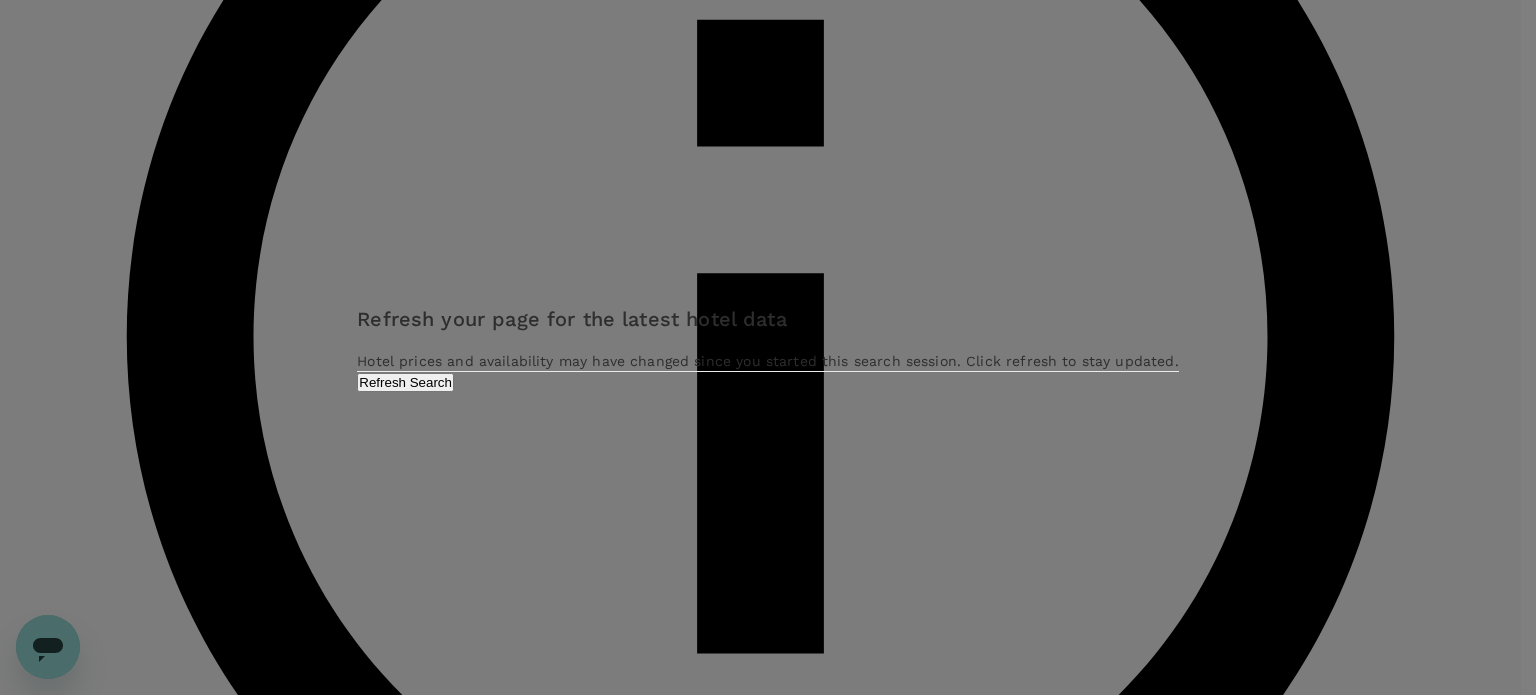 click on "Refresh Search" at bounding box center [405, 382] 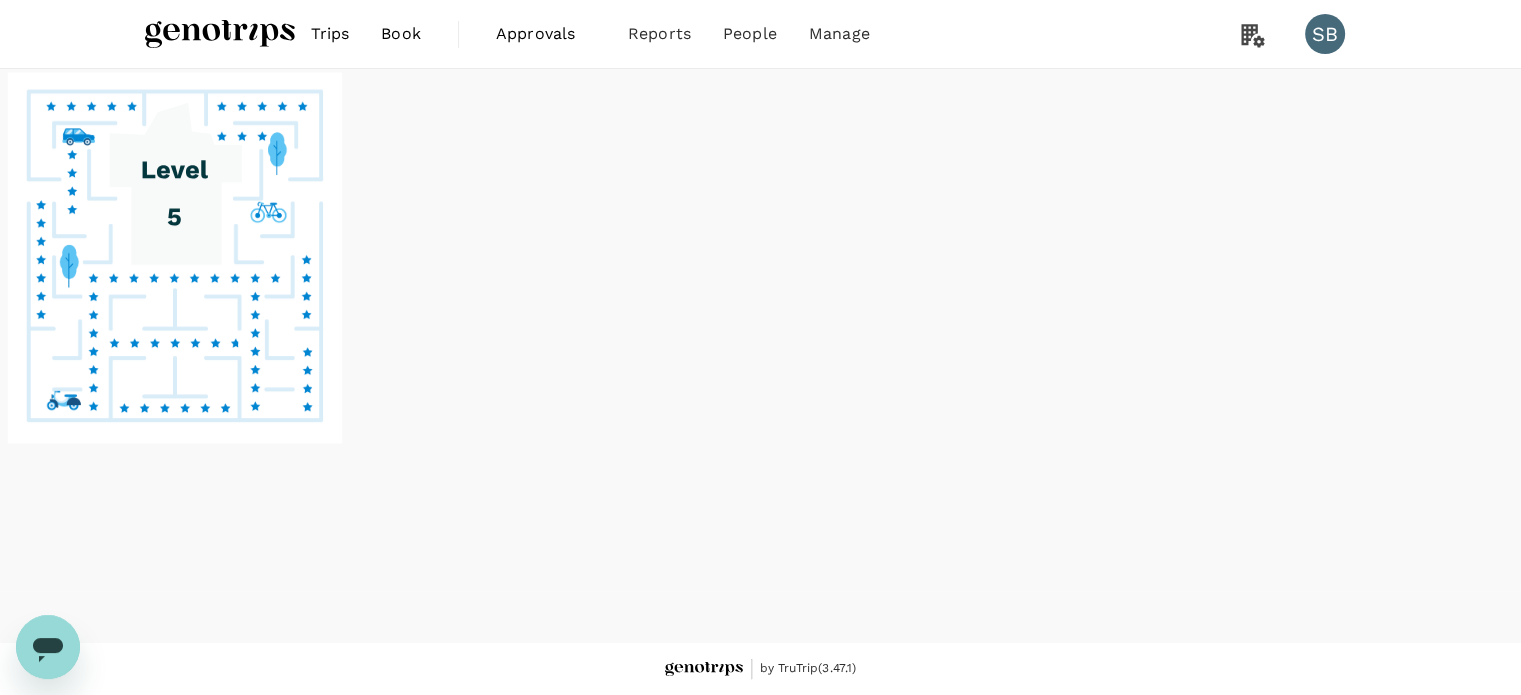 scroll, scrollTop: 0, scrollLeft: 0, axis: both 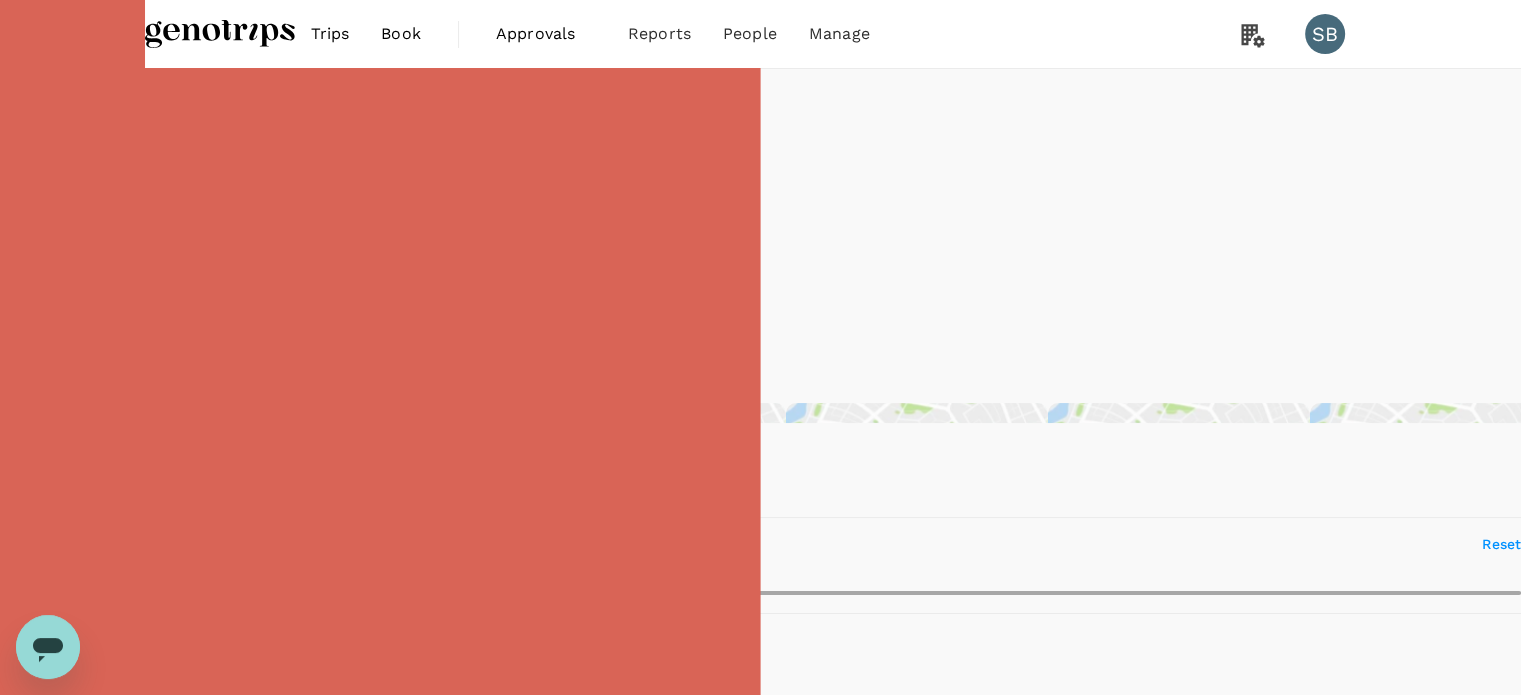 type on "213.44" 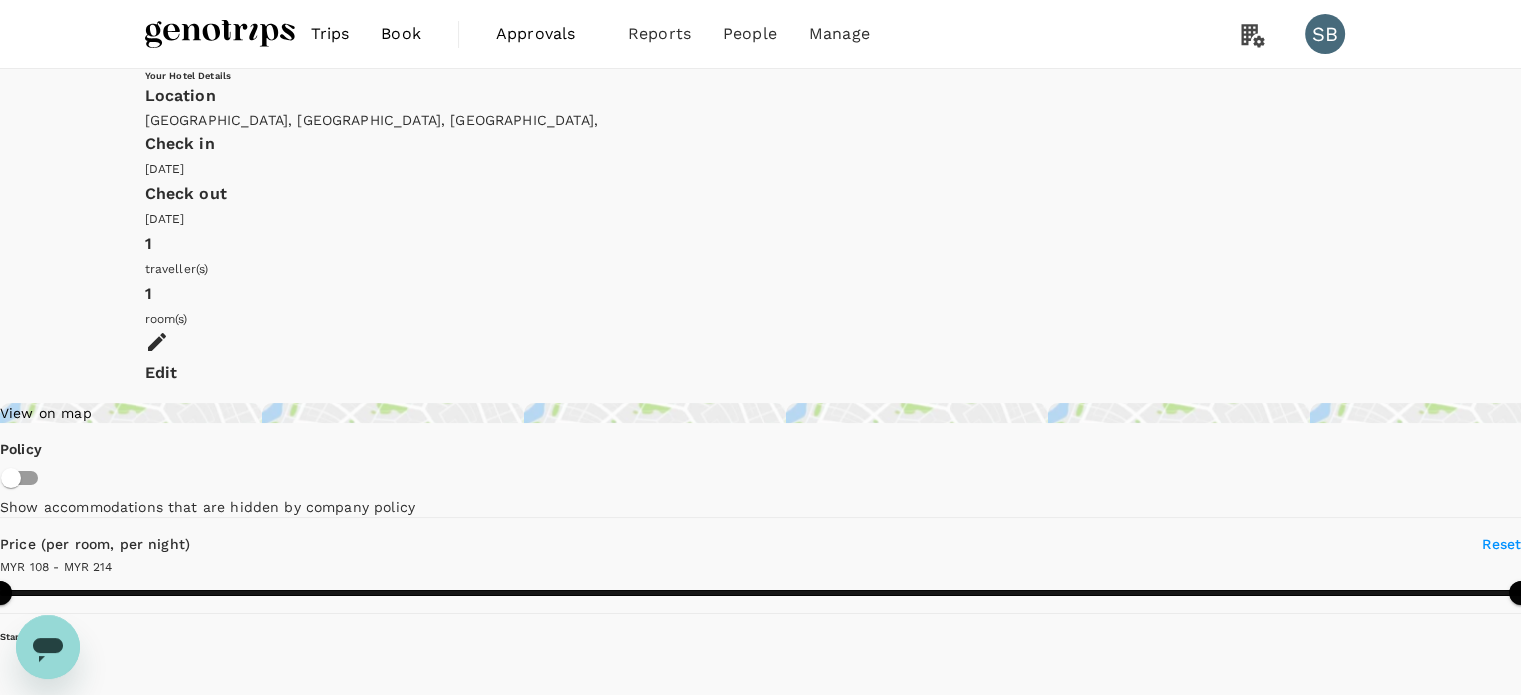 click at bounding box center [220, 34] 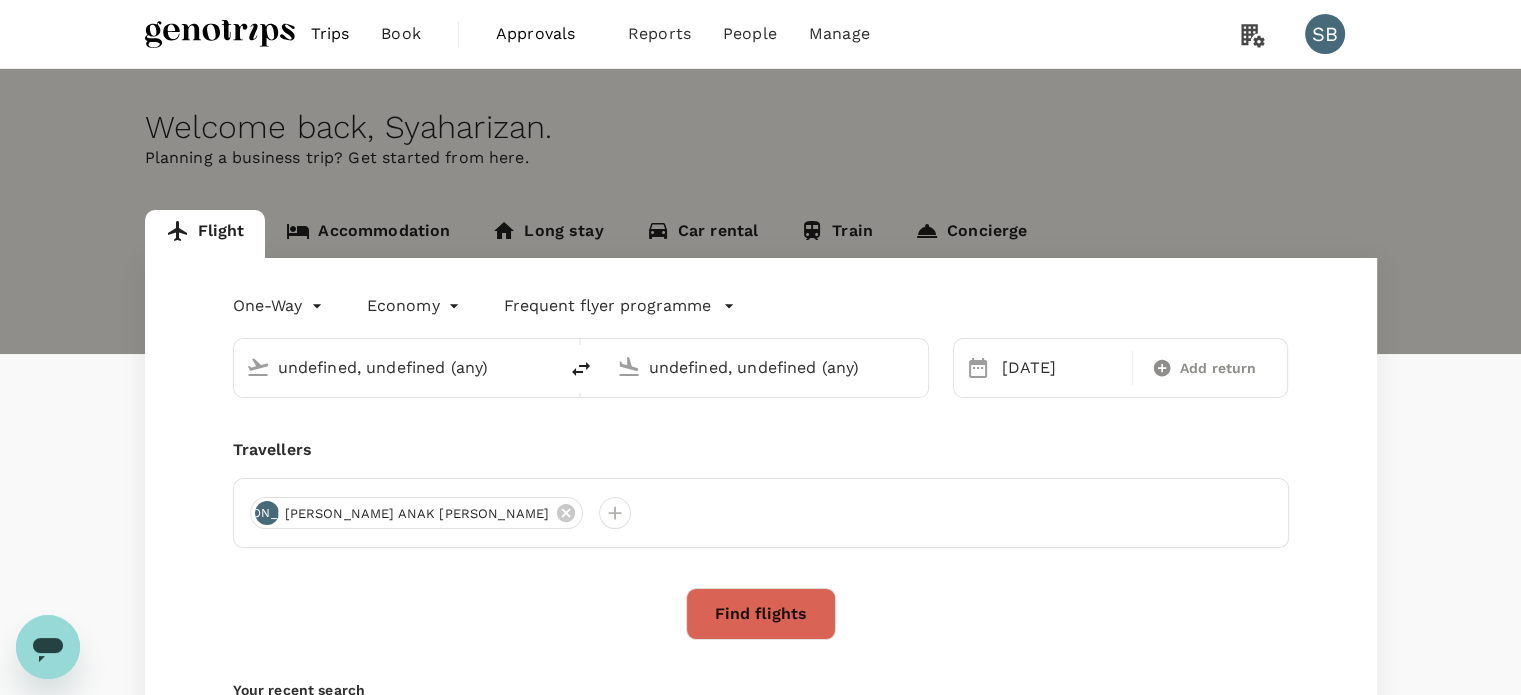 type 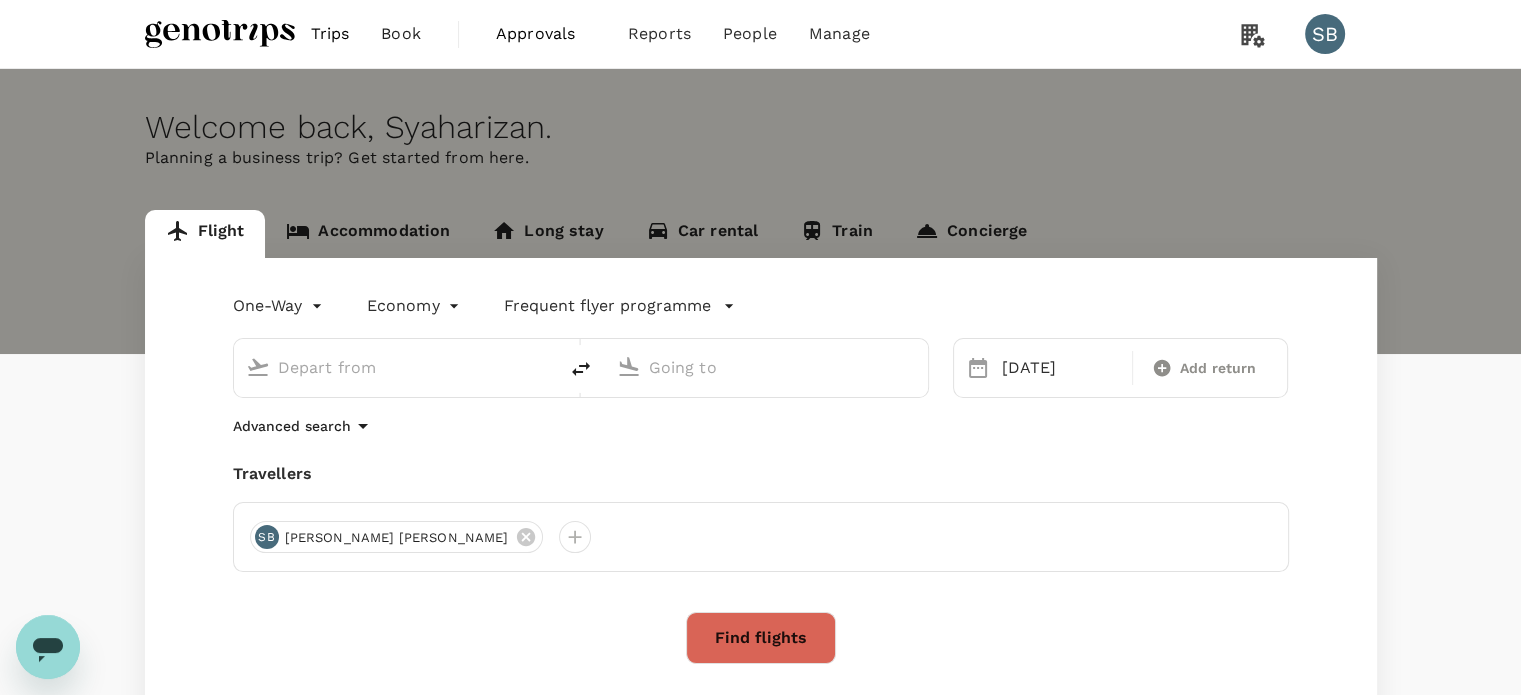 type on "Kuala Lumpur Intl (KUL)" 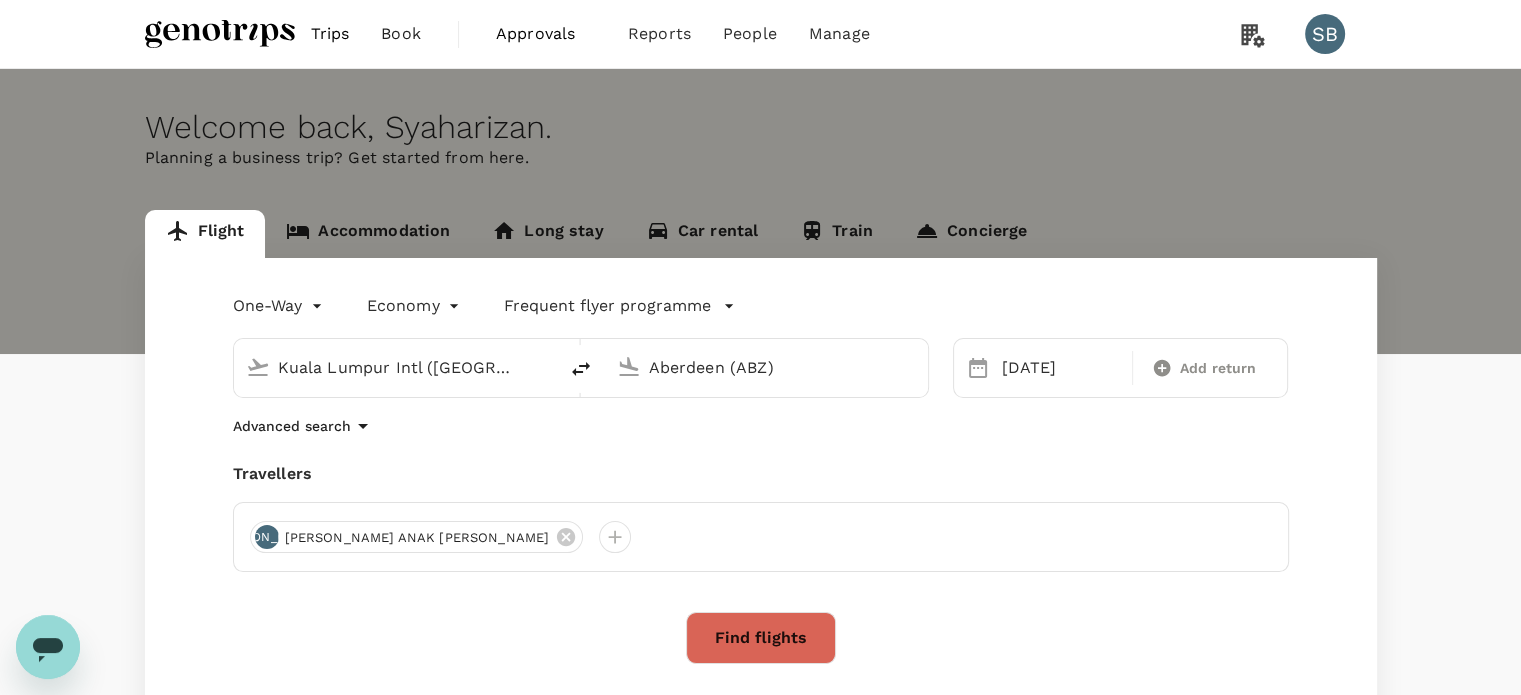 type 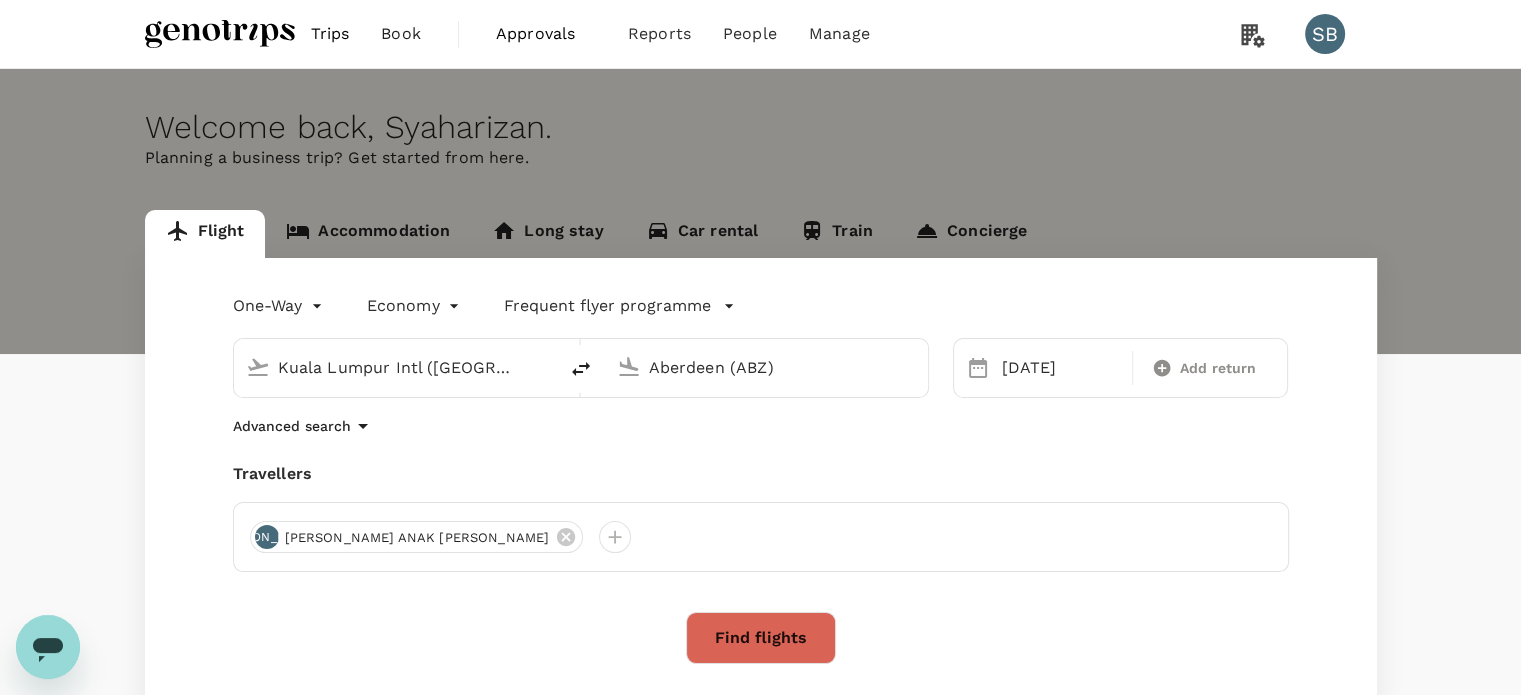 type 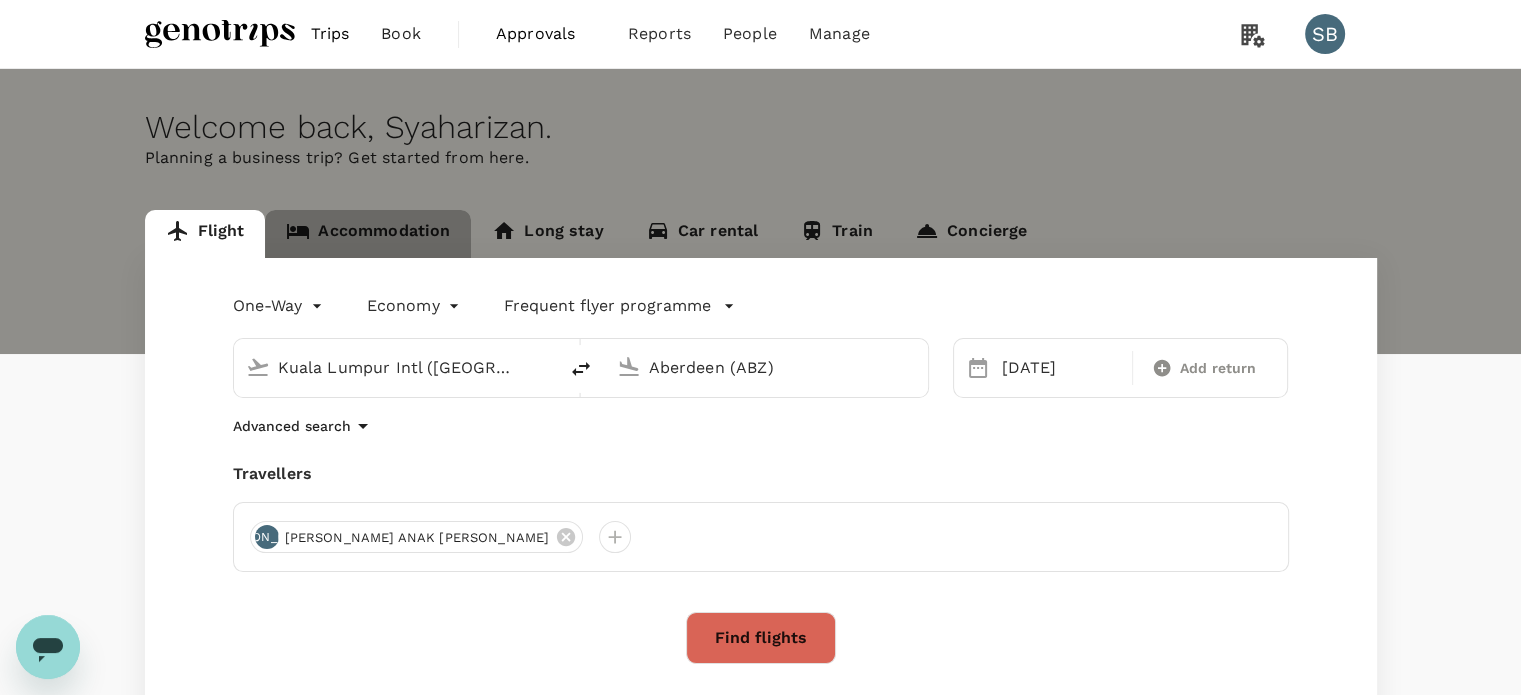 click on "Accommodation" at bounding box center (368, 234) 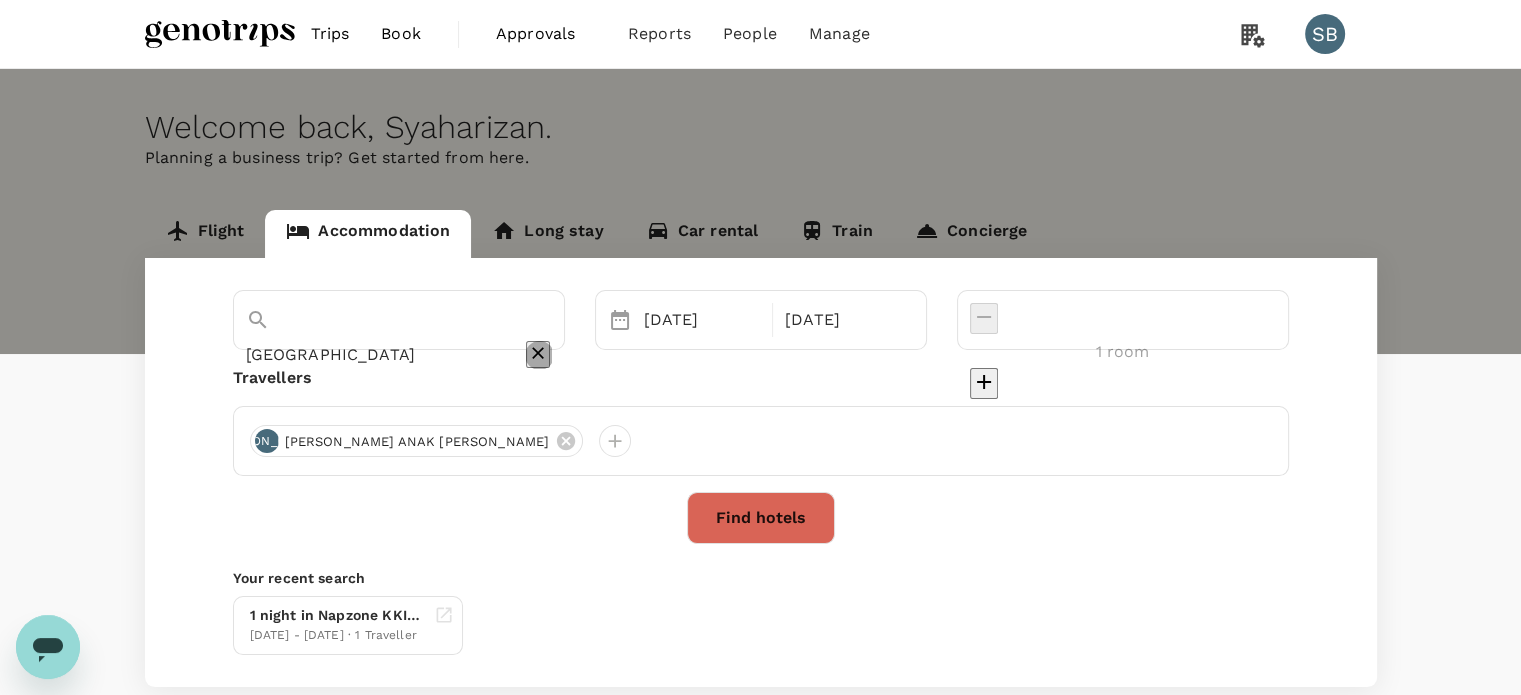 click 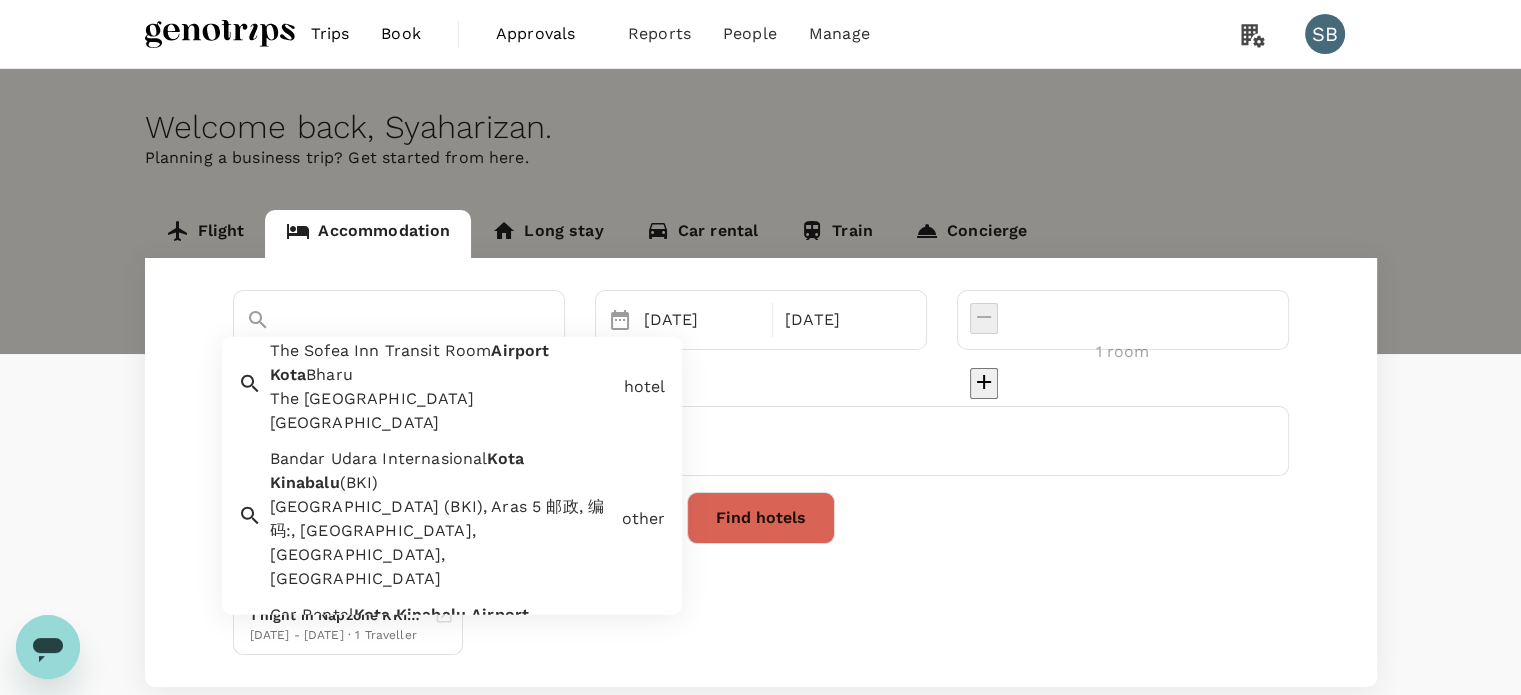 scroll, scrollTop: 0, scrollLeft: 0, axis: both 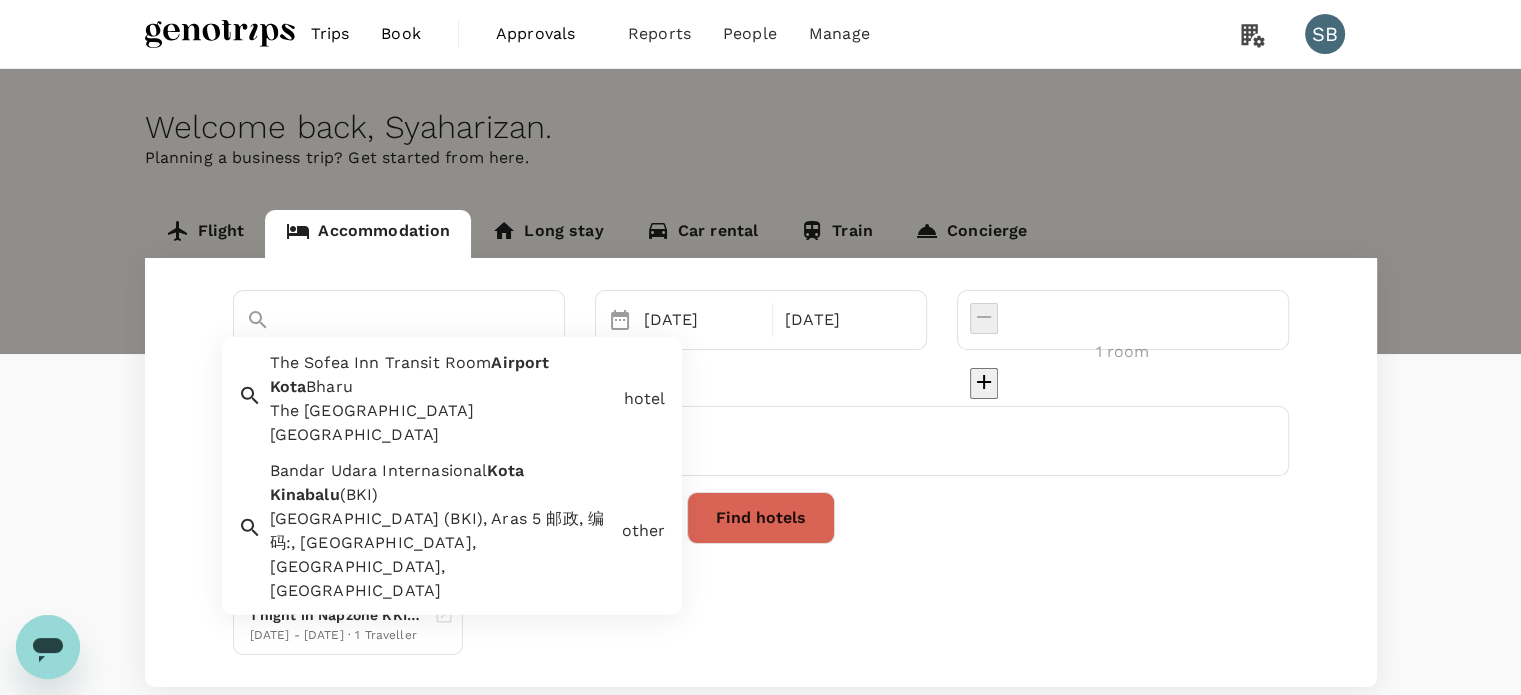click on "The Sofea Inn Transit Room Airport Kota Bharu" at bounding box center [443, 423] 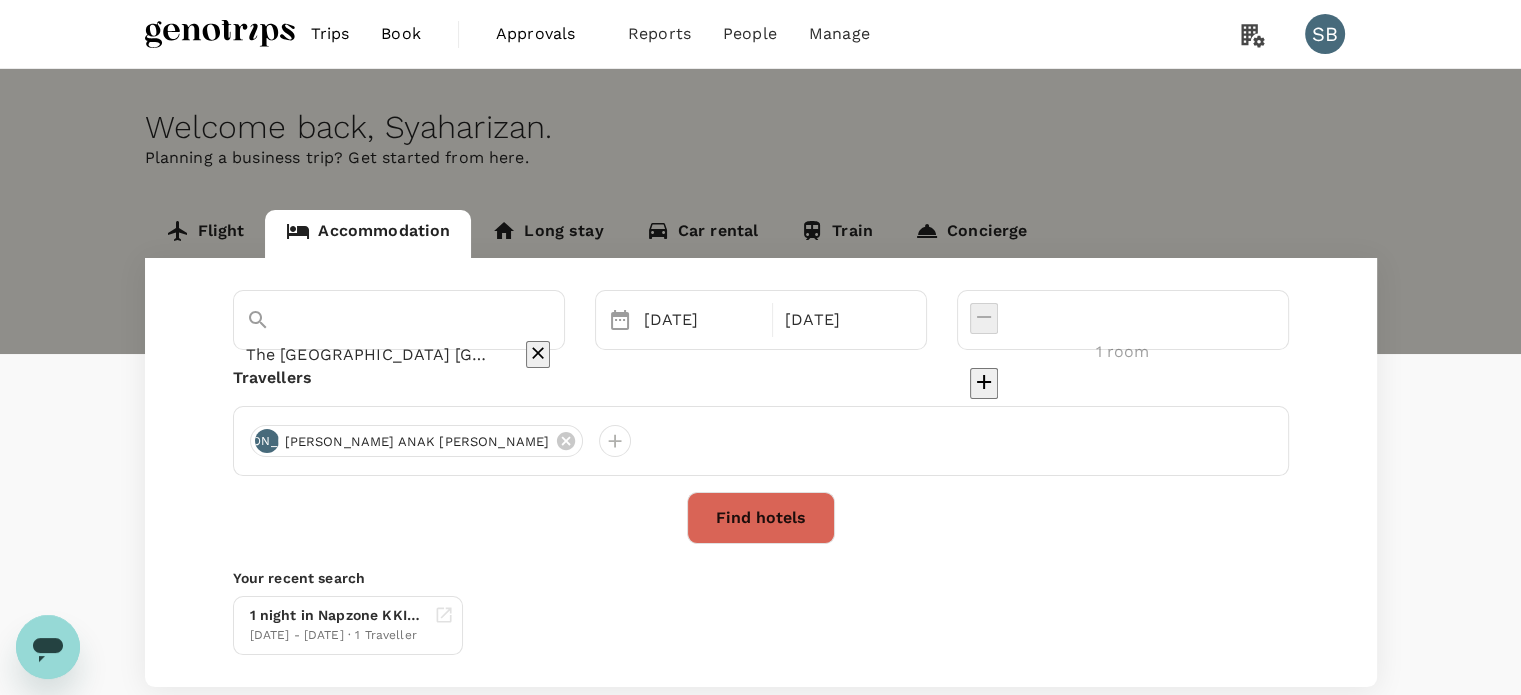 type on "The Sofea Inn Transit Room Airport Kota Bharu" 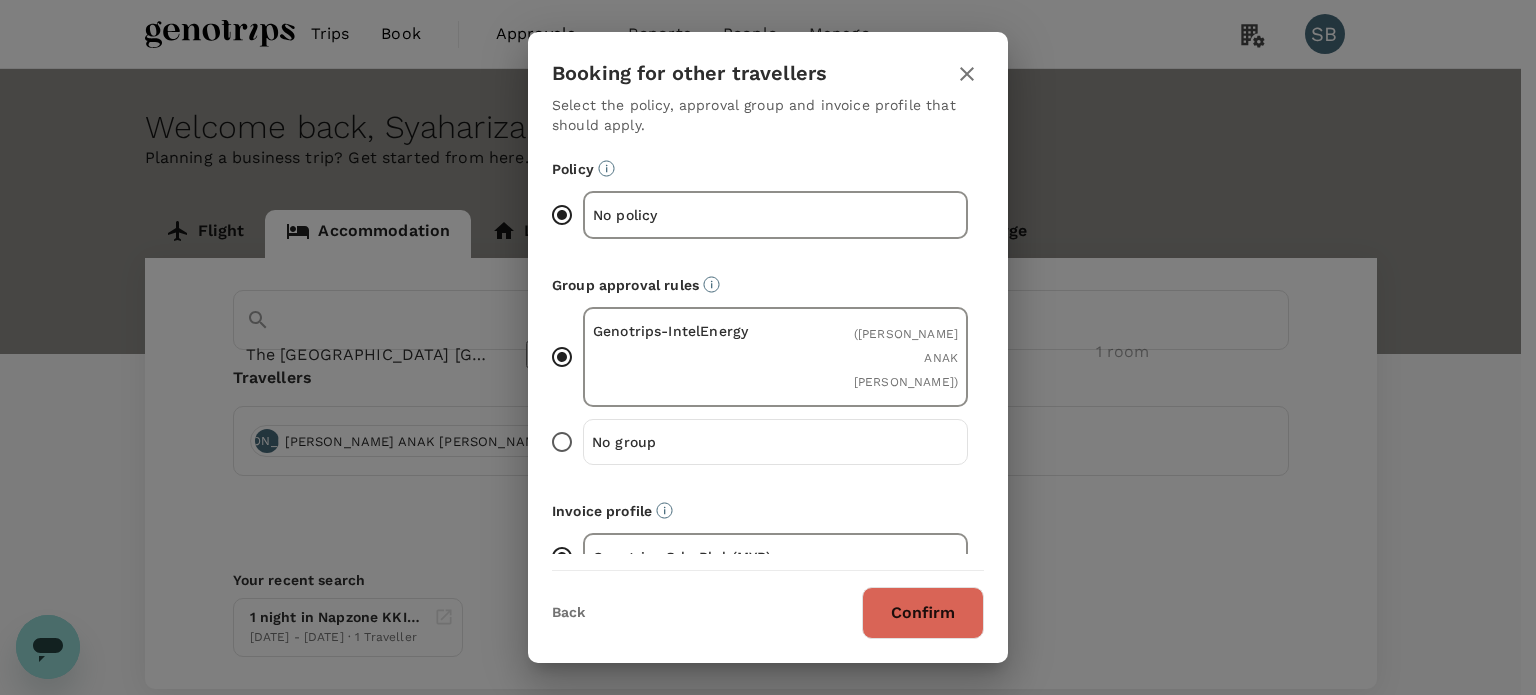 click on "Confirm" at bounding box center [923, 613] 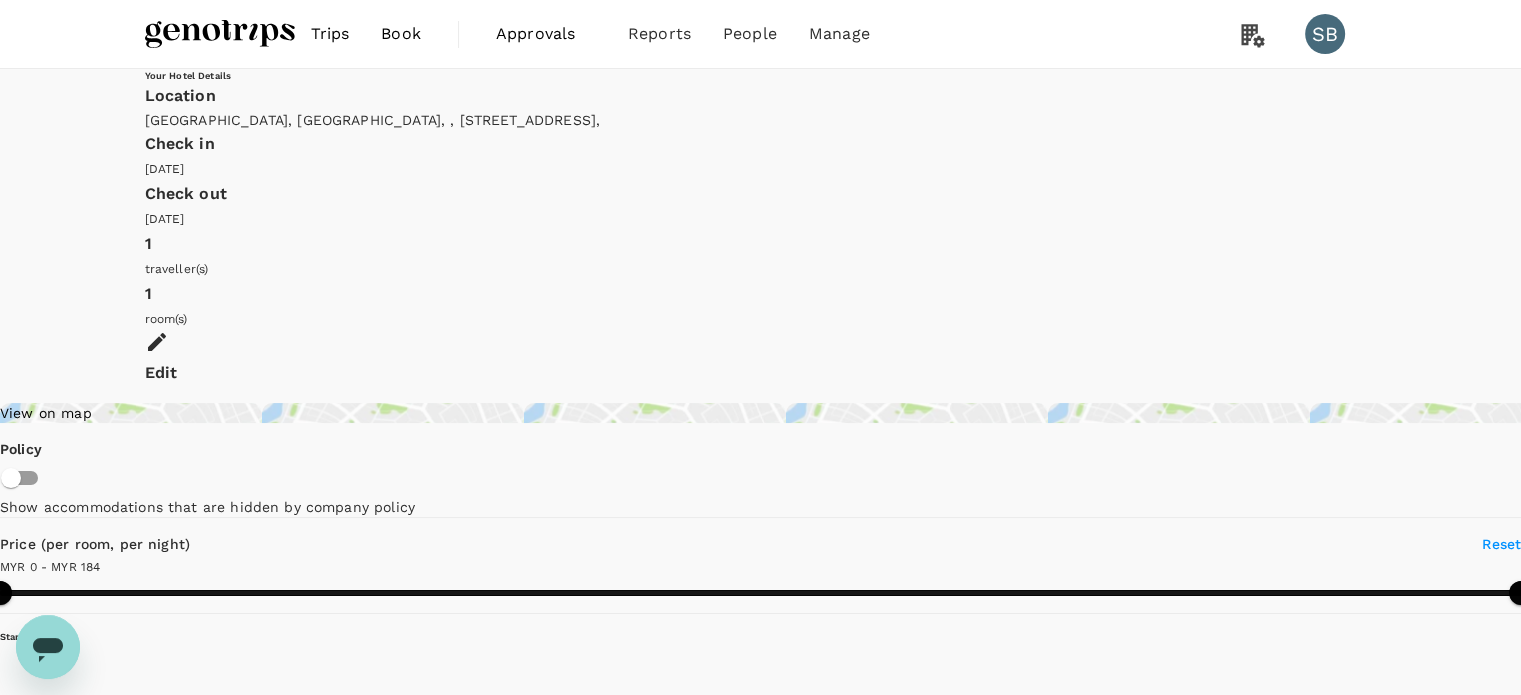type on "184" 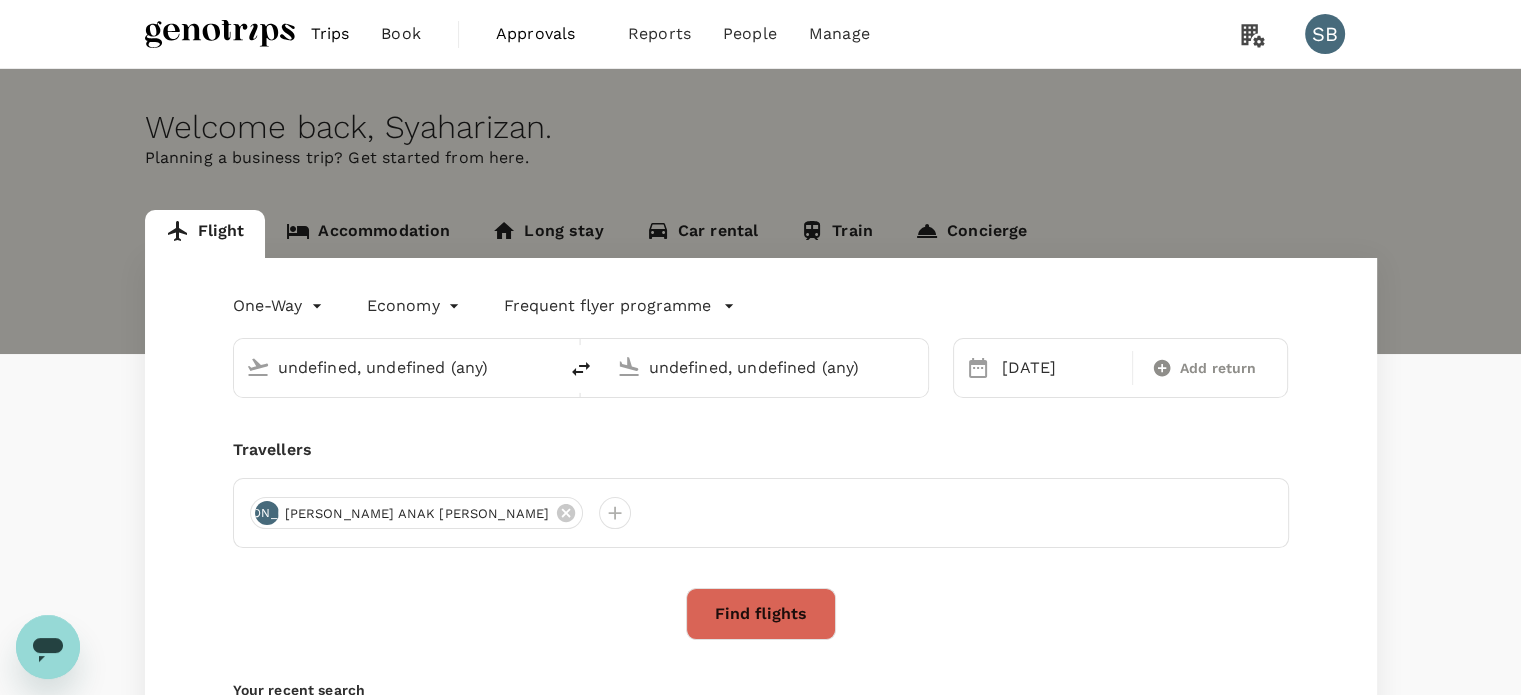 type 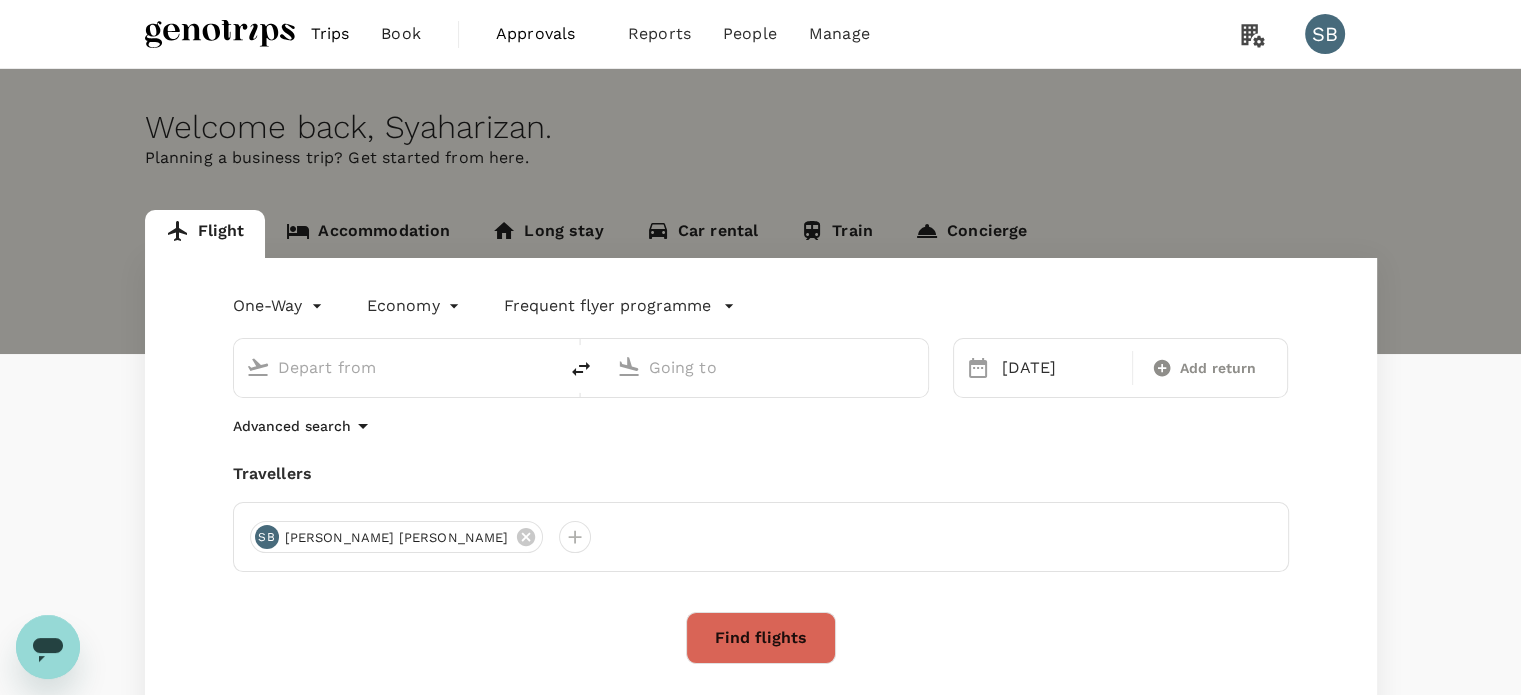 type on "Kuala Lumpur Intl (KUL)" 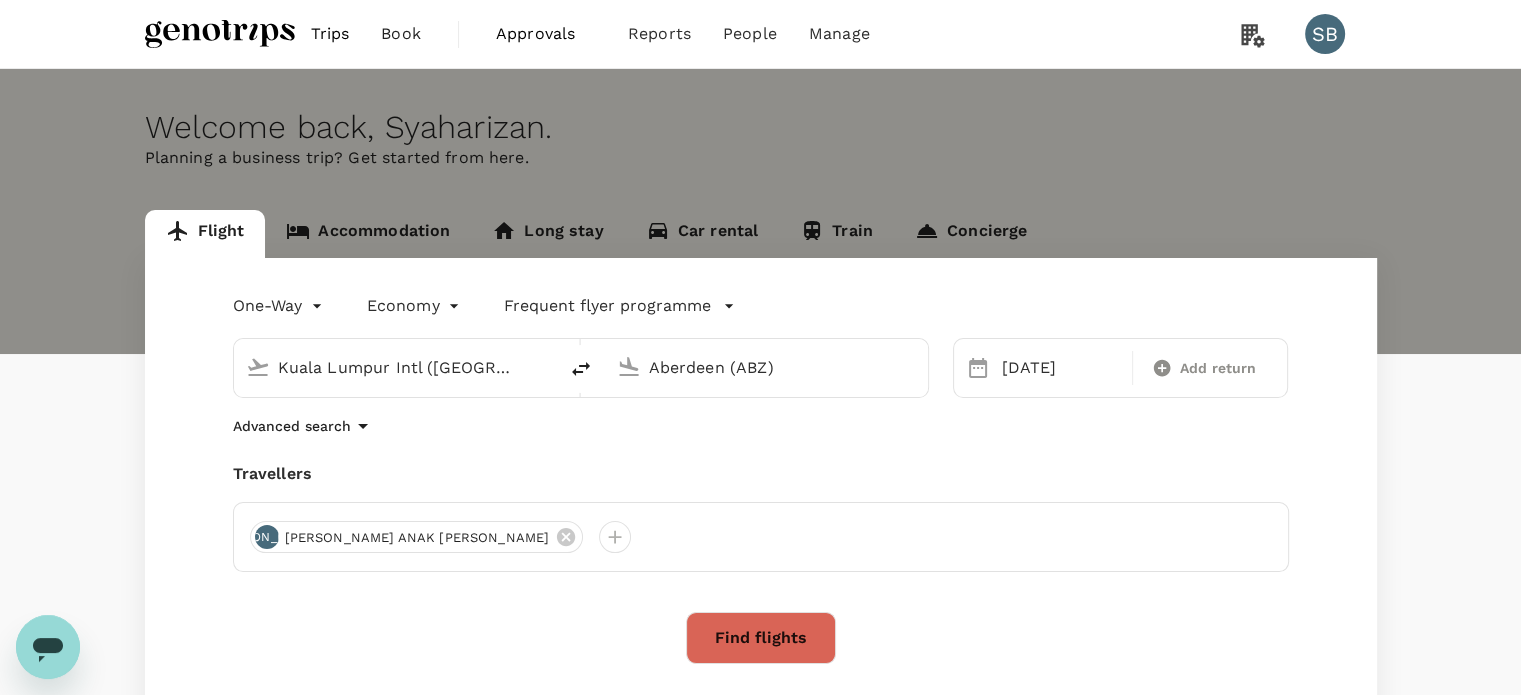 click on "Accommodation" at bounding box center [368, 234] 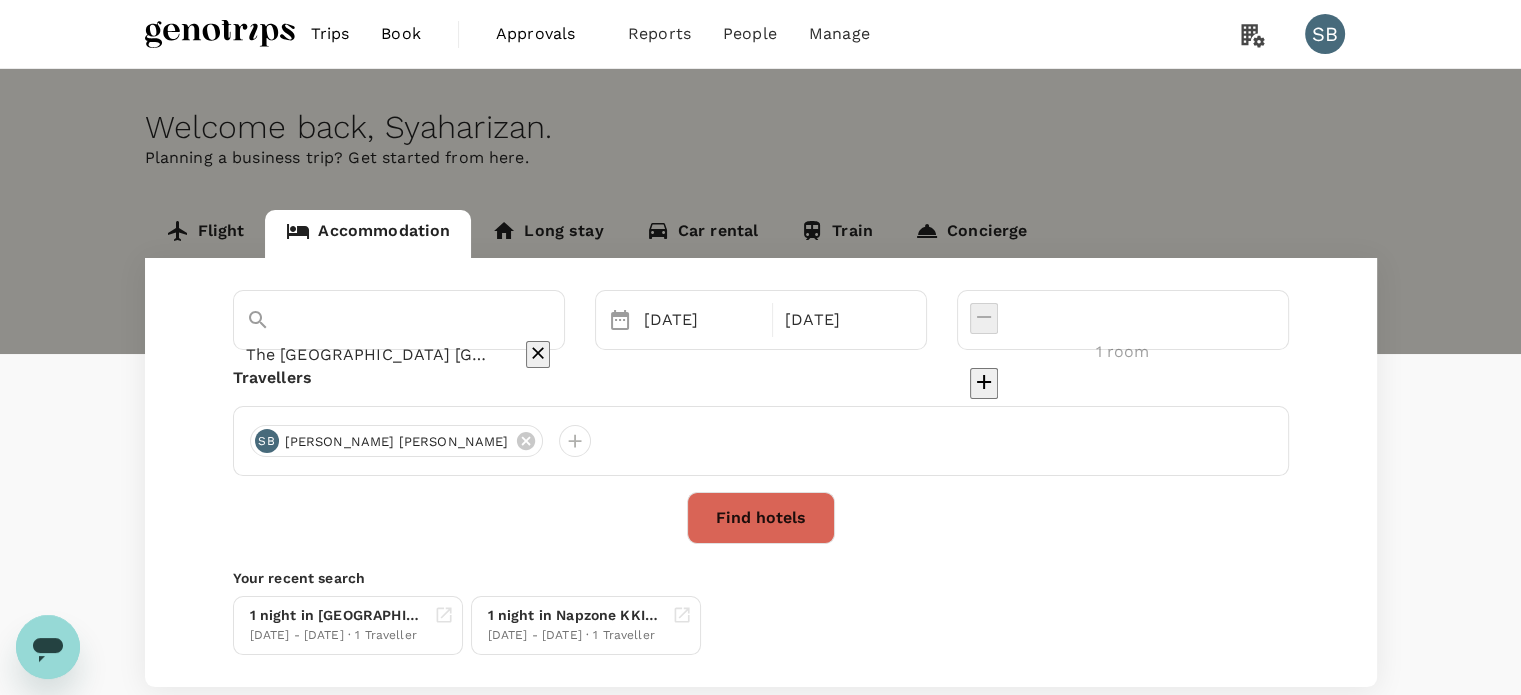 click on "The Sofea Inn Transit Room Airport Kota Bharu" at bounding box center [371, 354] 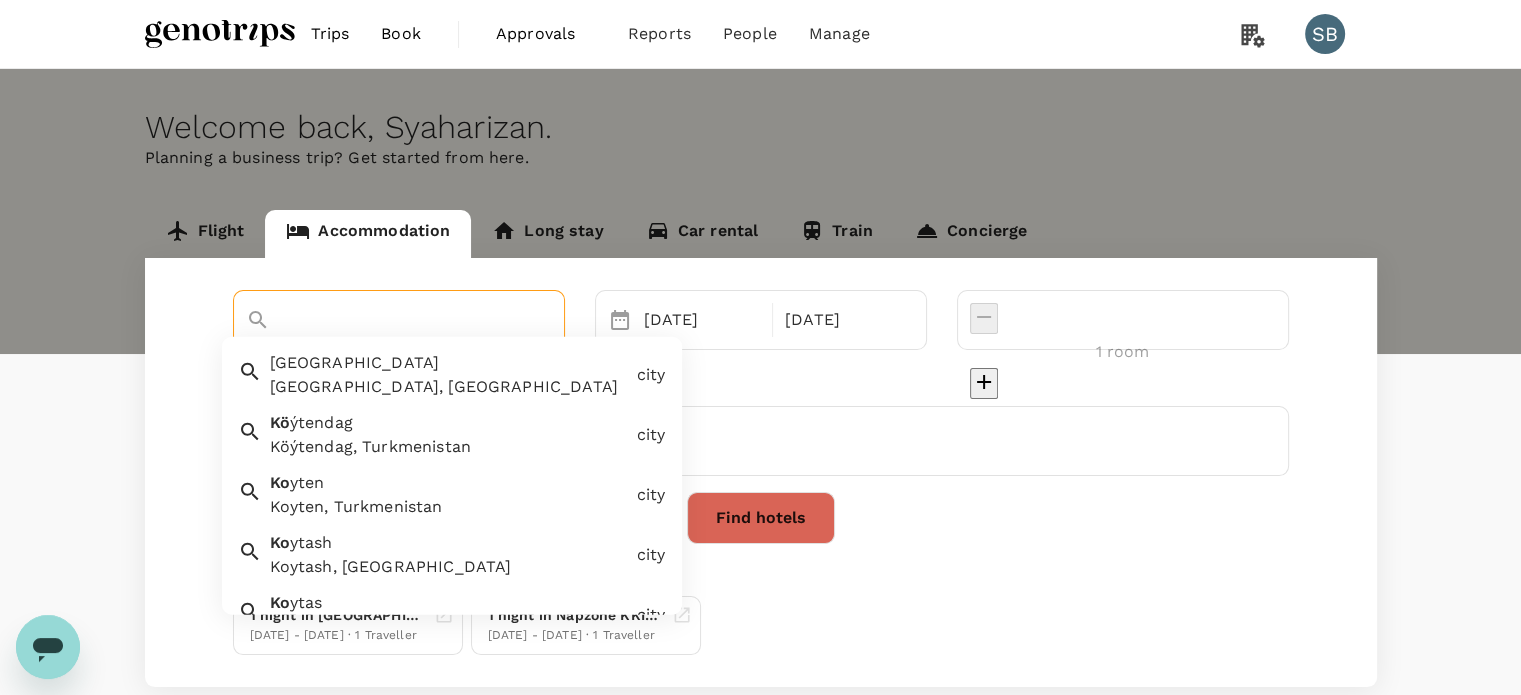 type on "K" 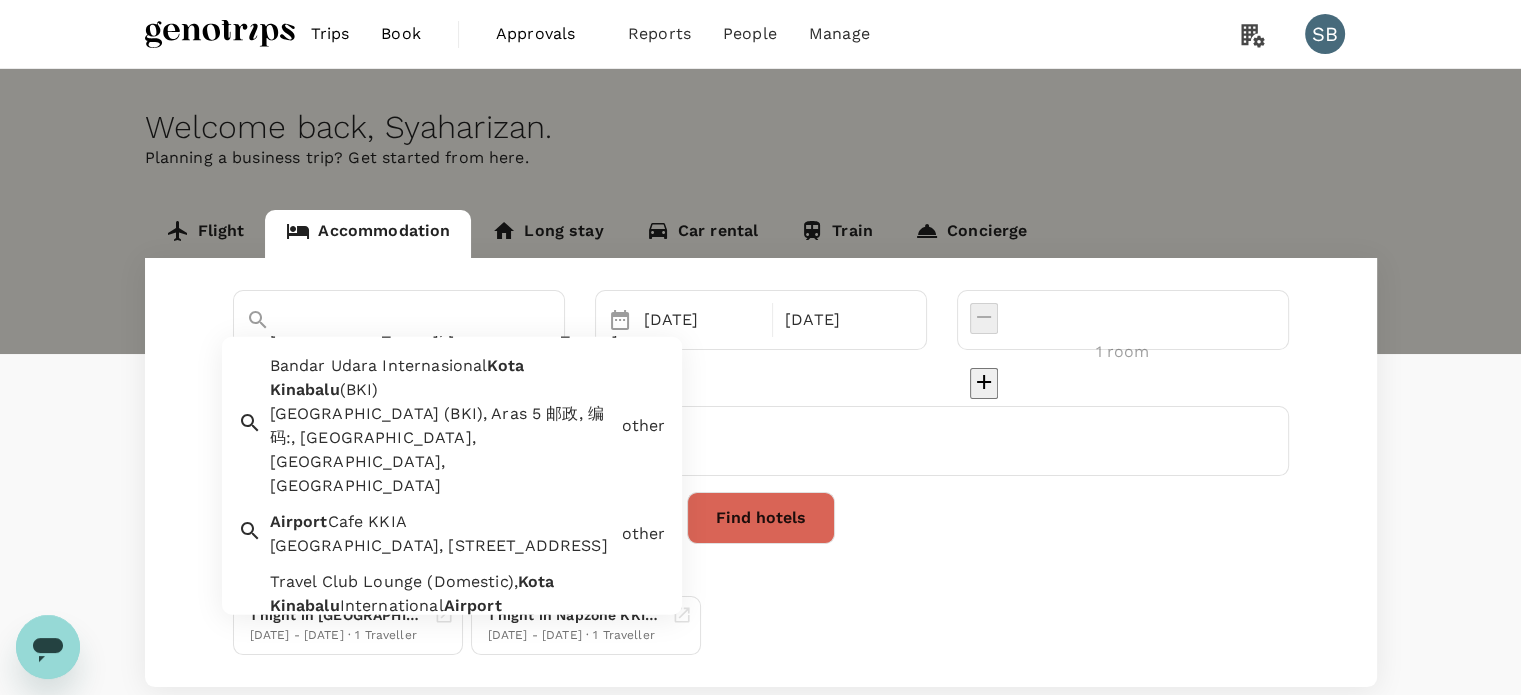 scroll, scrollTop: 200, scrollLeft: 0, axis: vertical 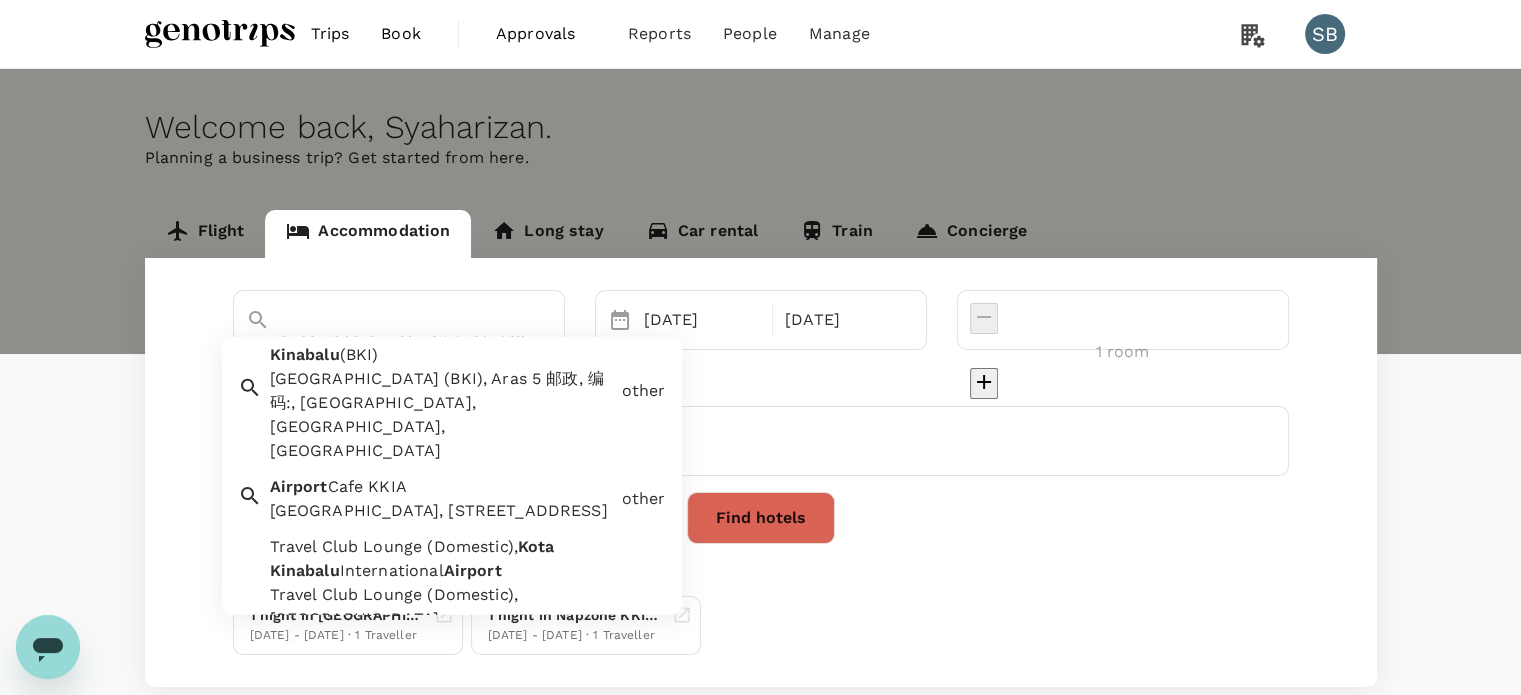 click on "Airport" at bounding box center [473, 570] 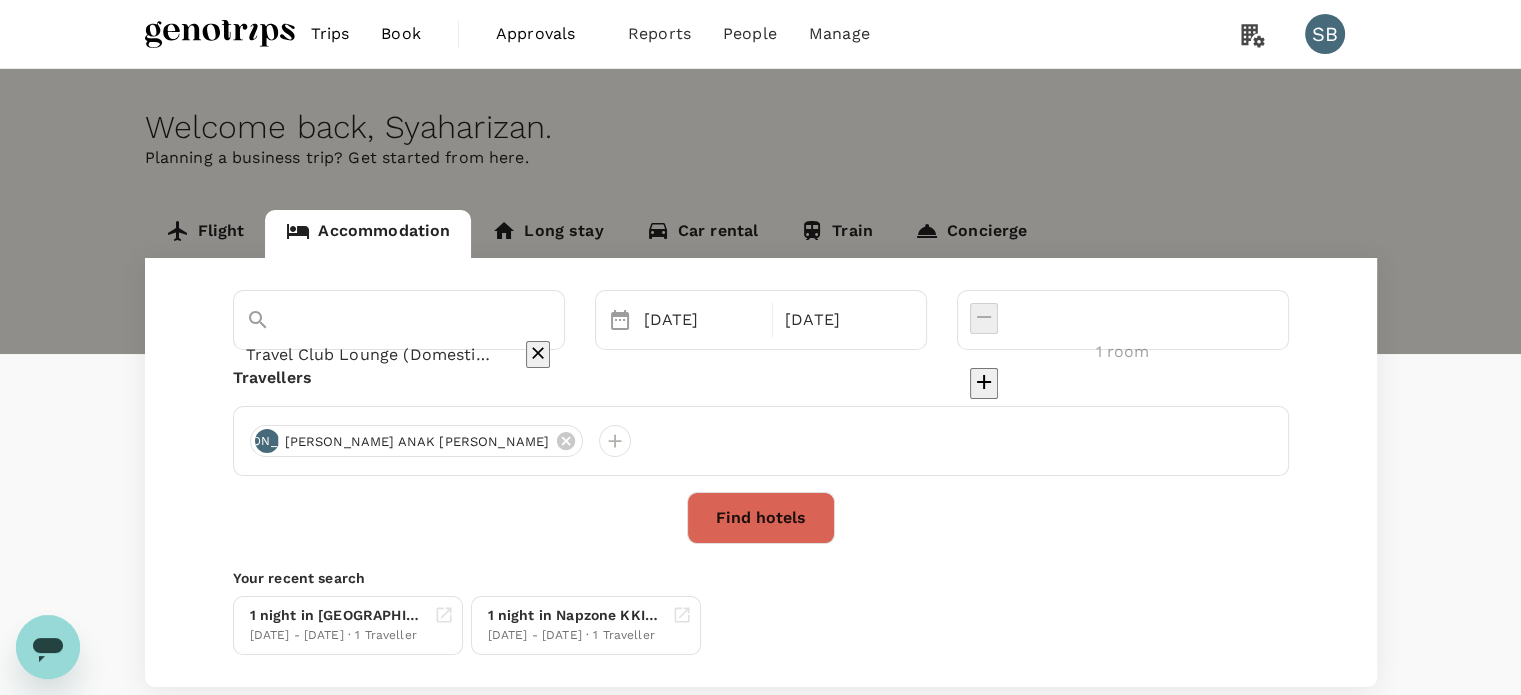 type on "Travel Club Lounge (Domestic), Kota Kinabalu International Airport" 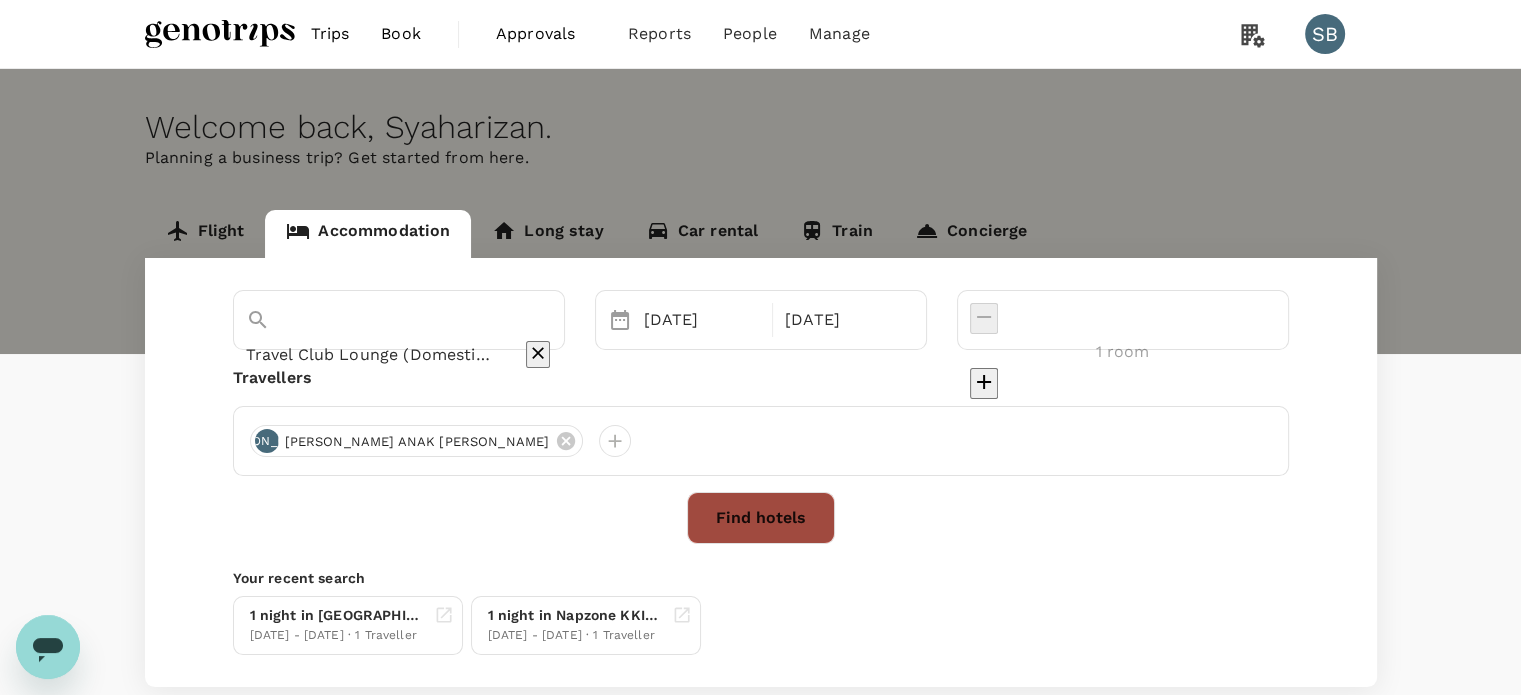 click on "Find hotels" at bounding box center (761, 518) 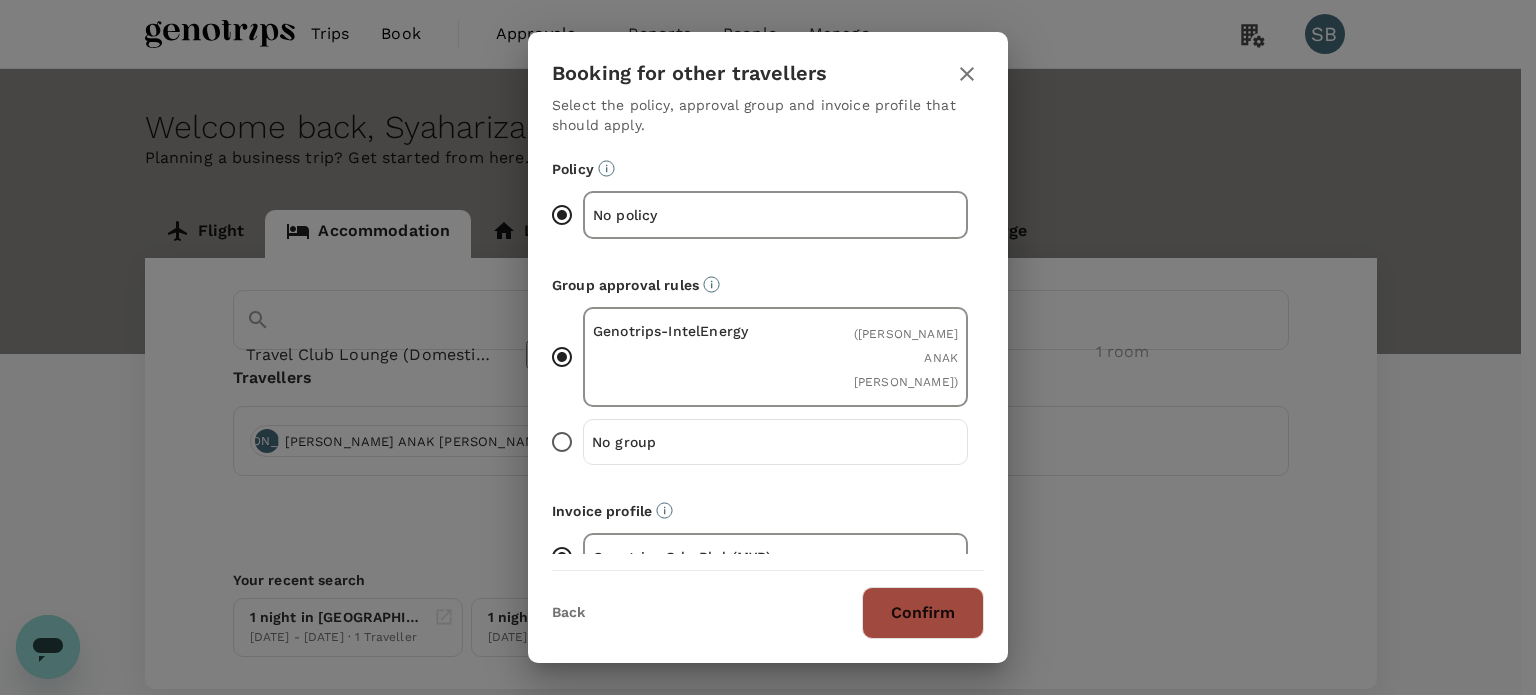 click on "Confirm" at bounding box center (923, 613) 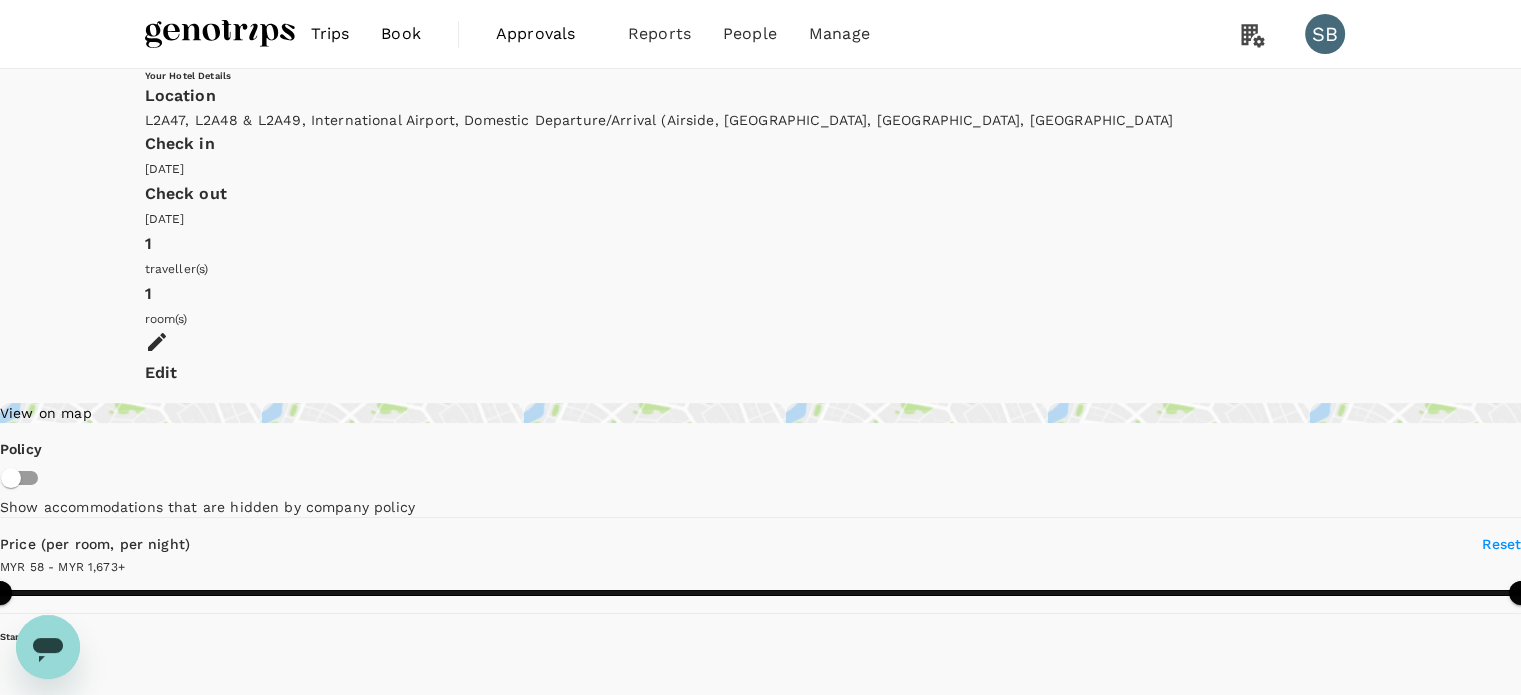 click on "3" at bounding box center (26, 2274) 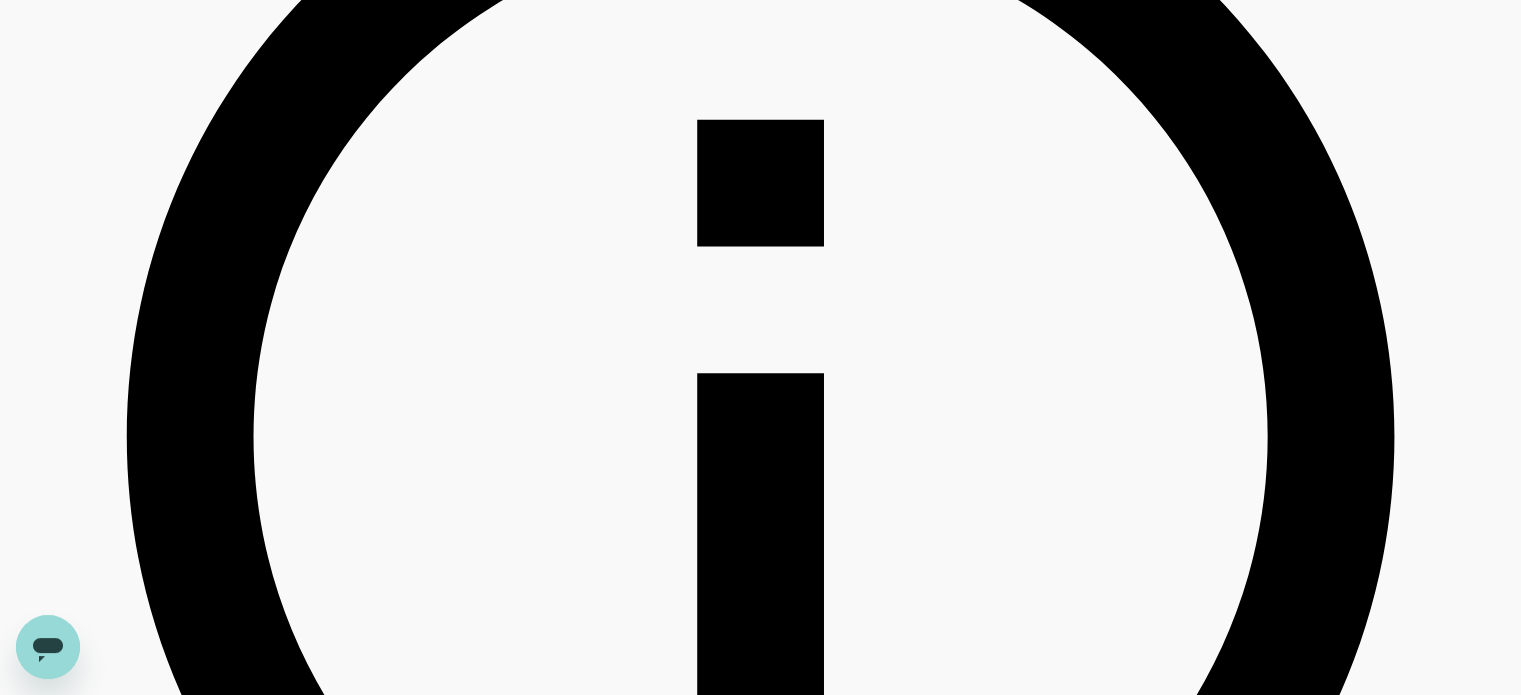 scroll, scrollTop: 1000, scrollLeft: 0, axis: vertical 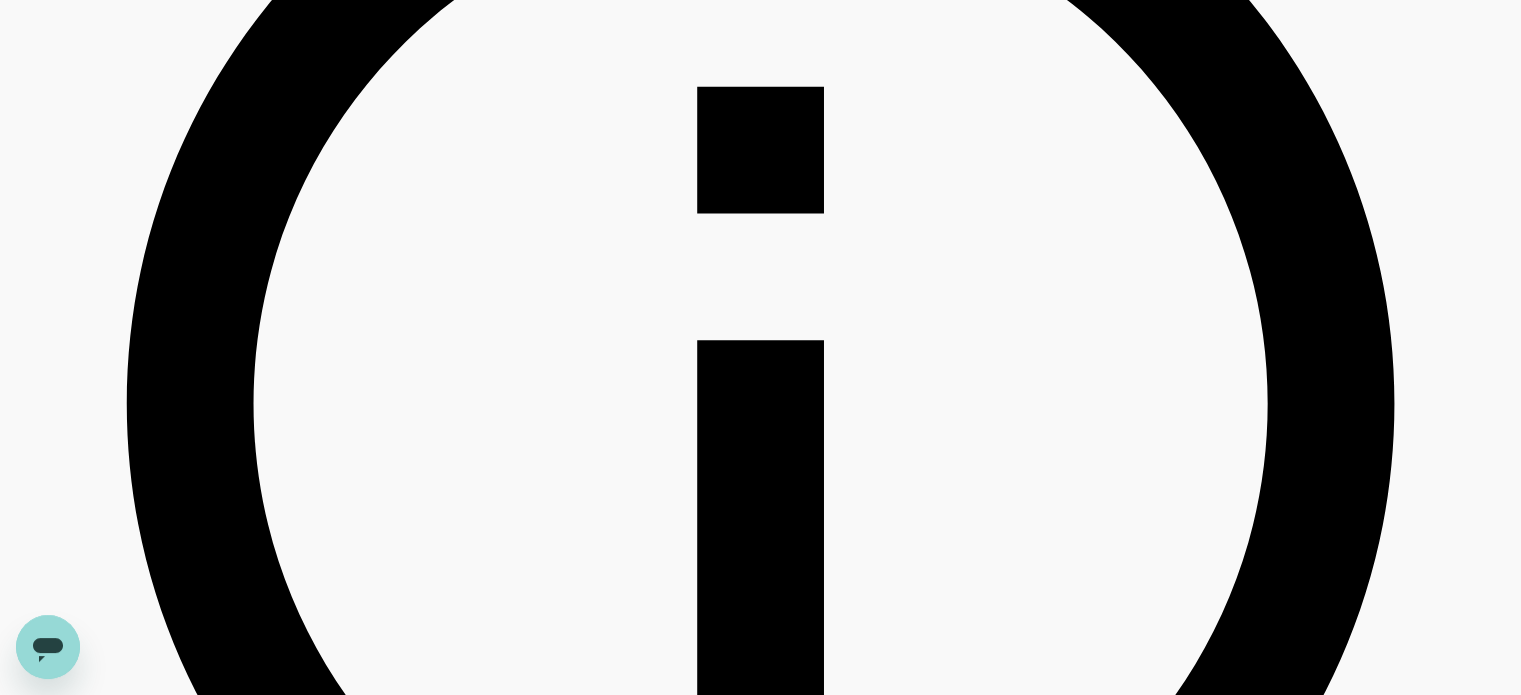 drag, startPoint x: 796, startPoint y: 428, endPoint x: 712, endPoint y: 427, distance: 84.00595 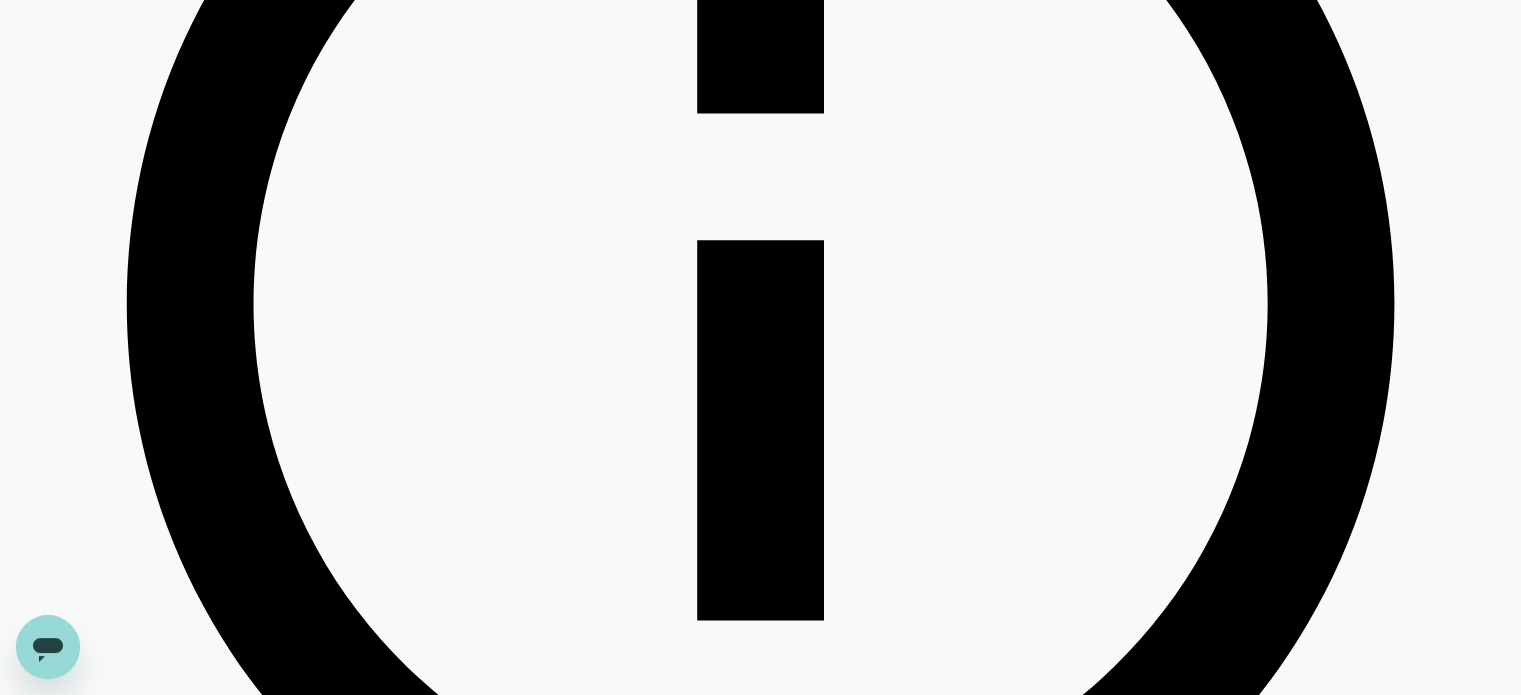 click on "View rooms" at bounding box center [76, 33783] 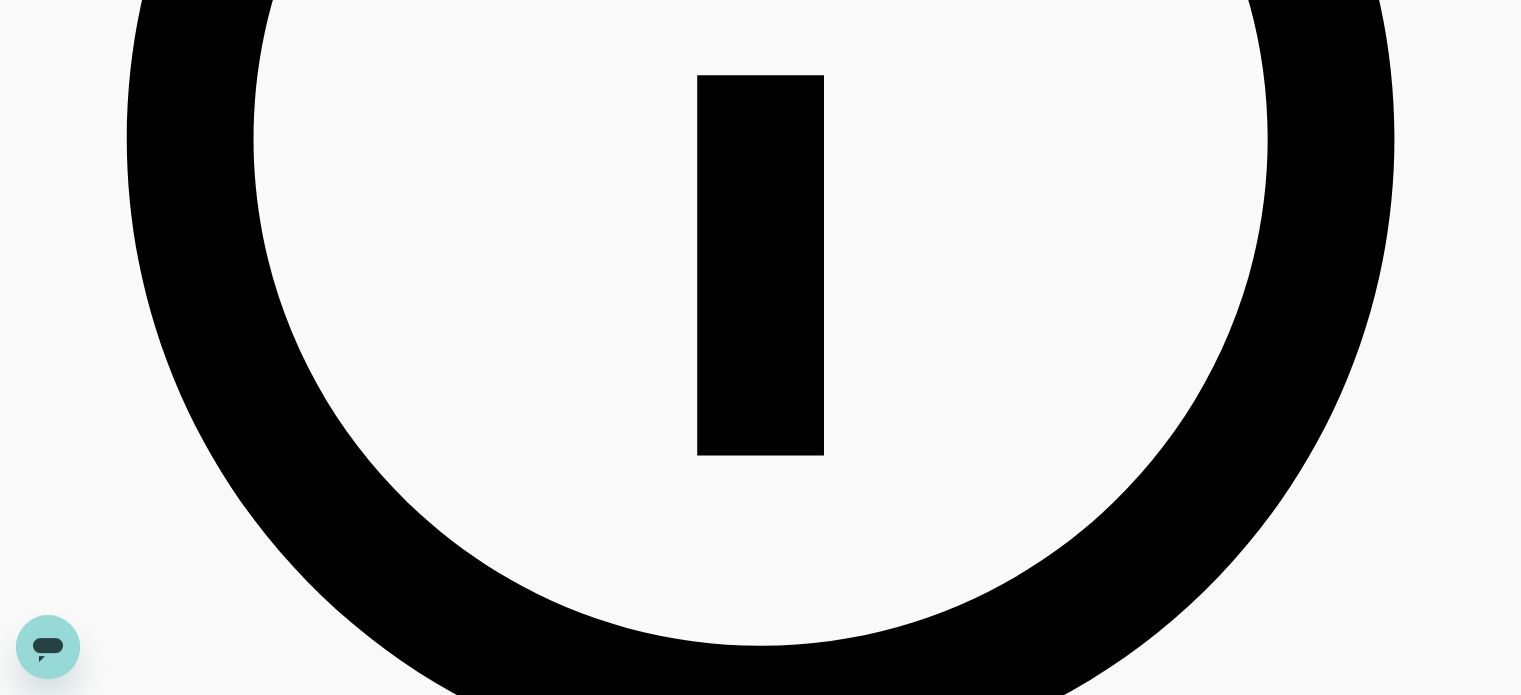 scroll, scrollTop: 1300, scrollLeft: 0, axis: vertical 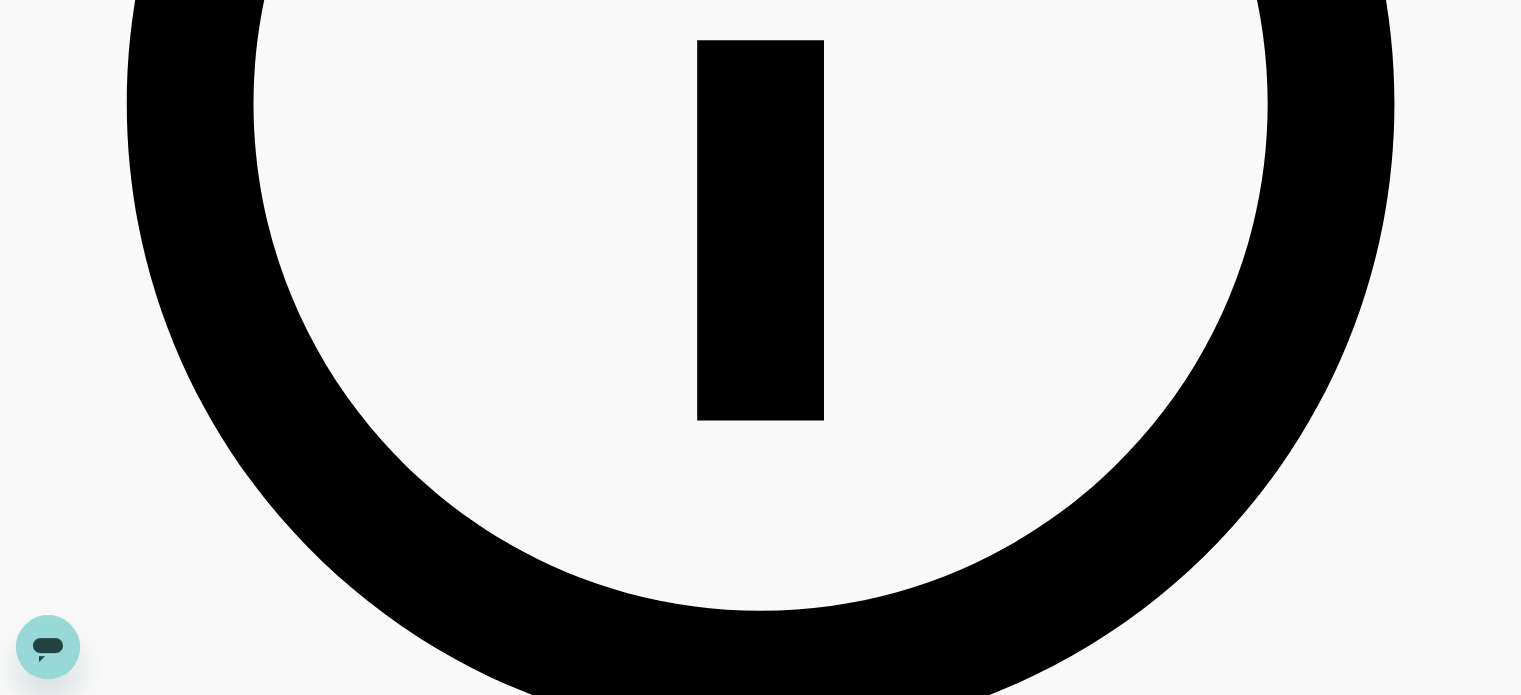 drag, startPoint x: 816, startPoint y: 428, endPoint x: 707, endPoint y: 434, distance: 109.165016 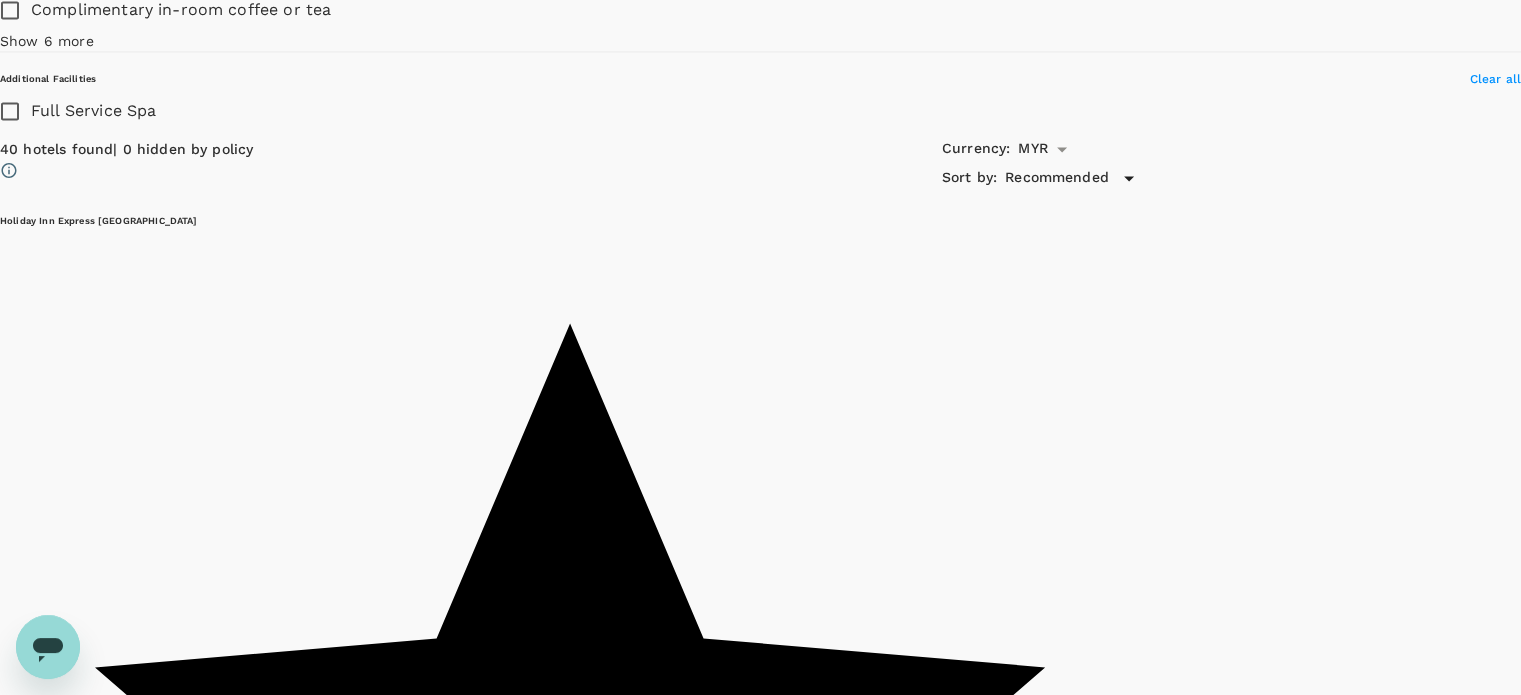 scroll, scrollTop: 3400, scrollLeft: 0, axis: vertical 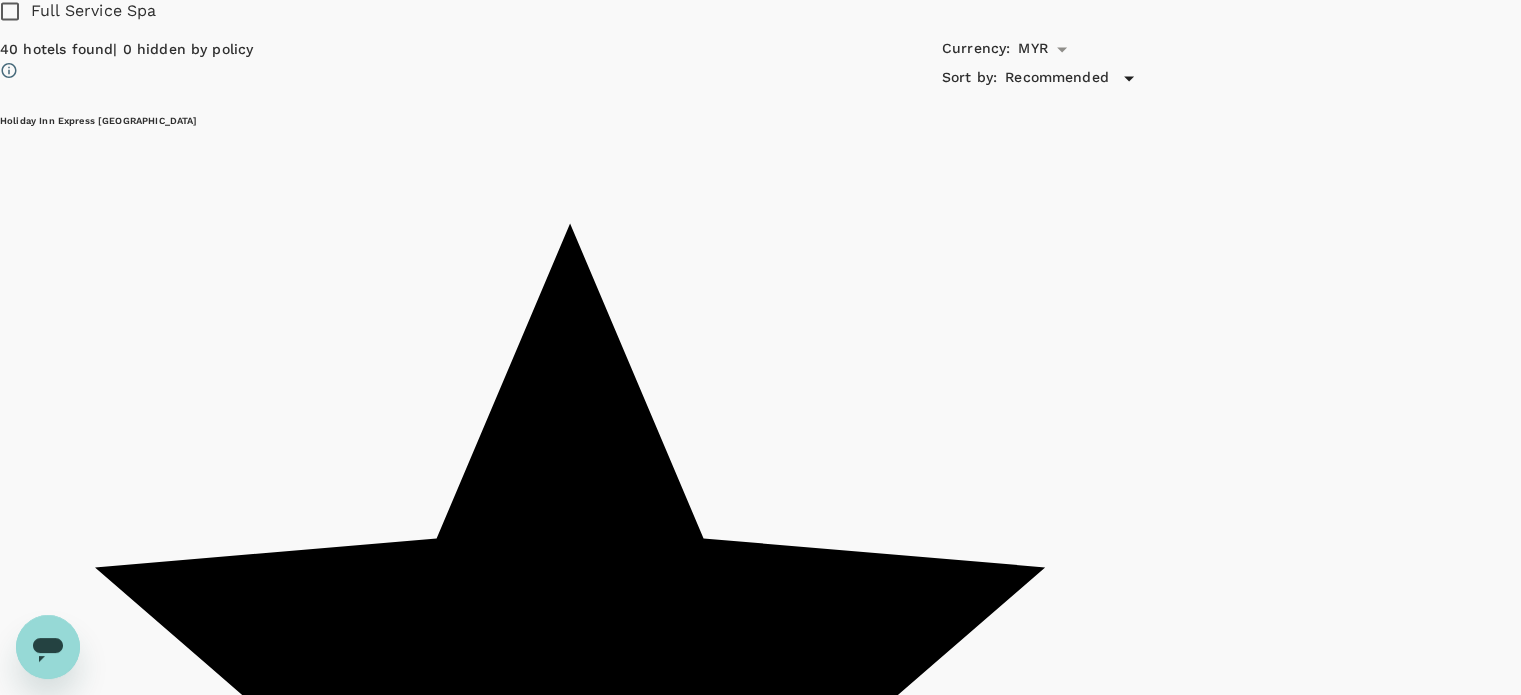 drag, startPoint x: 815, startPoint y: 370, endPoint x: 710, endPoint y: 363, distance: 105.23308 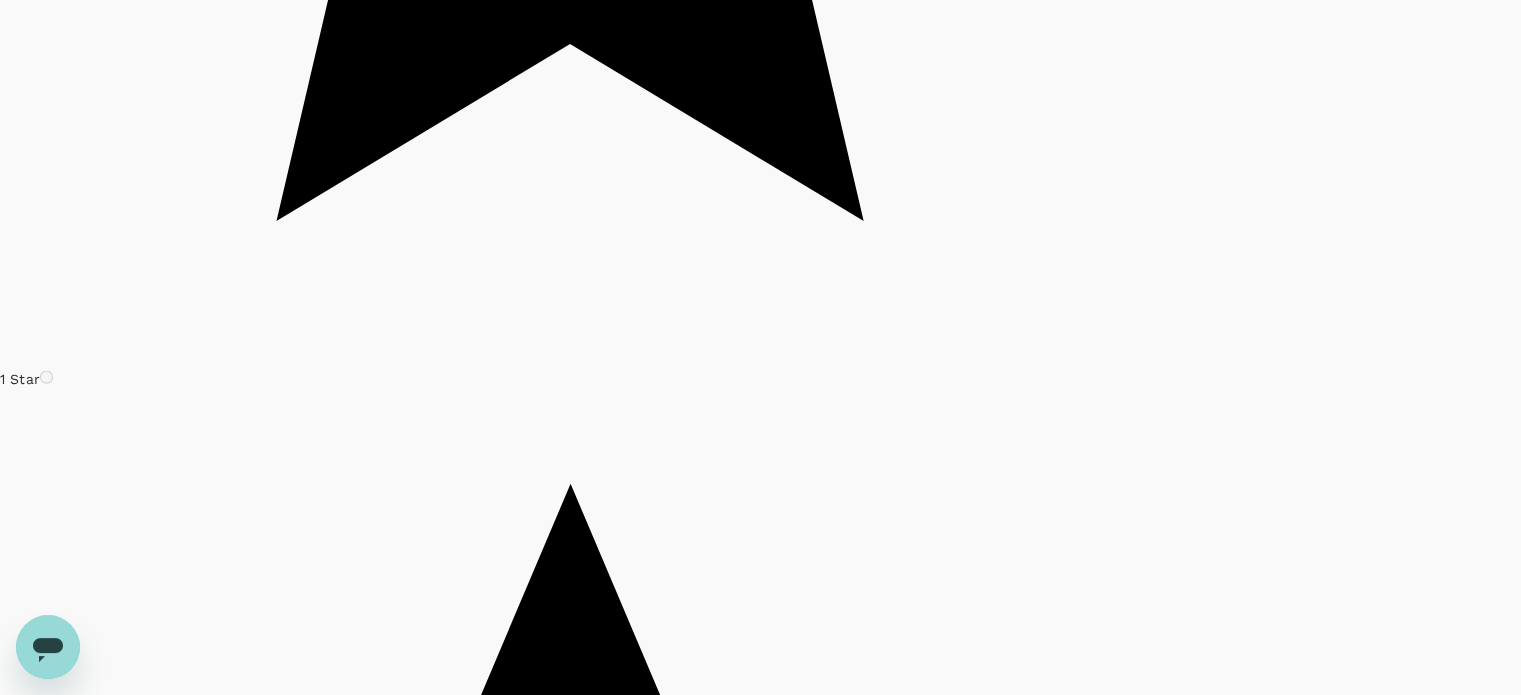 scroll, scrollTop: 4400, scrollLeft: 0, axis: vertical 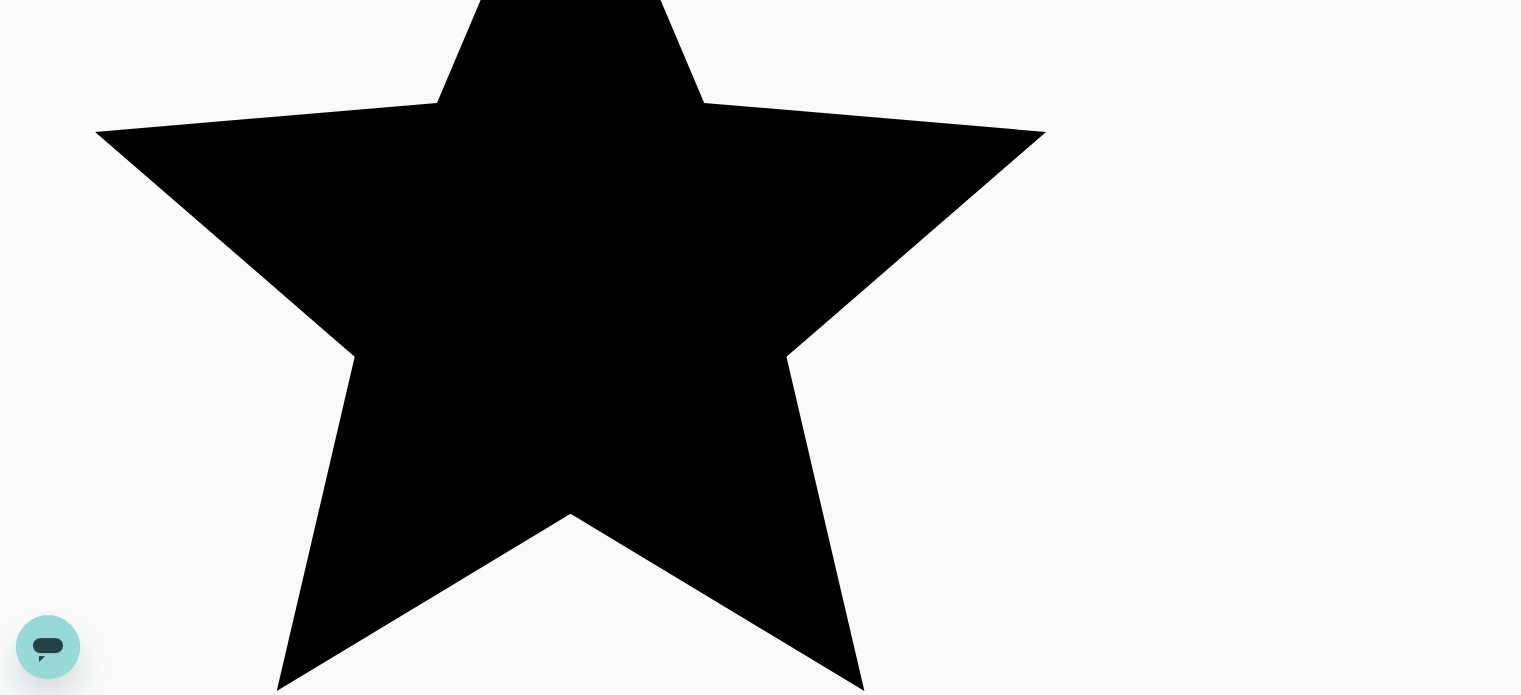 click on "MYR 148.94 per room, per night MYR 148.94 for 1  room, 1  night View rooms" at bounding box center (570, 111325) 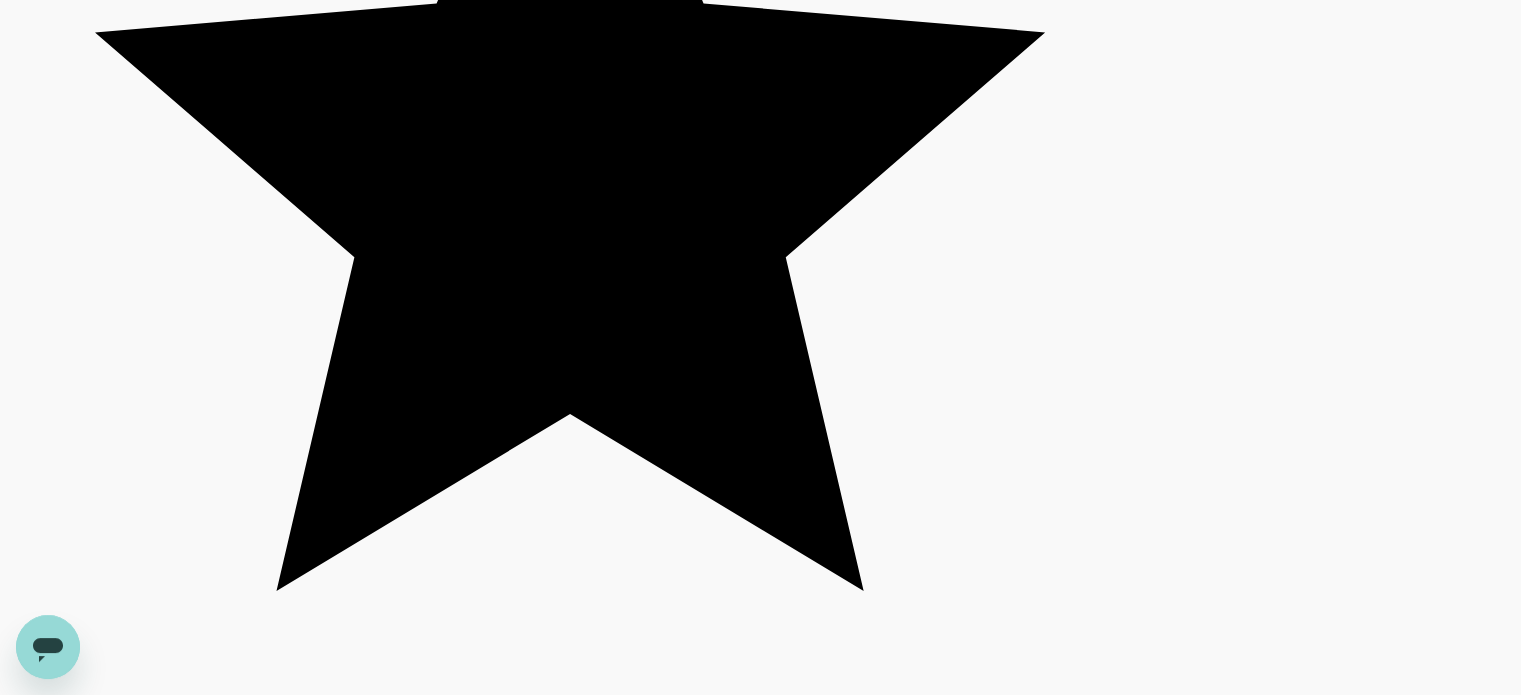 scroll, scrollTop: 3928, scrollLeft: 0, axis: vertical 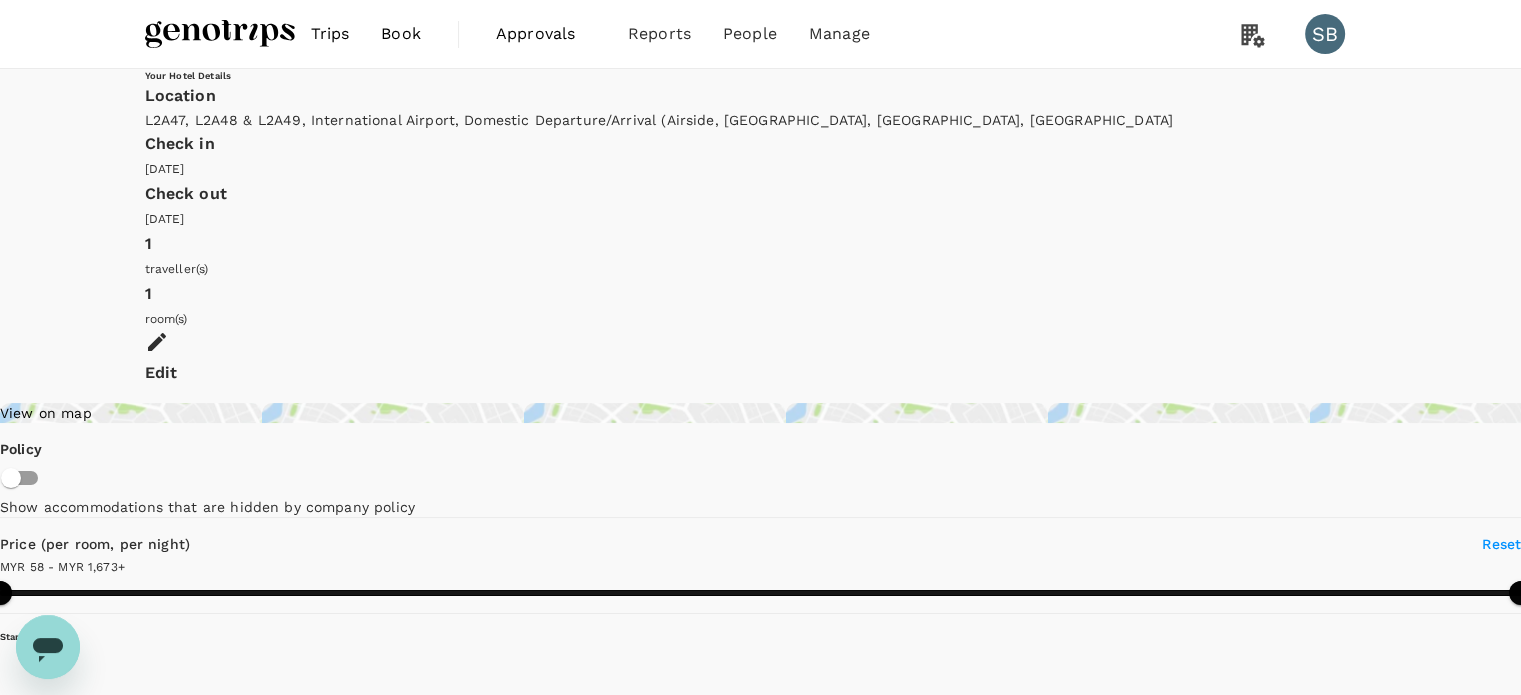 click on "Edit" at bounding box center [761, 373] 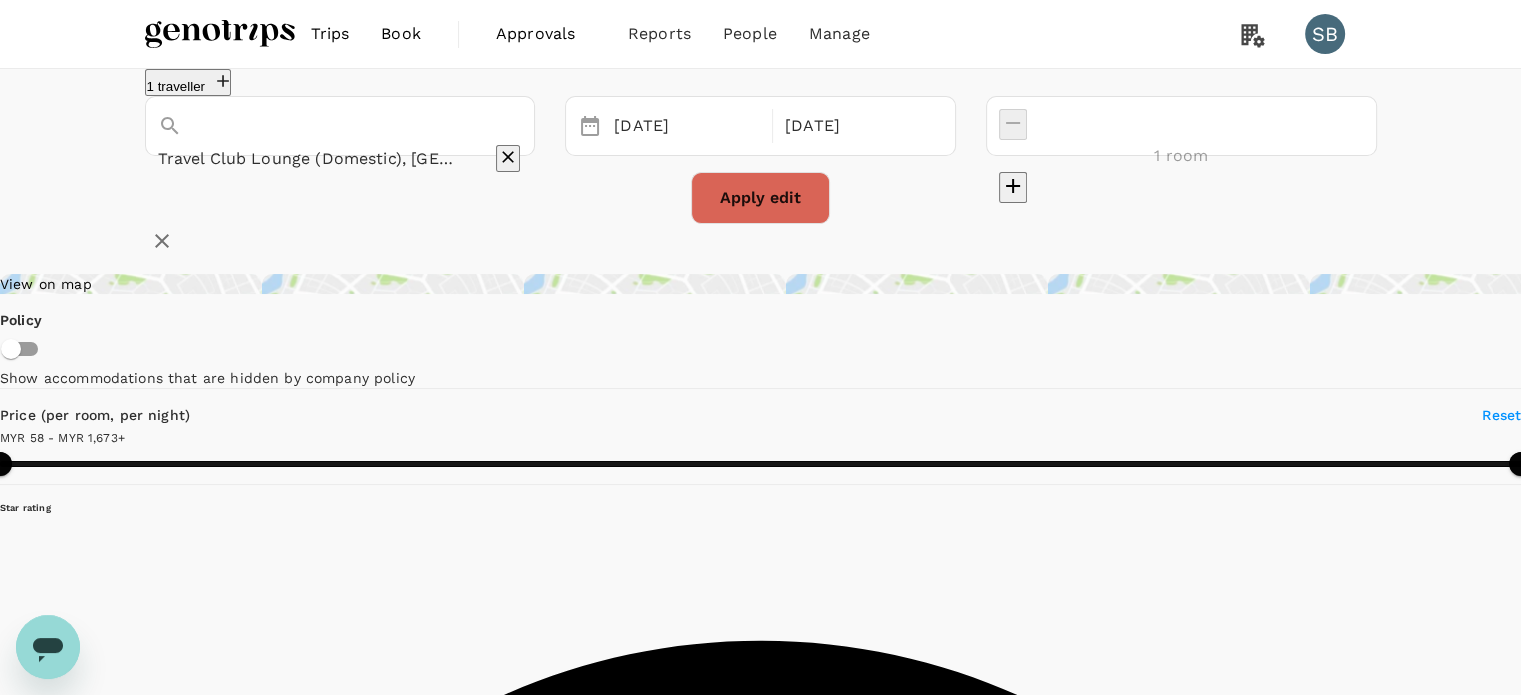 click on "Travel Club Lounge (Domestic), Kota Kinabalu International Airport" at bounding box center (312, 158) 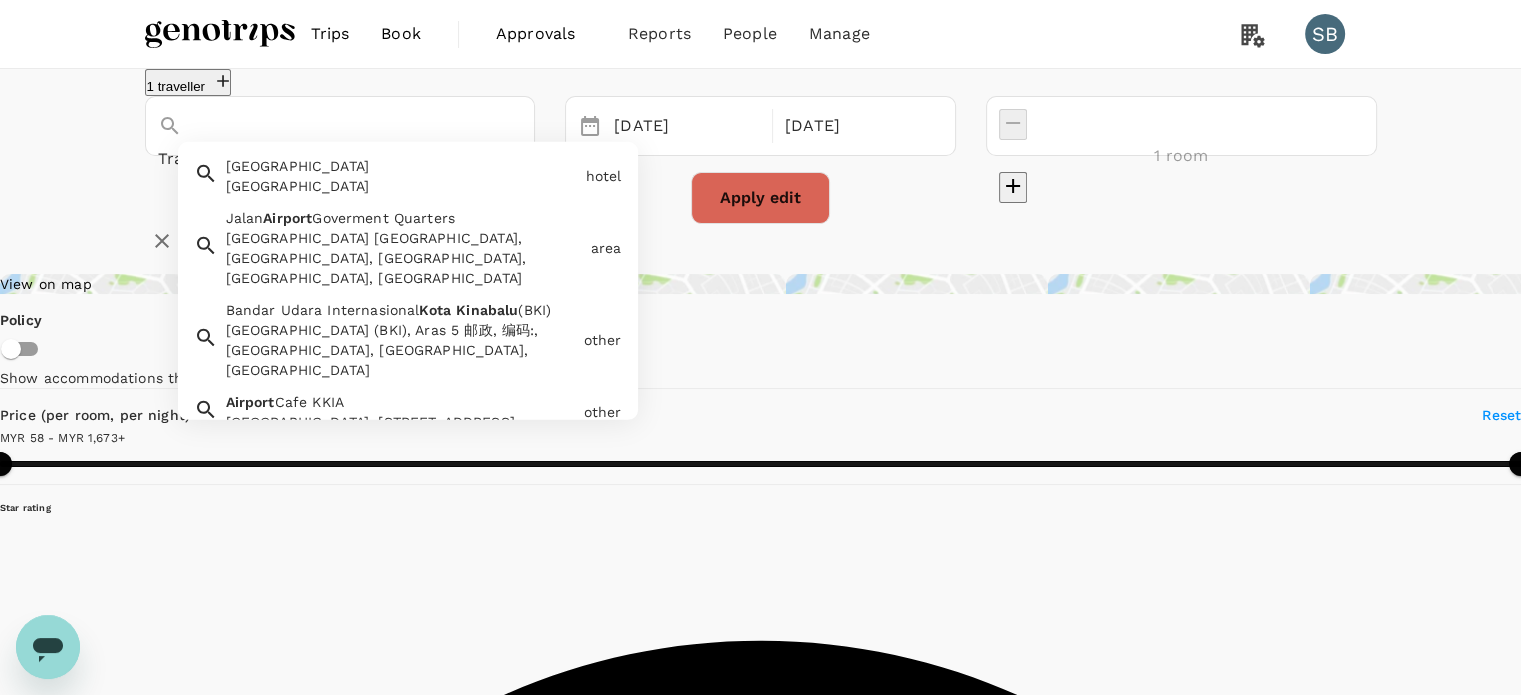 scroll, scrollTop: 130, scrollLeft: 0, axis: vertical 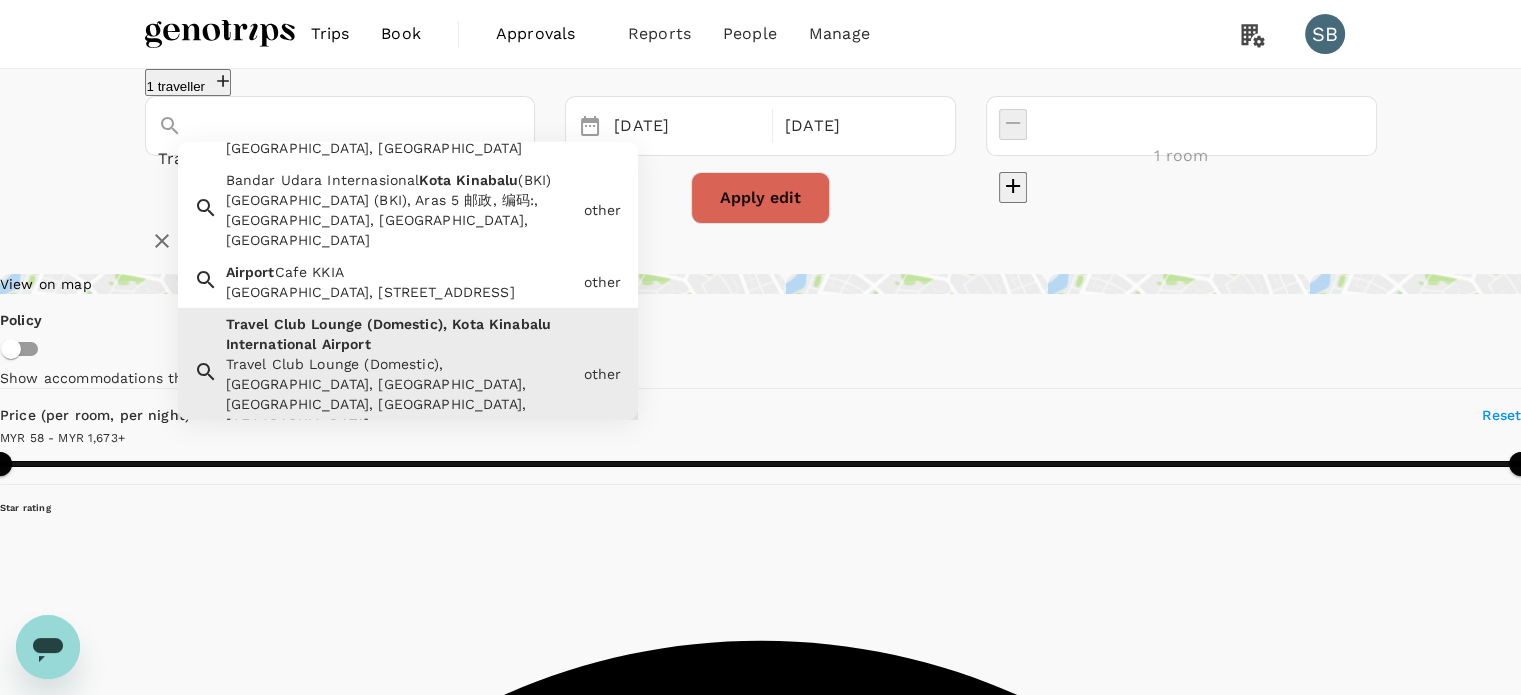 click 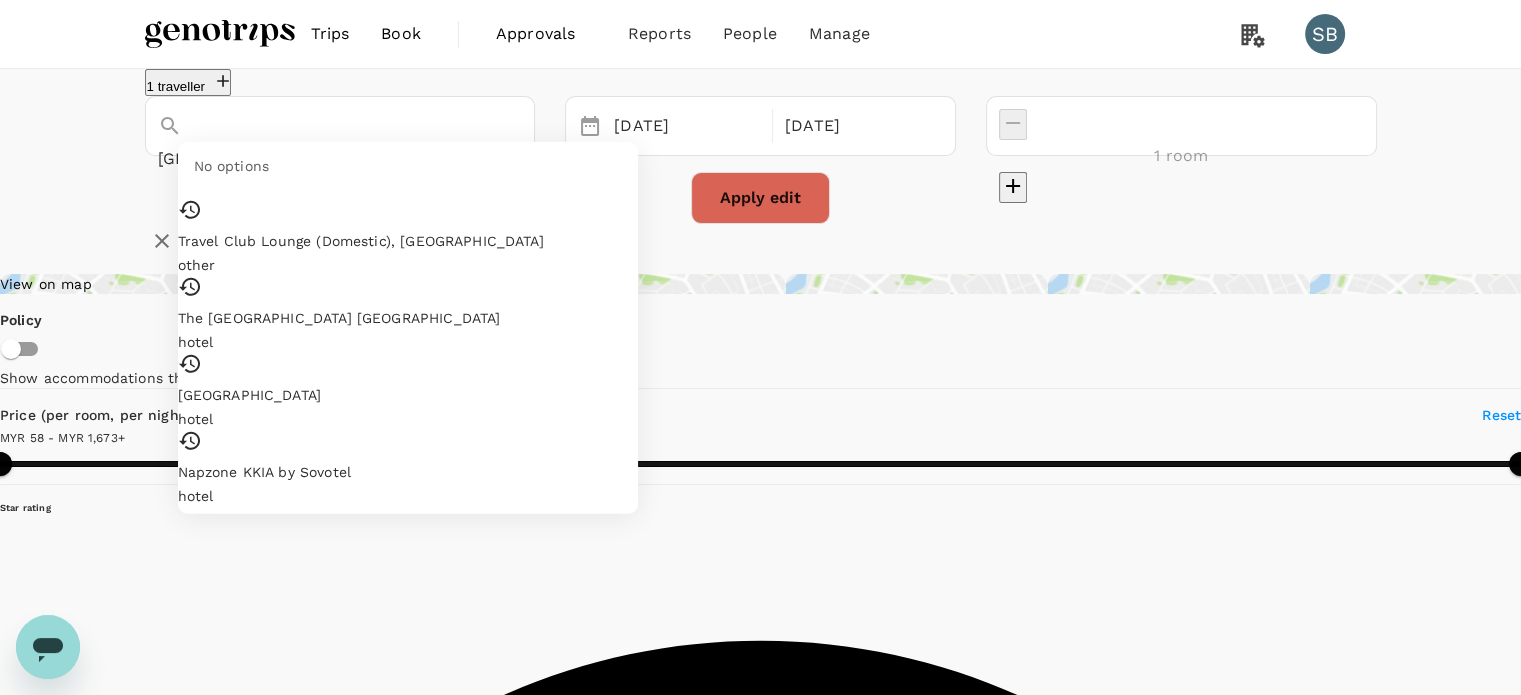 type on "International Airport5" 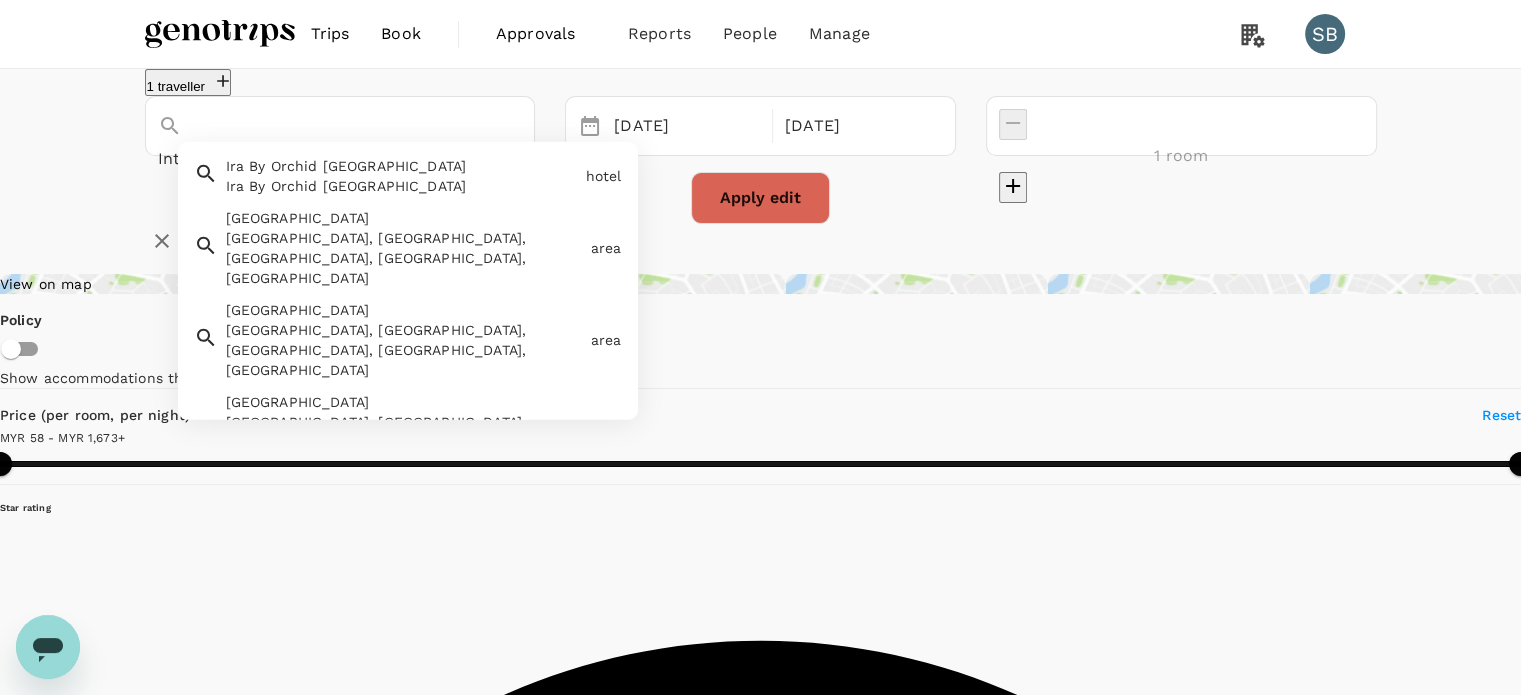 click 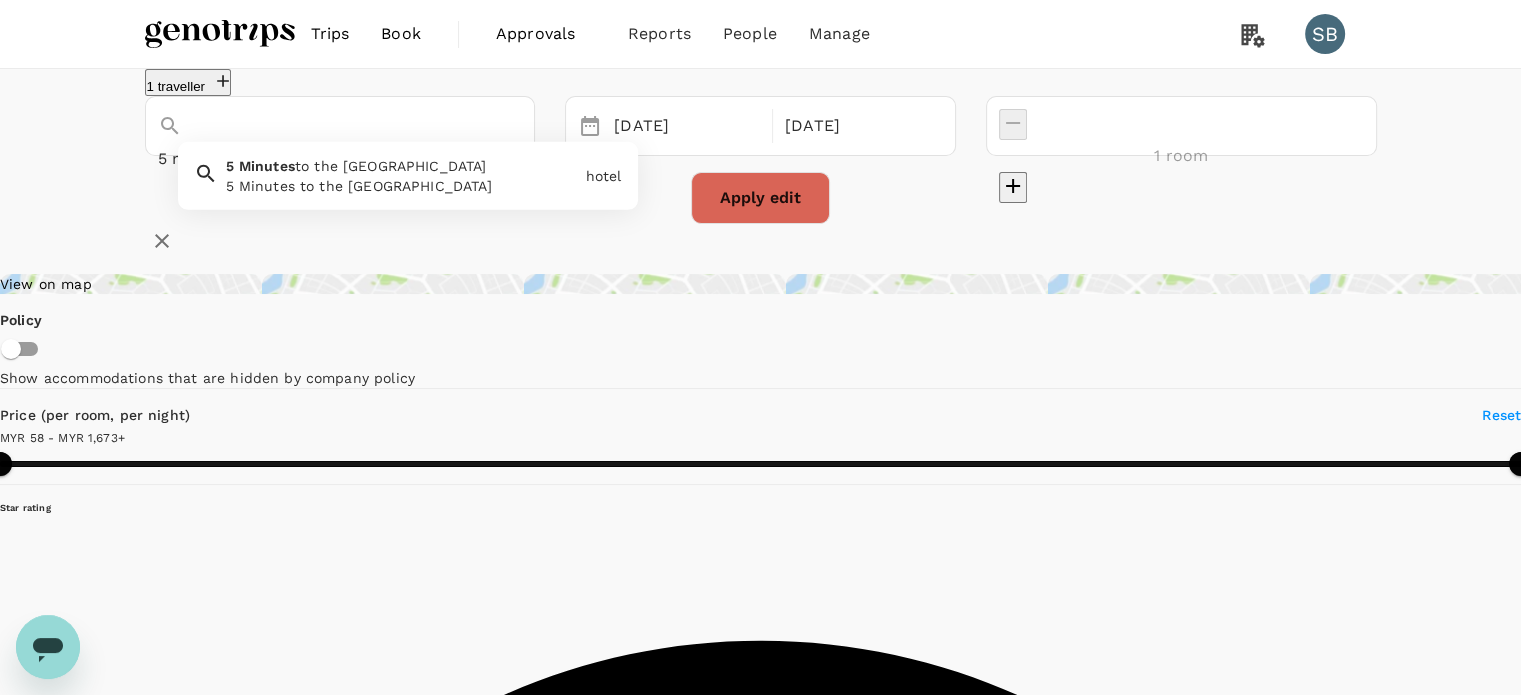 click on "5   Minutes  to the City Center 5 Minutes to the City Center" at bounding box center [398, 172] 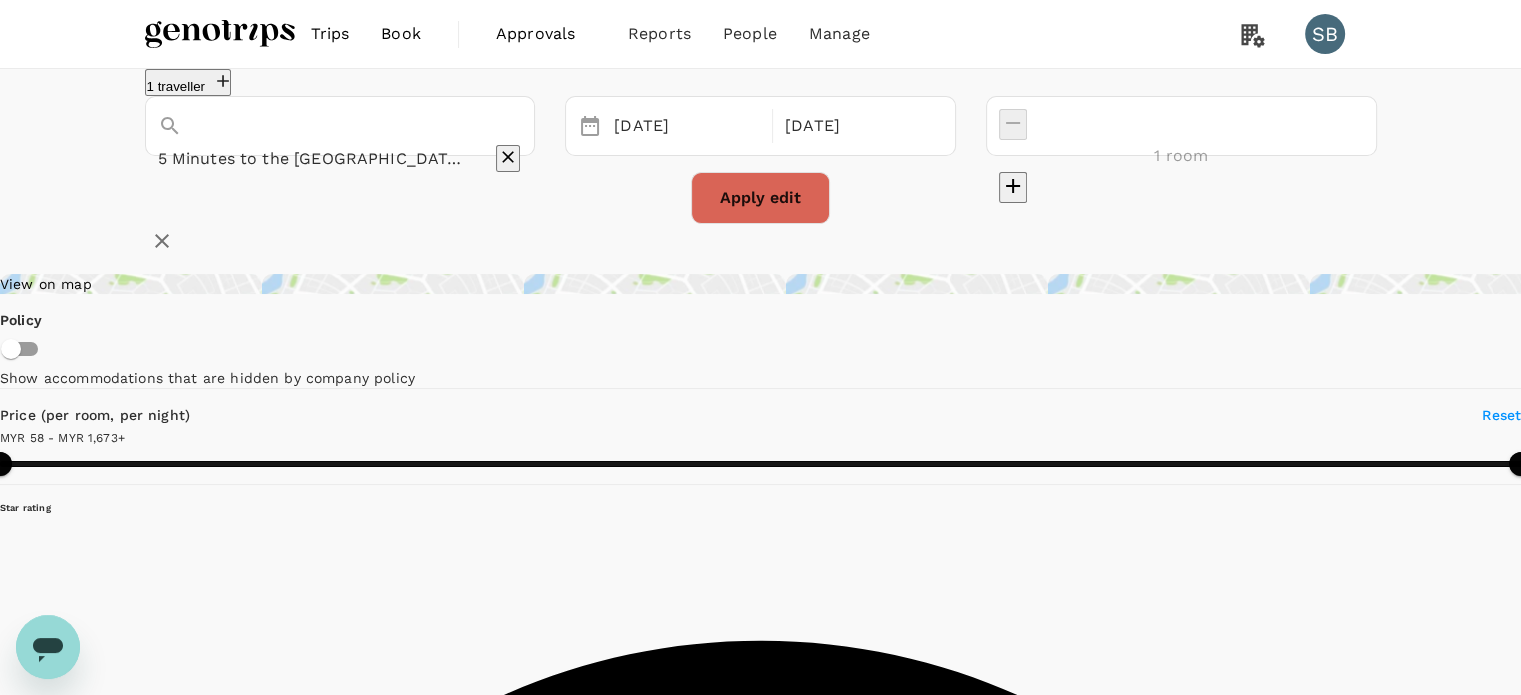 click on "5 Minutes to the City Center" at bounding box center (312, 158) 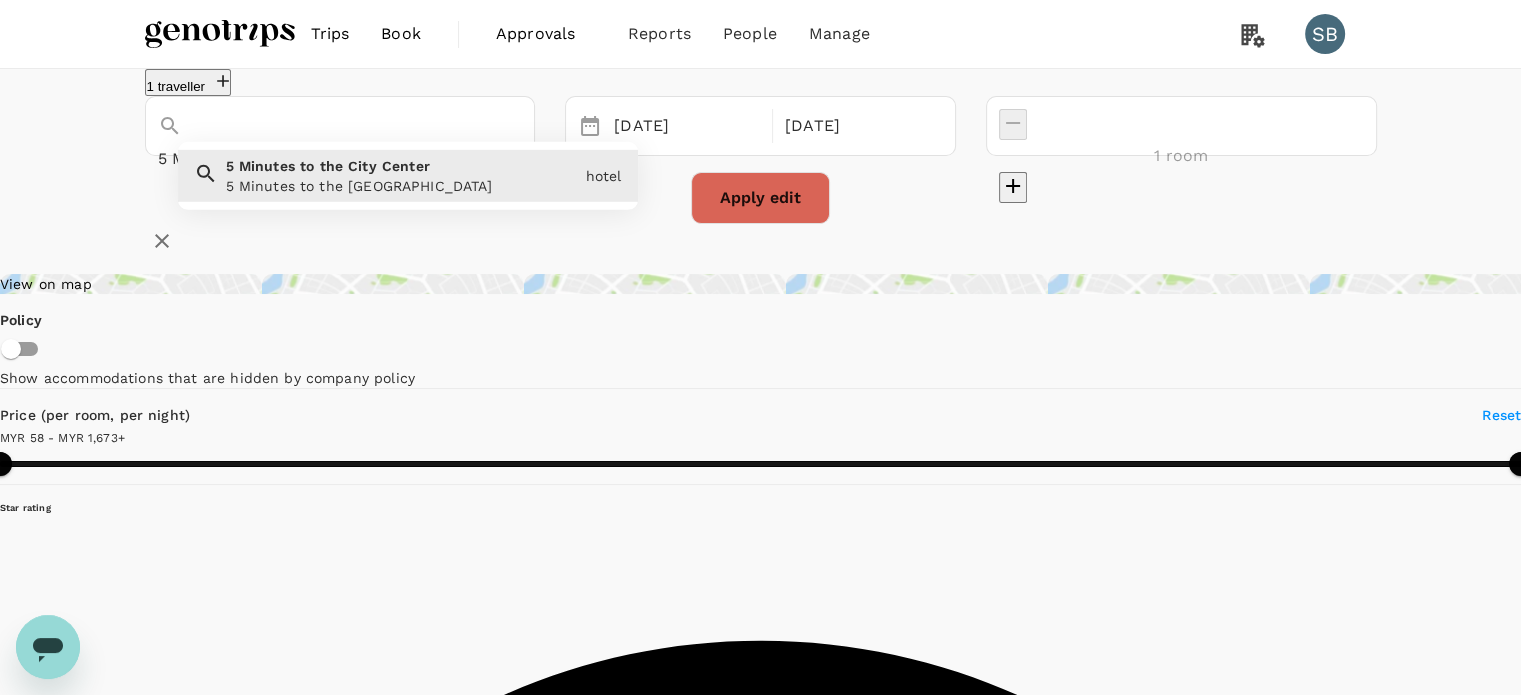 click 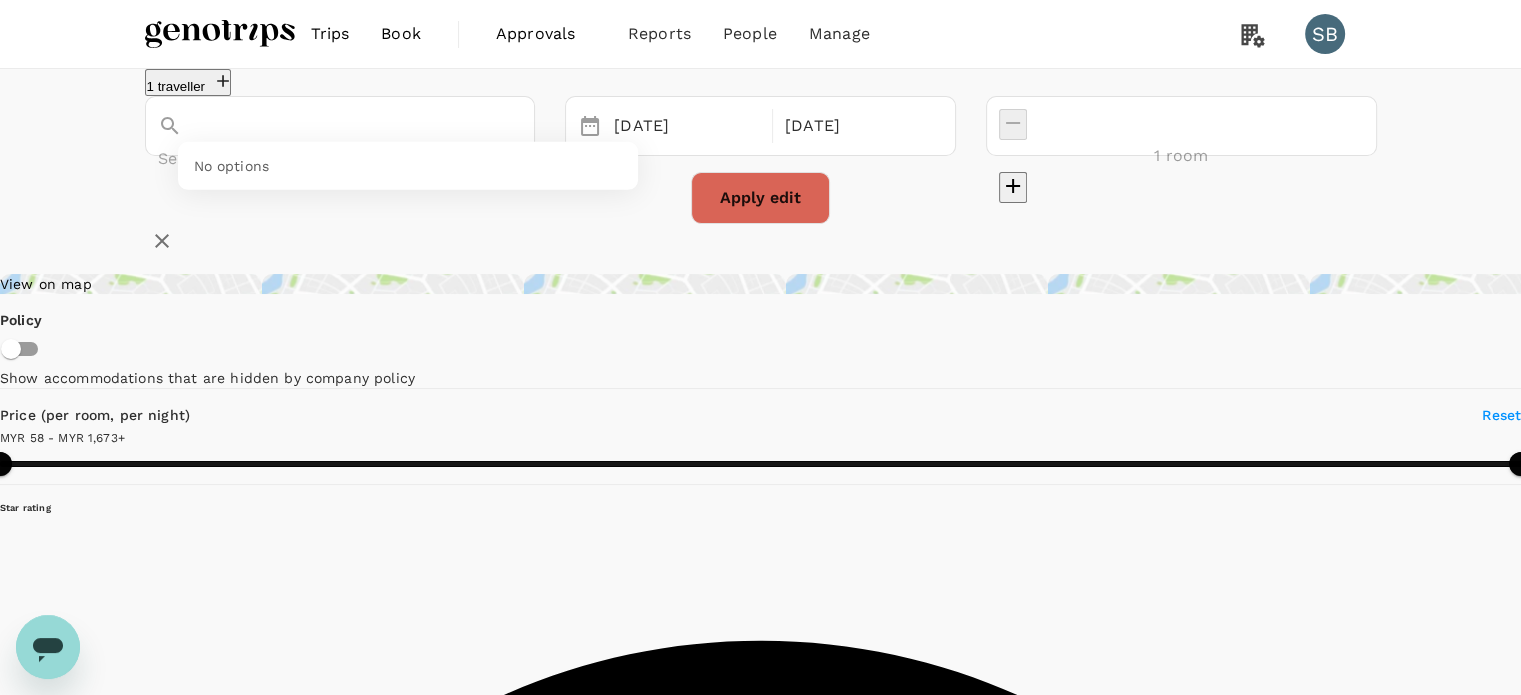 type 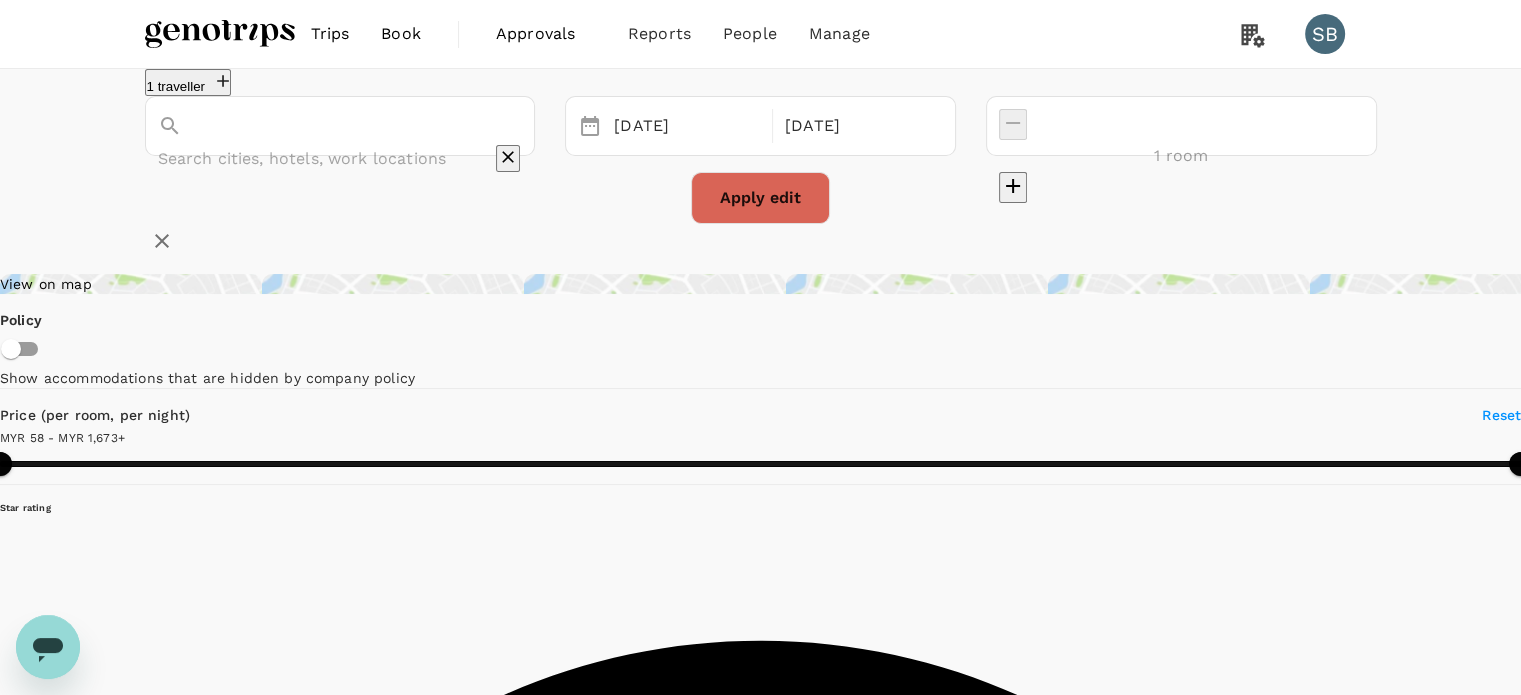 type on "1673.09" 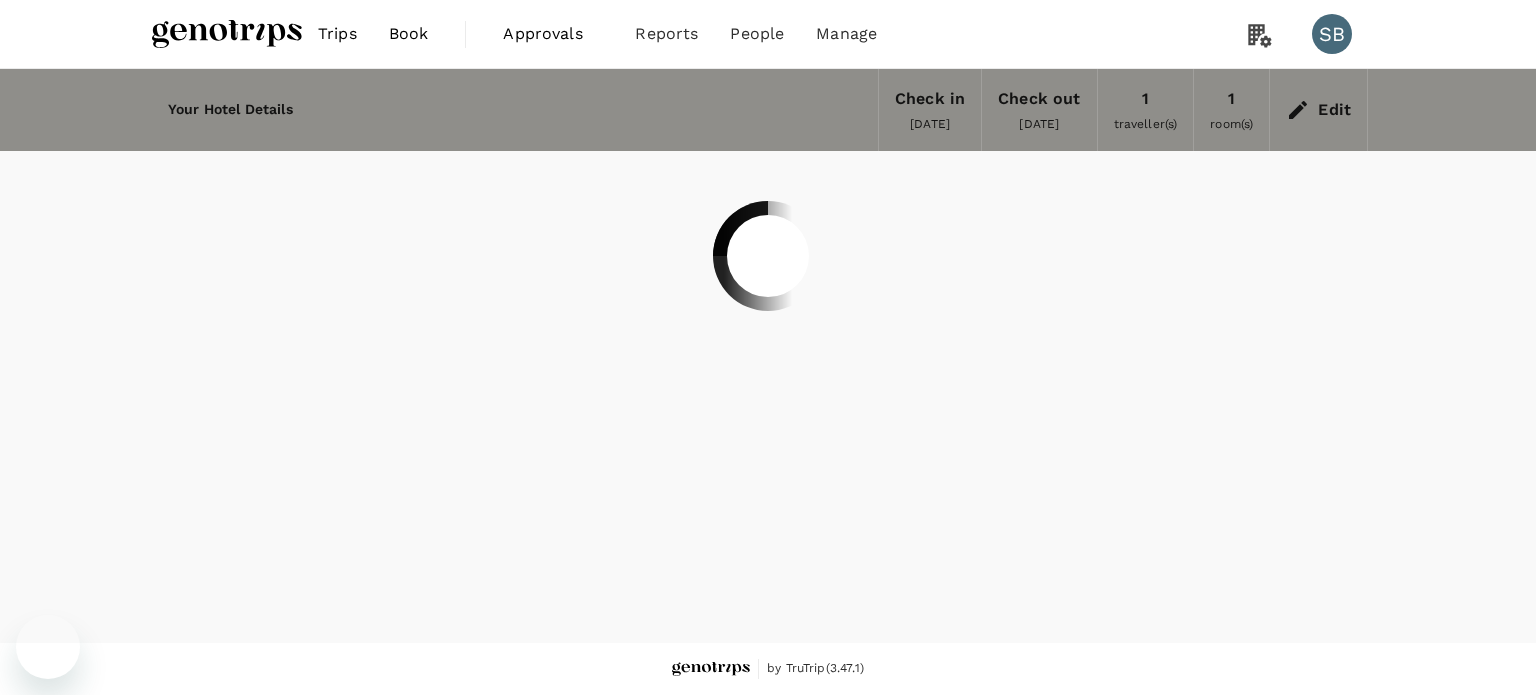 scroll, scrollTop: 0, scrollLeft: 0, axis: both 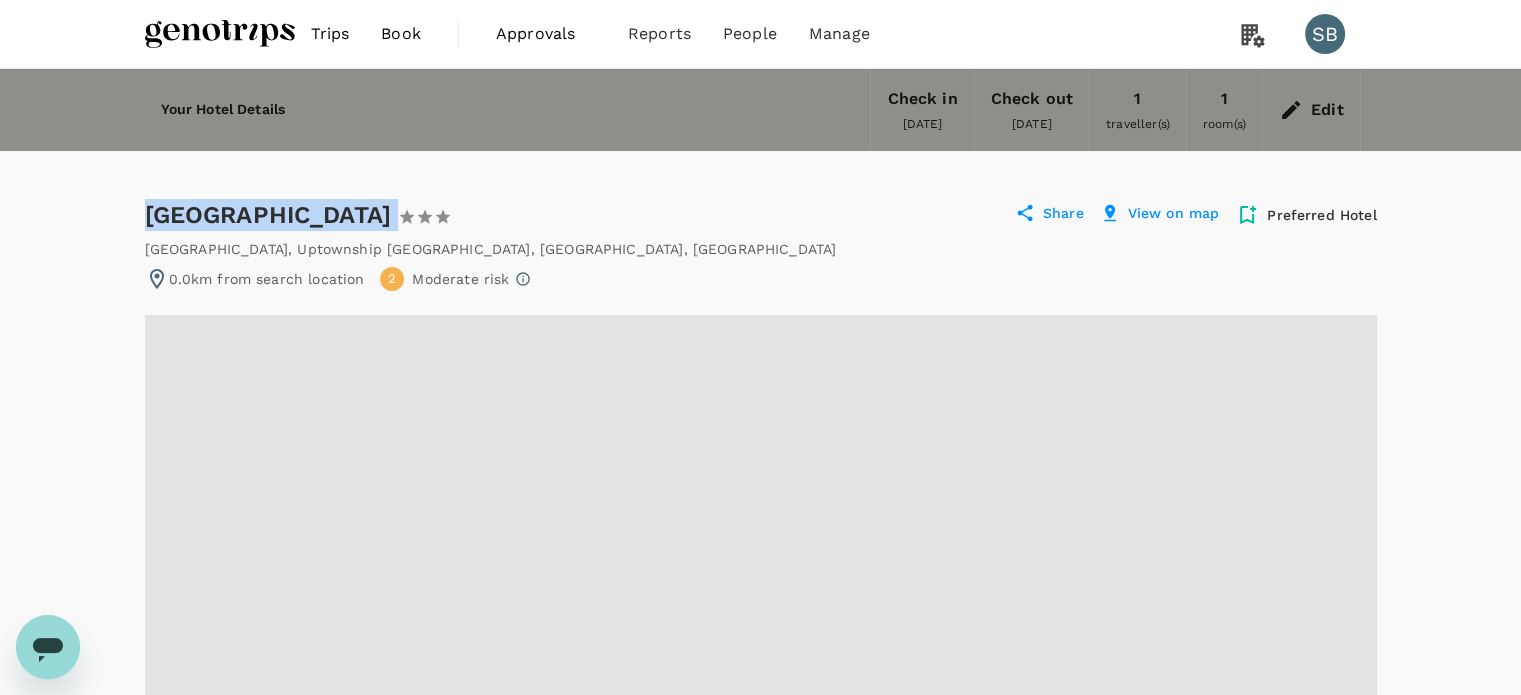 drag, startPoint x: 409, startPoint y: 214, endPoint x: 126, endPoint y: 197, distance: 283.51013 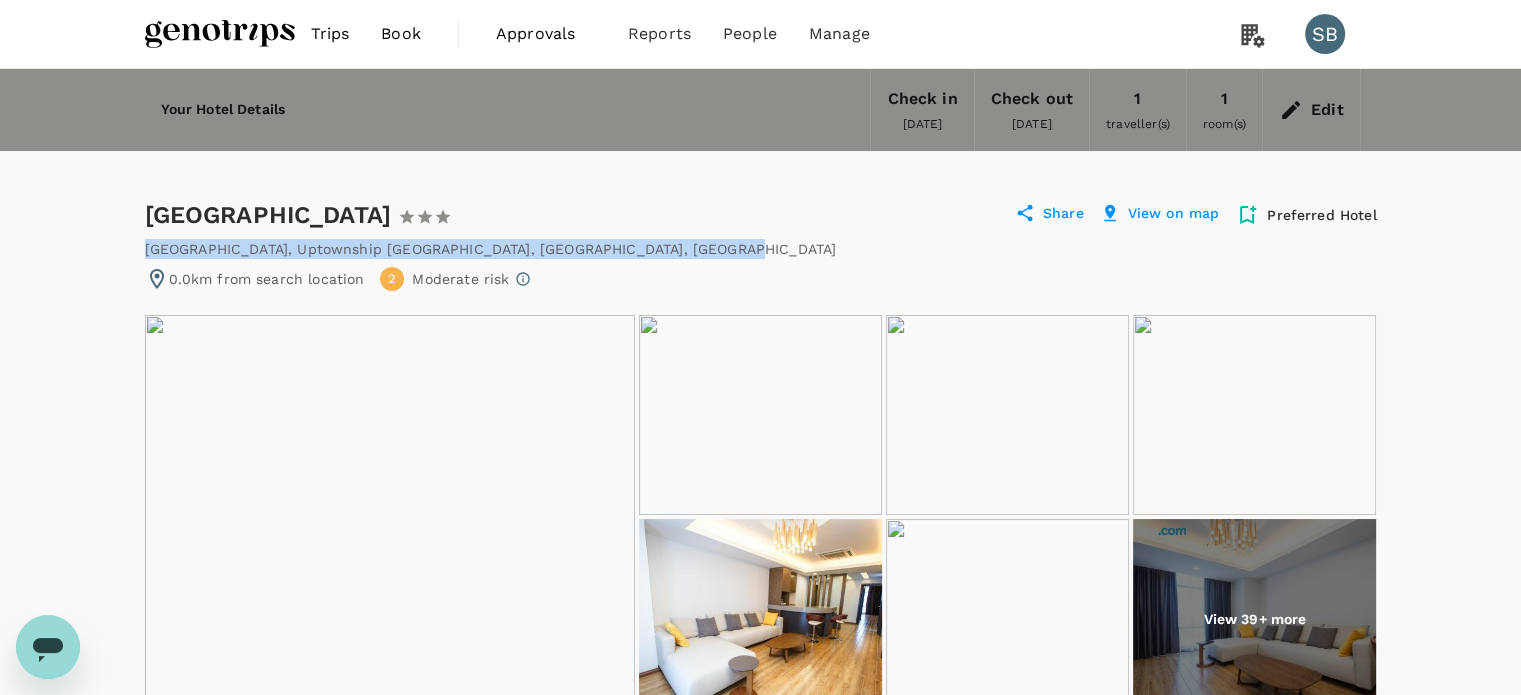 drag, startPoint x: 705, startPoint y: 249, endPoint x: 148, endPoint y: 246, distance: 557.00806 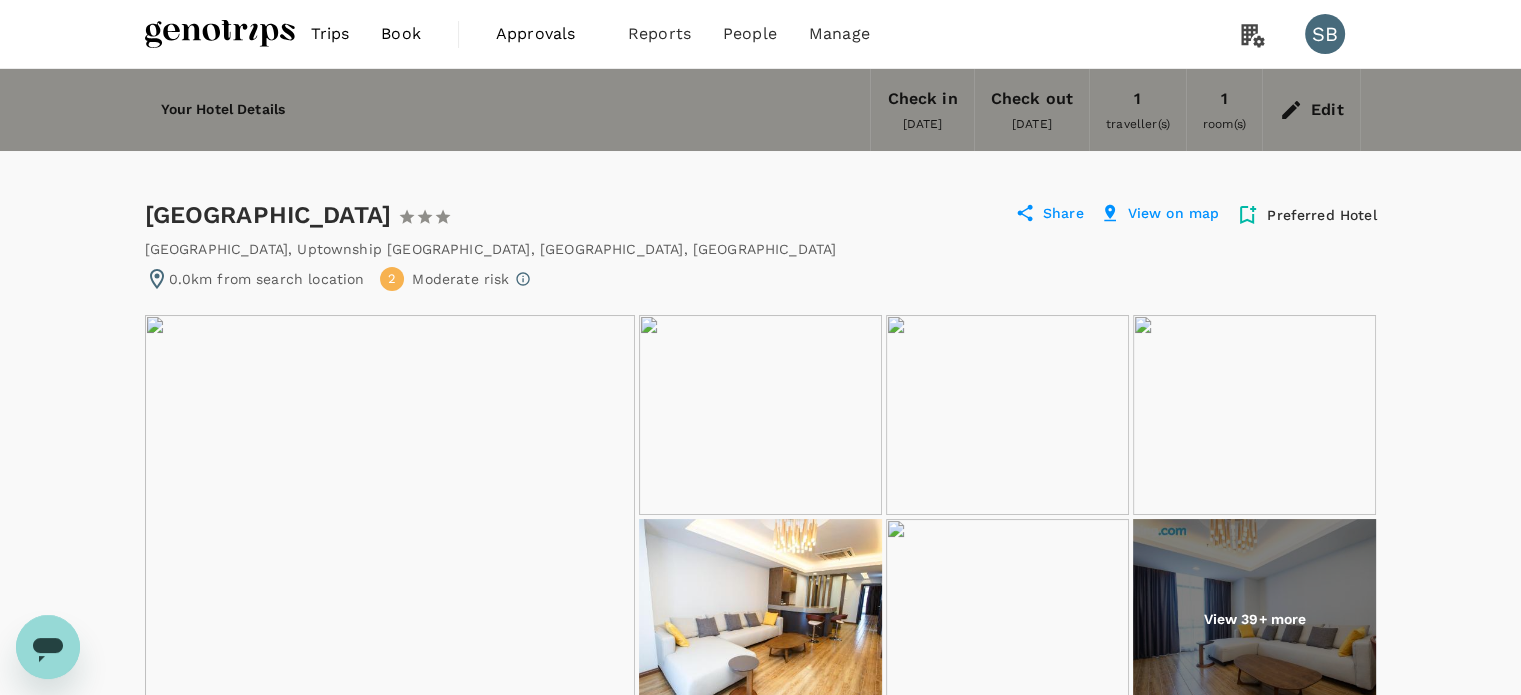 drag, startPoint x: 895, startPoint y: 215, endPoint x: 913, endPoint y: 215, distance: 18 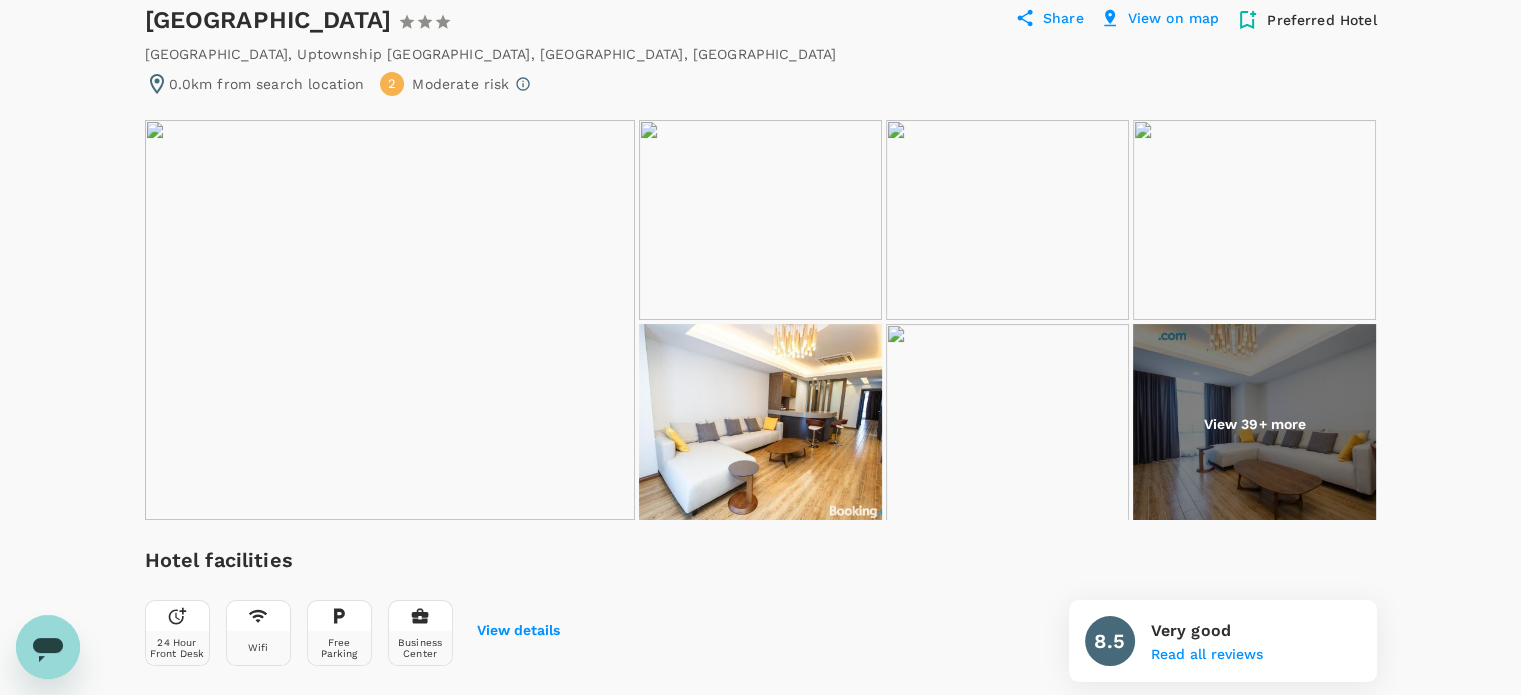 scroll, scrollTop: 300, scrollLeft: 0, axis: vertical 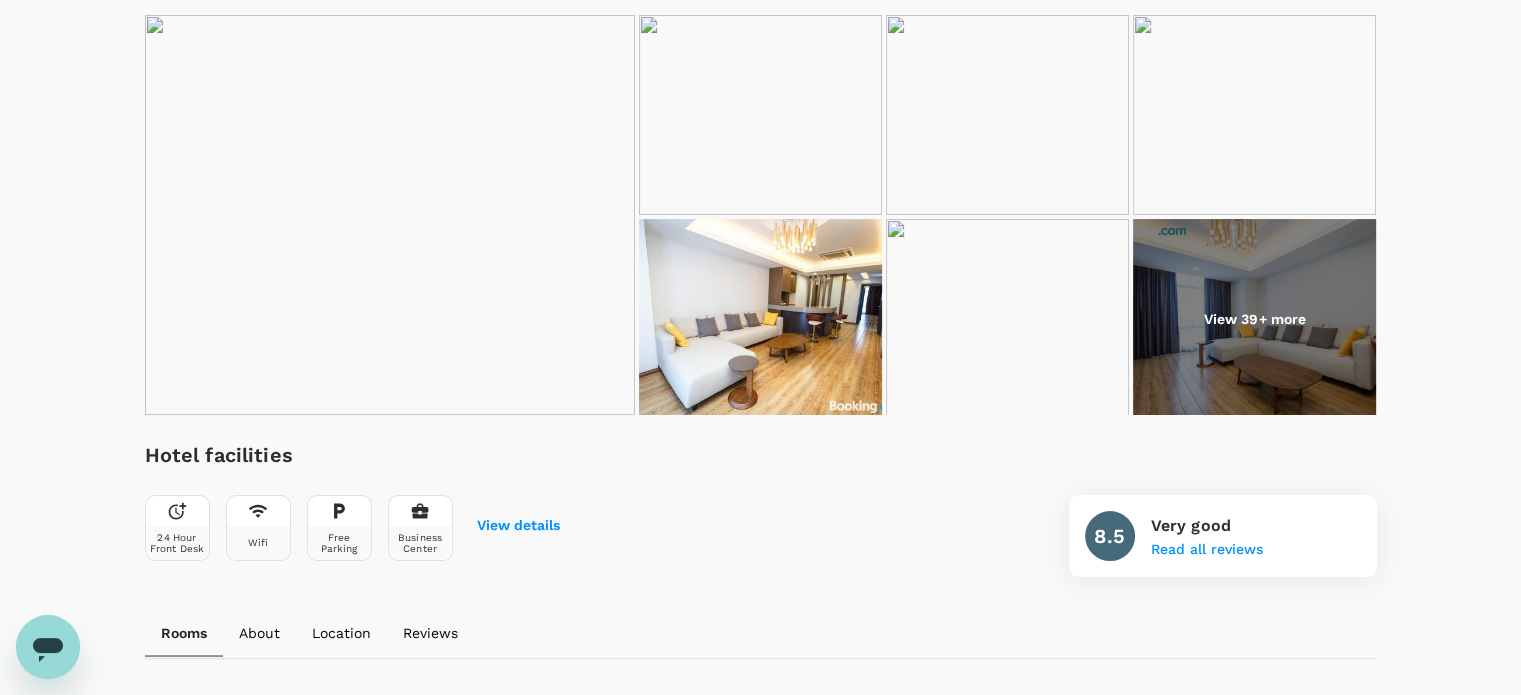 click at bounding box center (1254, 319) 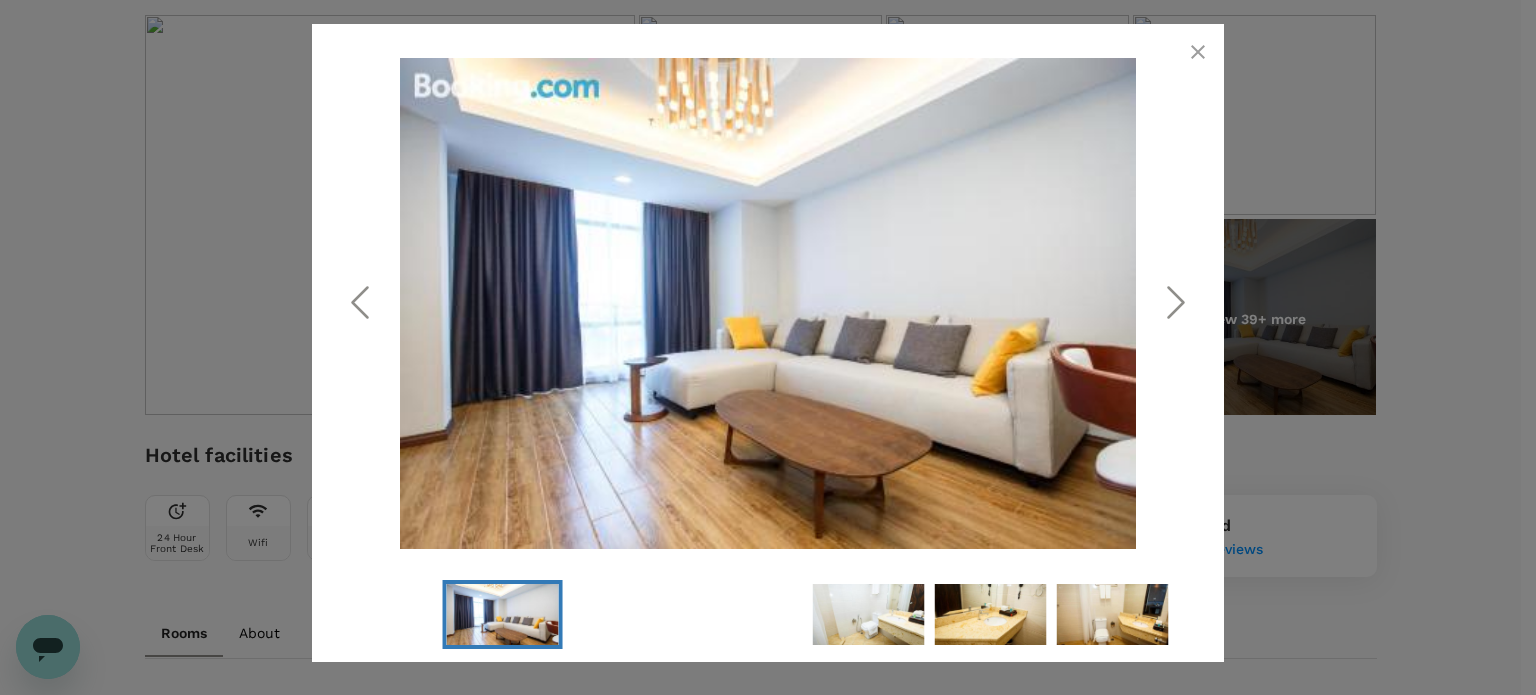 click 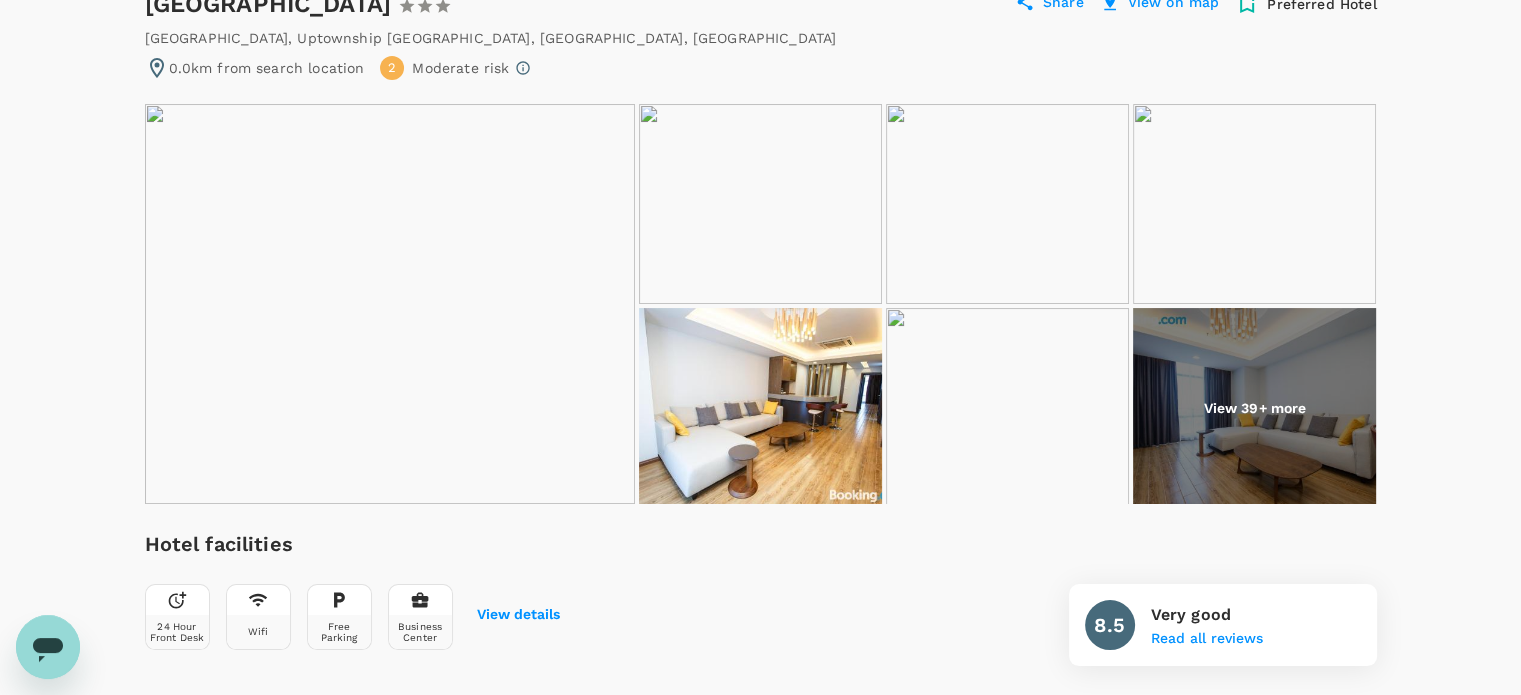 scroll, scrollTop: 100, scrollLeft: 0, axis: vertical 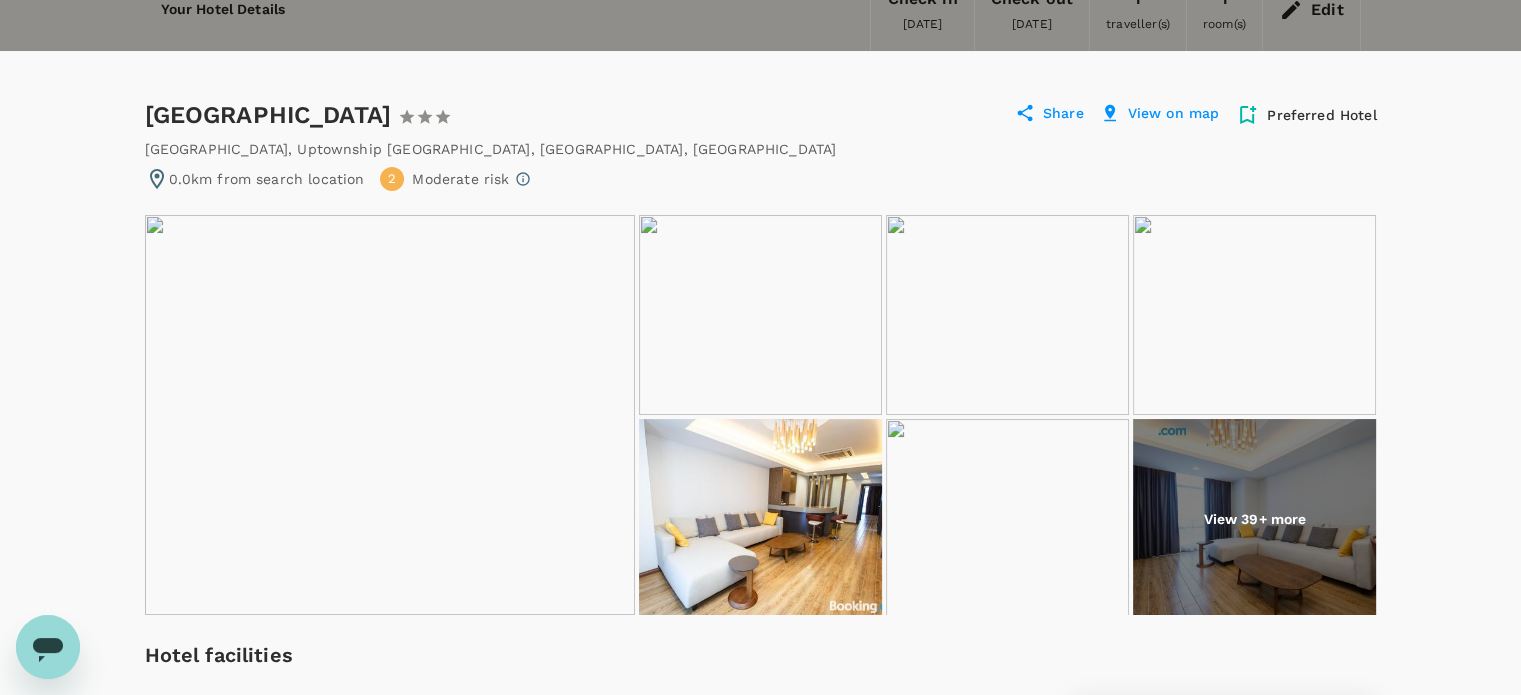 drag, startPoint x: 408, startPoint y: 115, endPoint x: 142, endPoint y: 128, distance: 266.31747 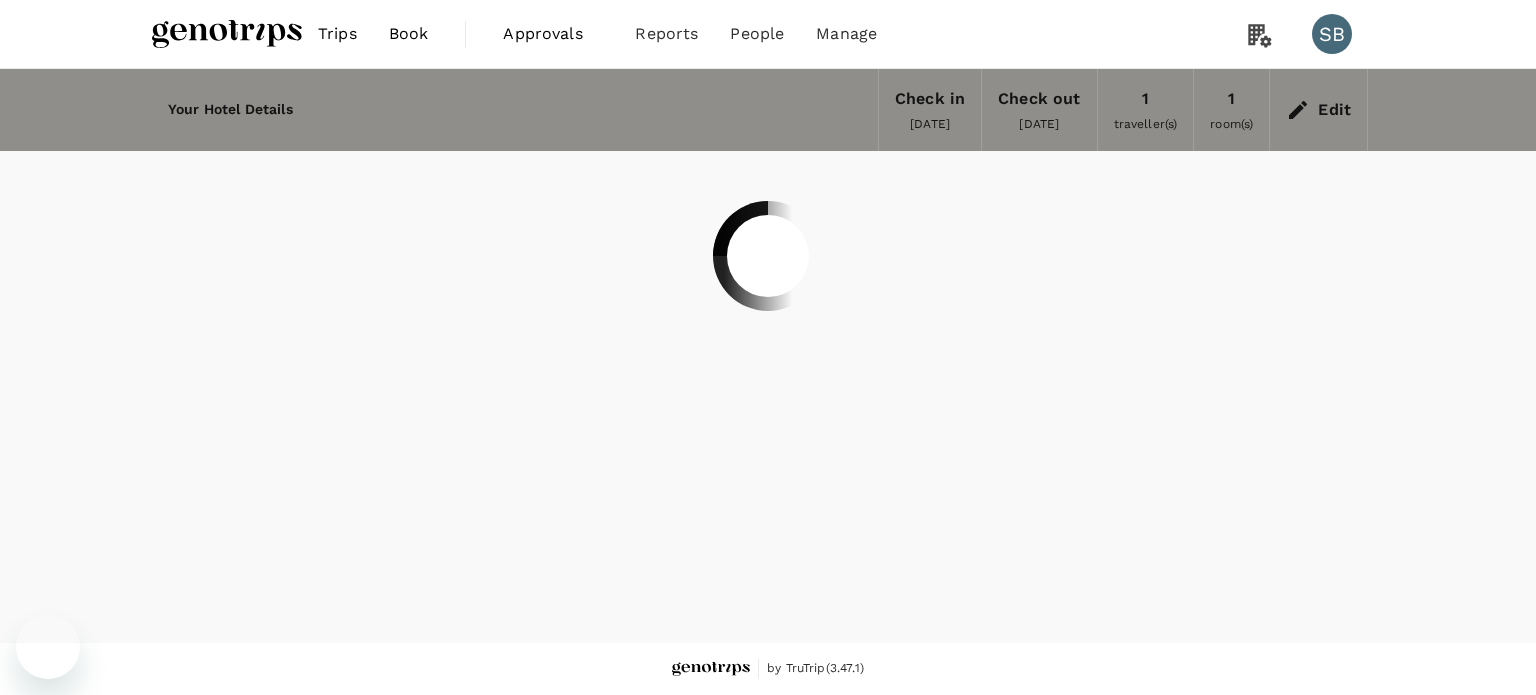 scroll, scrollTop: 0, scrollLeft: 0, axis: both 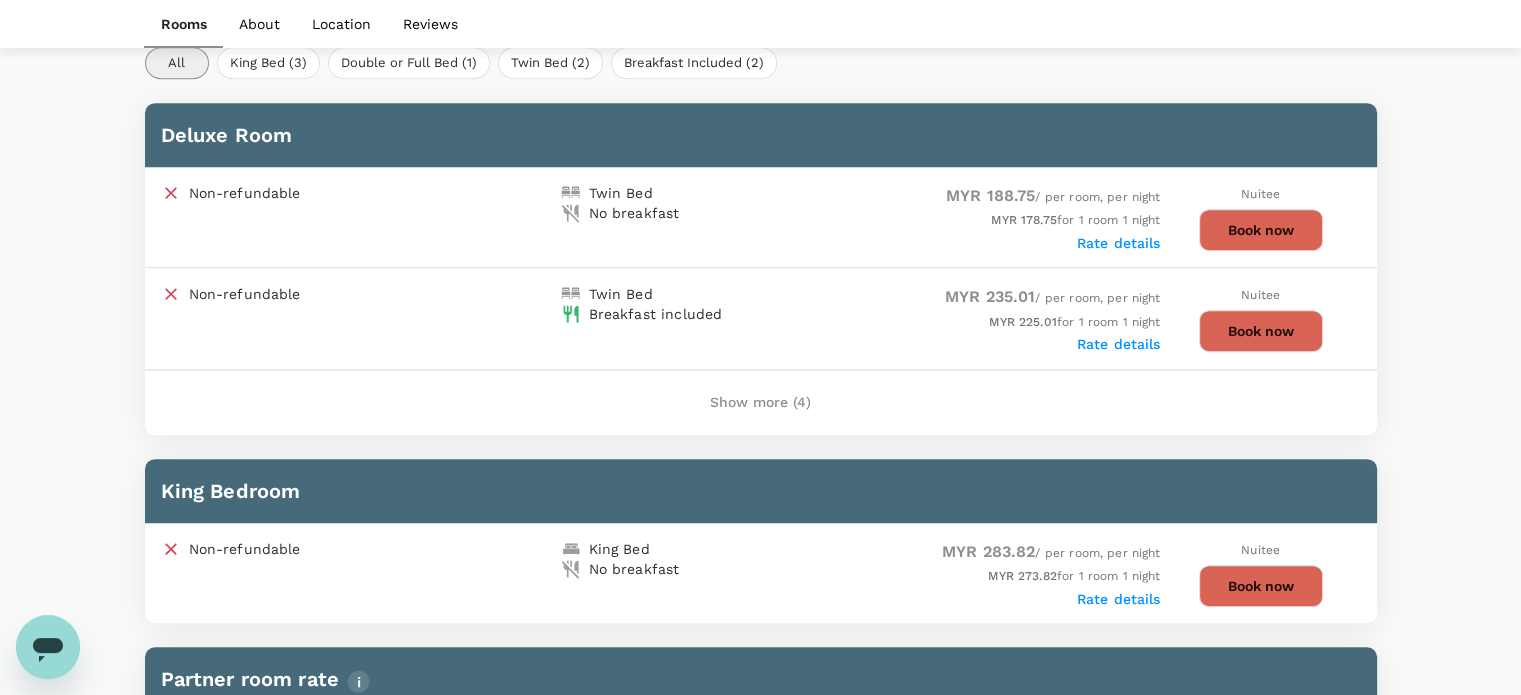 click on "Nuitee Book now" at bounding box center [1261, 318] 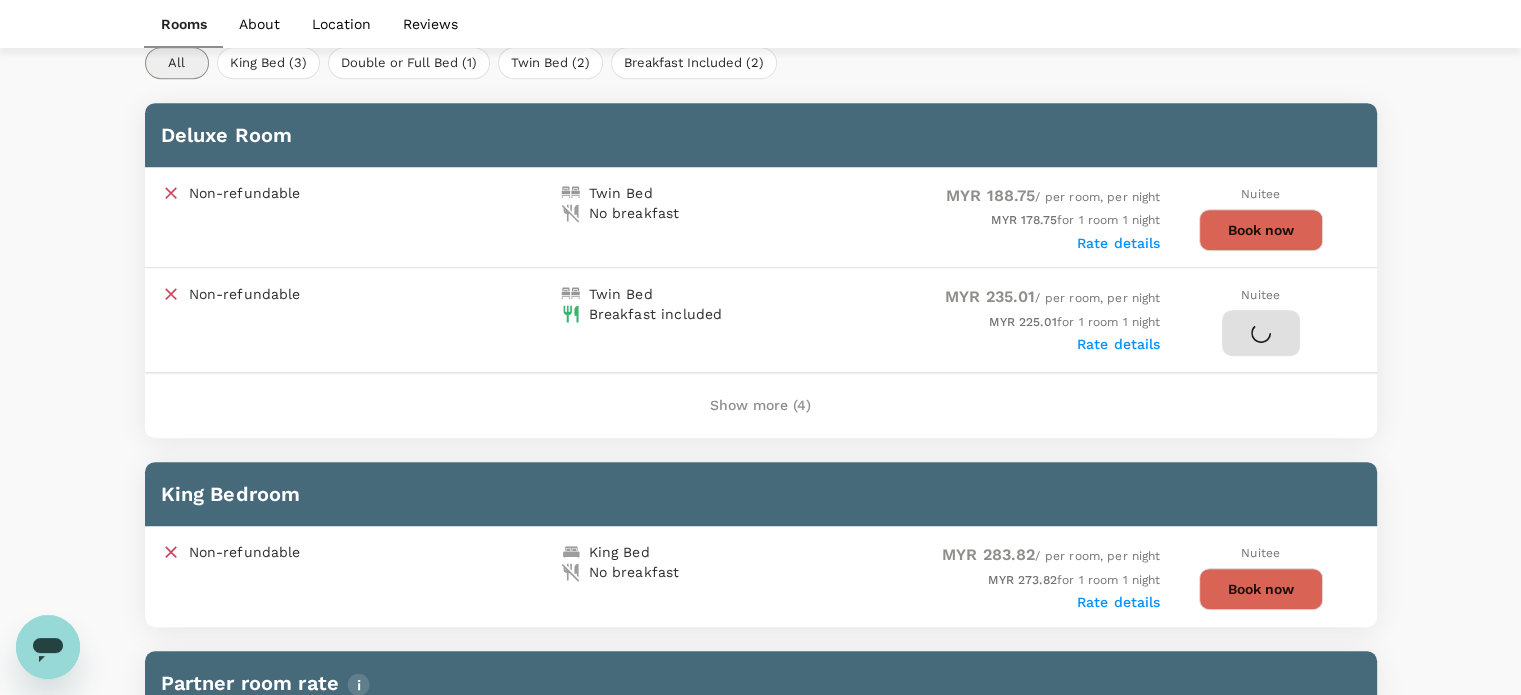 scroll, scrollTop: 0, scrollLeft: 0, axis: both 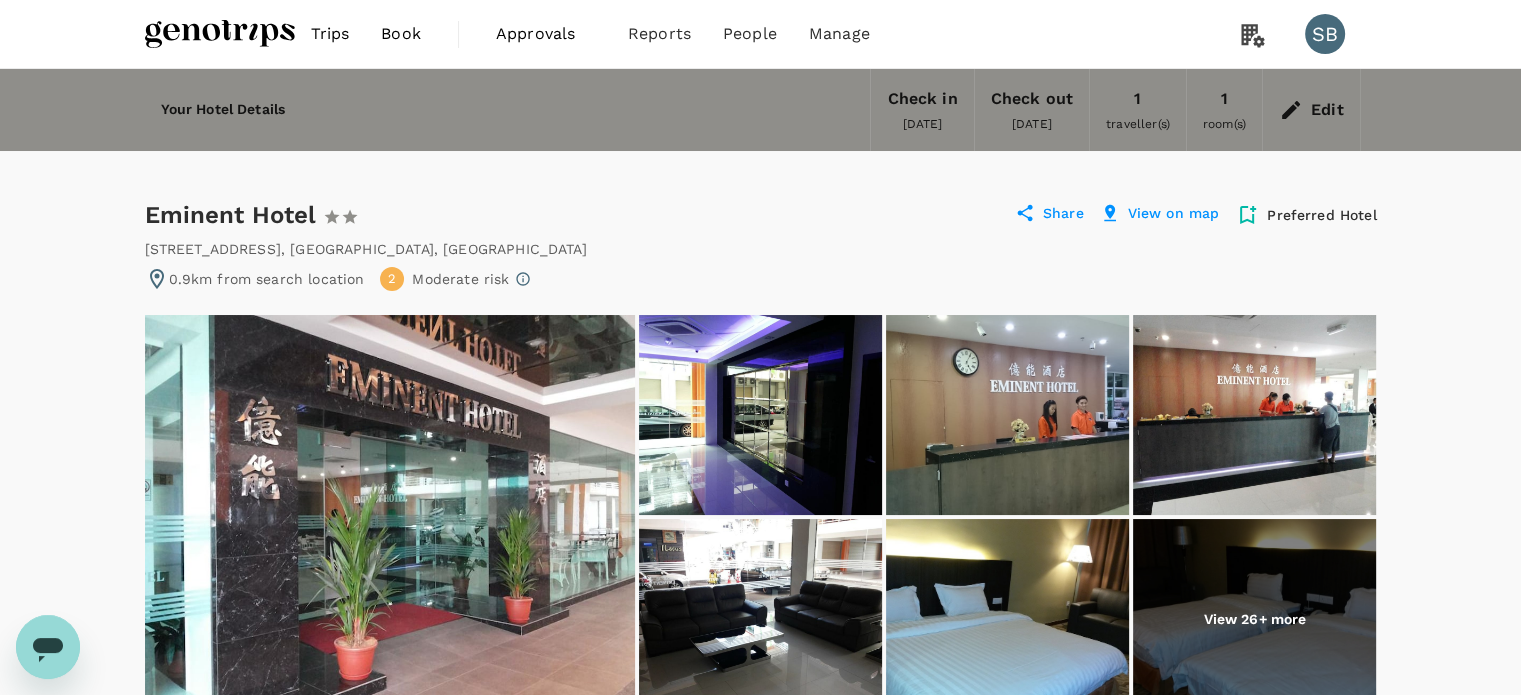 radio on "false" 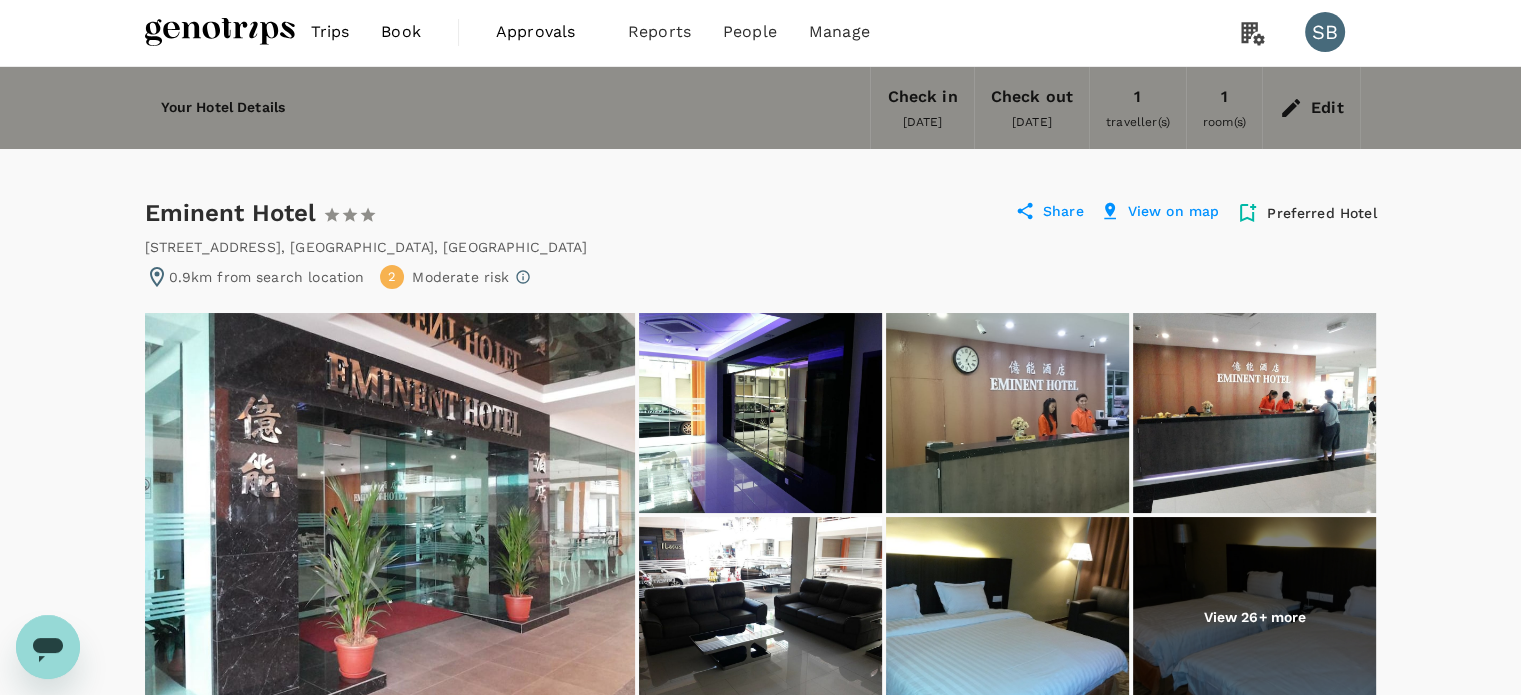 scroll, scrollTop: 0, scrollLeft: 0, axis: both 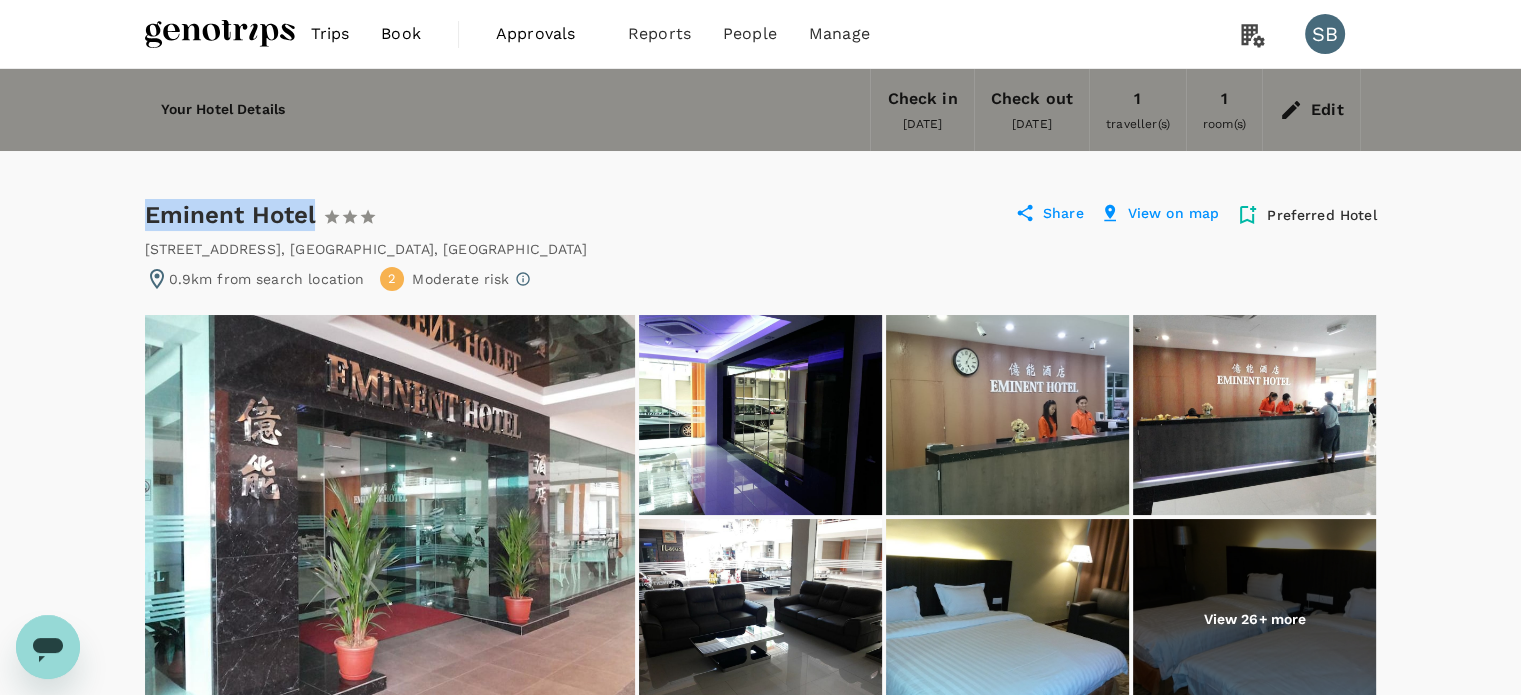 drag, startPoint x: 313, startPoint y: 205, endPoint x: 149, endPoint y: 211, distance: 164.10973 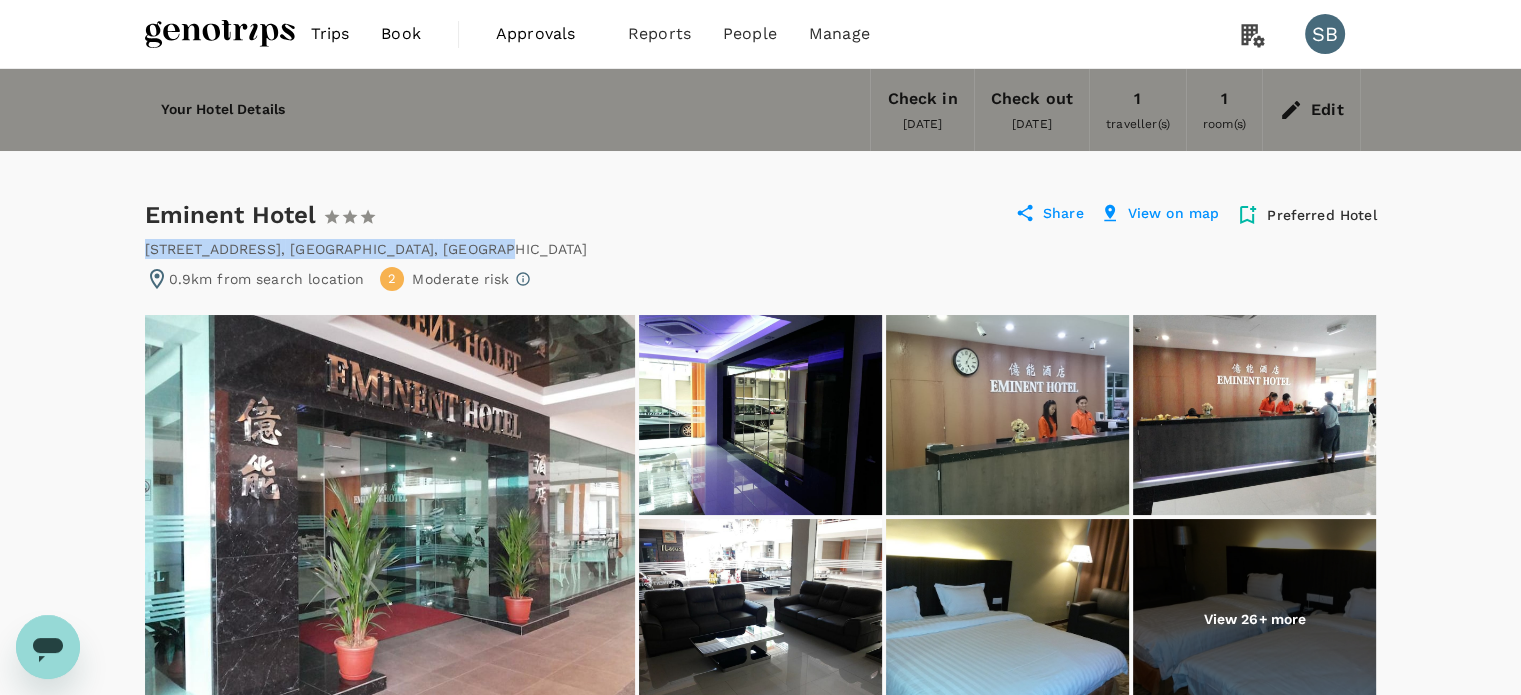 drag, startPoint x: 588, startPoint y: 243, endPoint x: 143, endPoint y: 239, distance: 445.01797 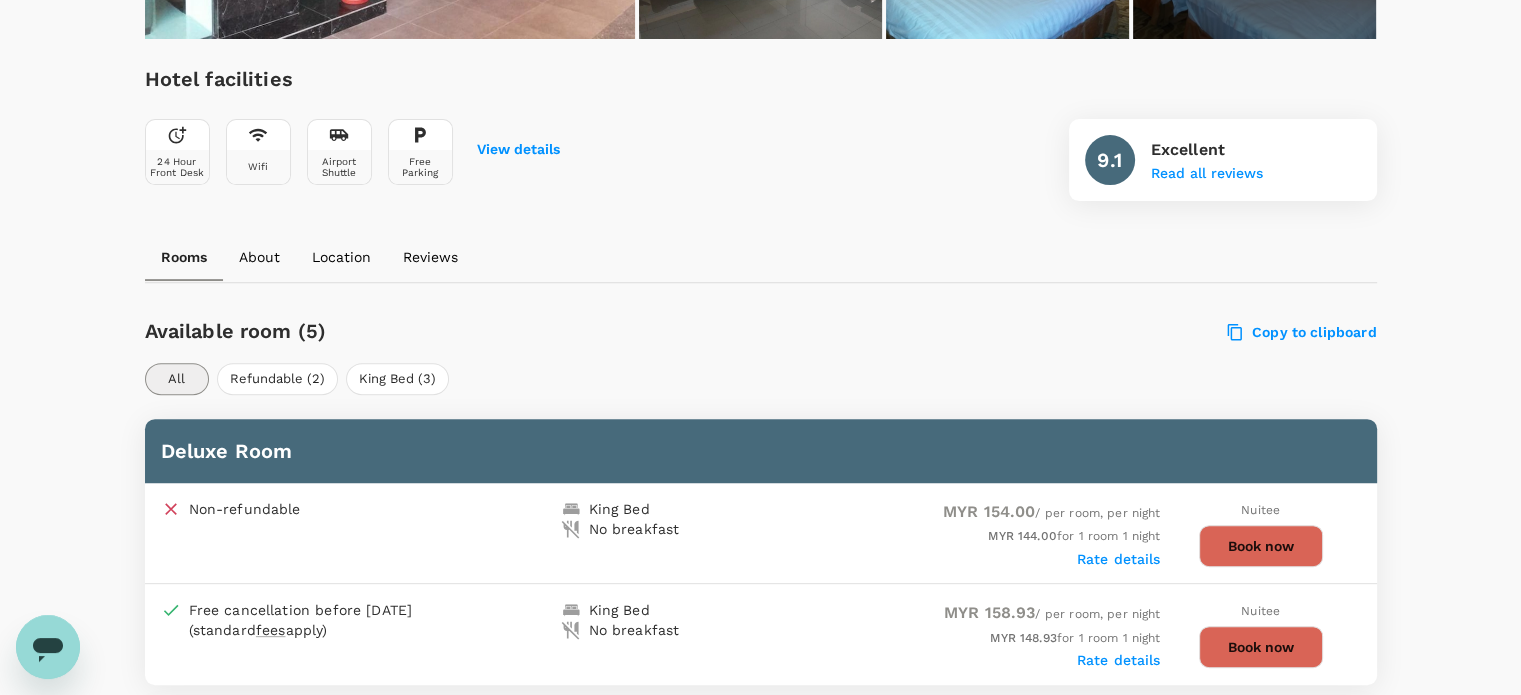 scroll, scrollTop: 800, scrollLeft: 0, axis: vertical 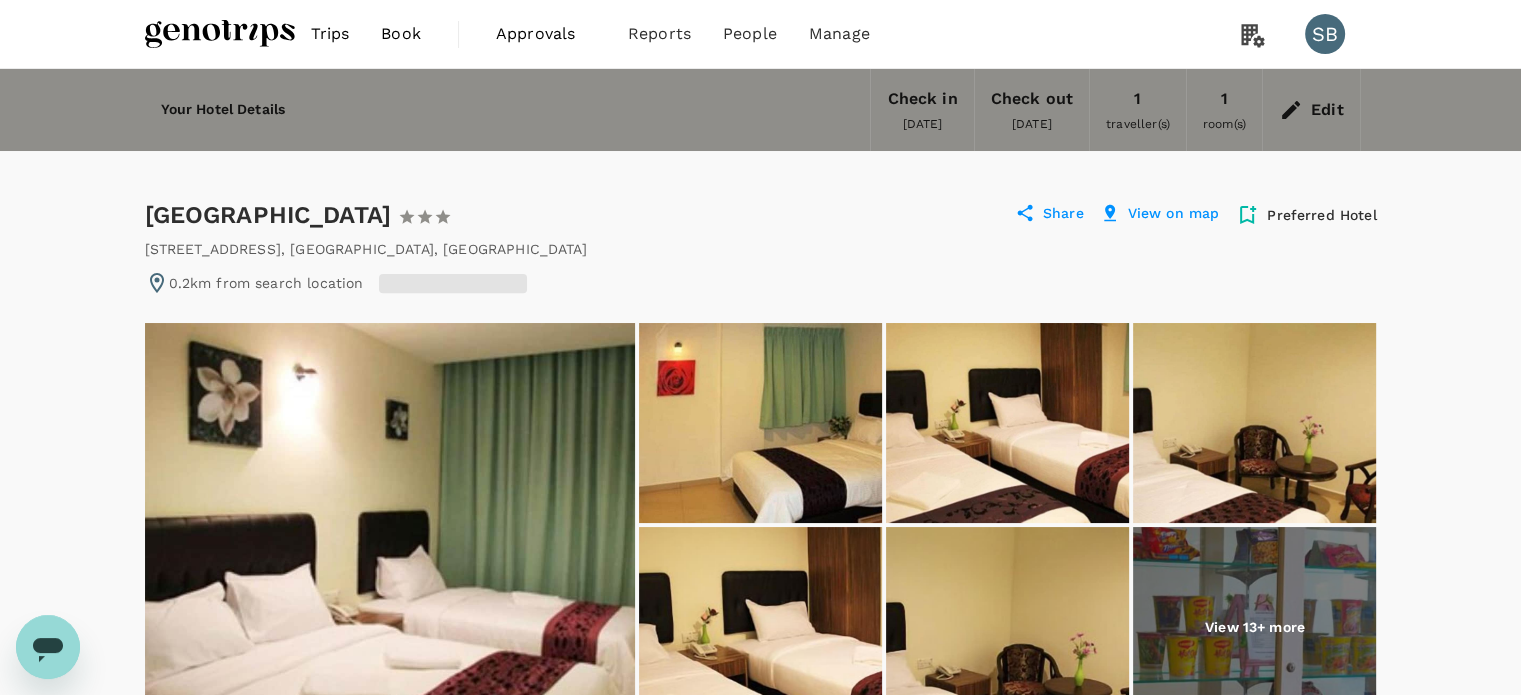 radio on "true" 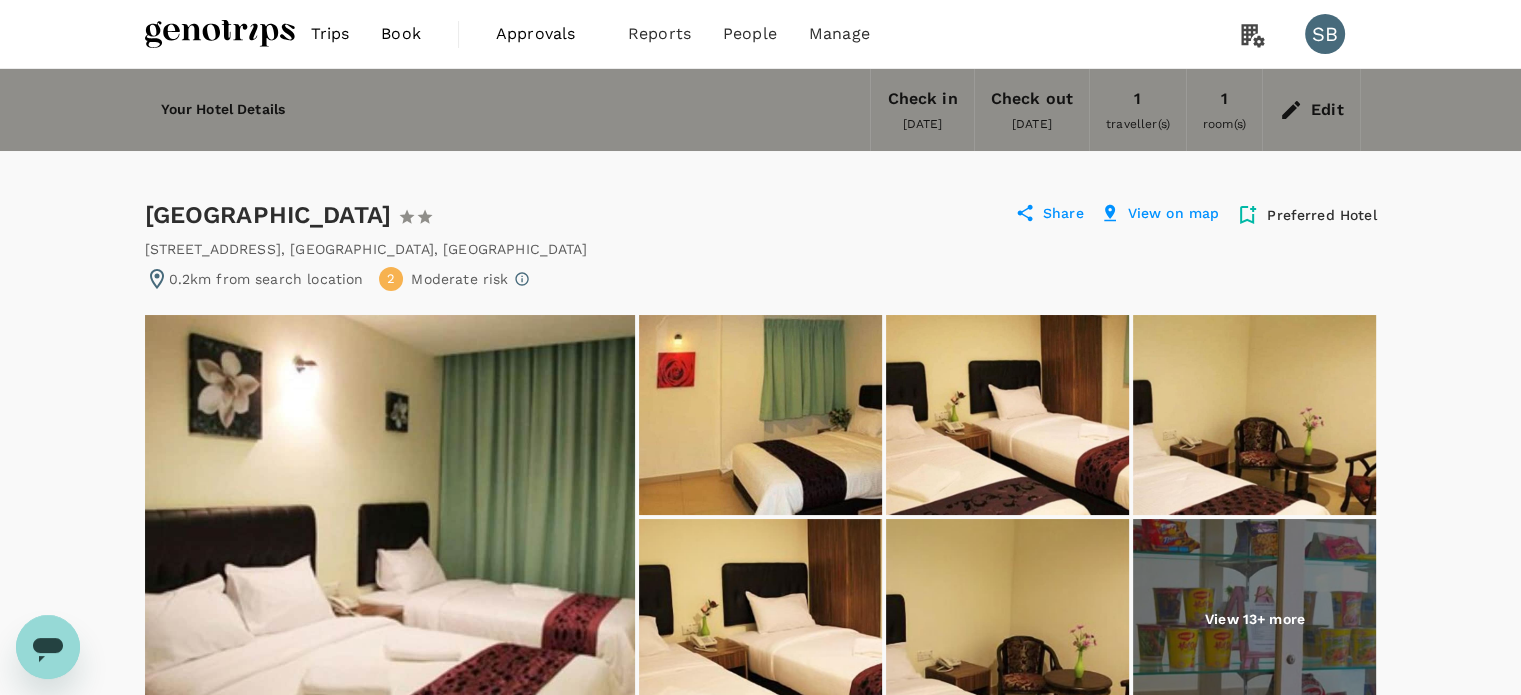 drag, startPoint x: 387, startPoint y: 215, endPoint x: 148, endPoint y: 211, distance: 239.03348 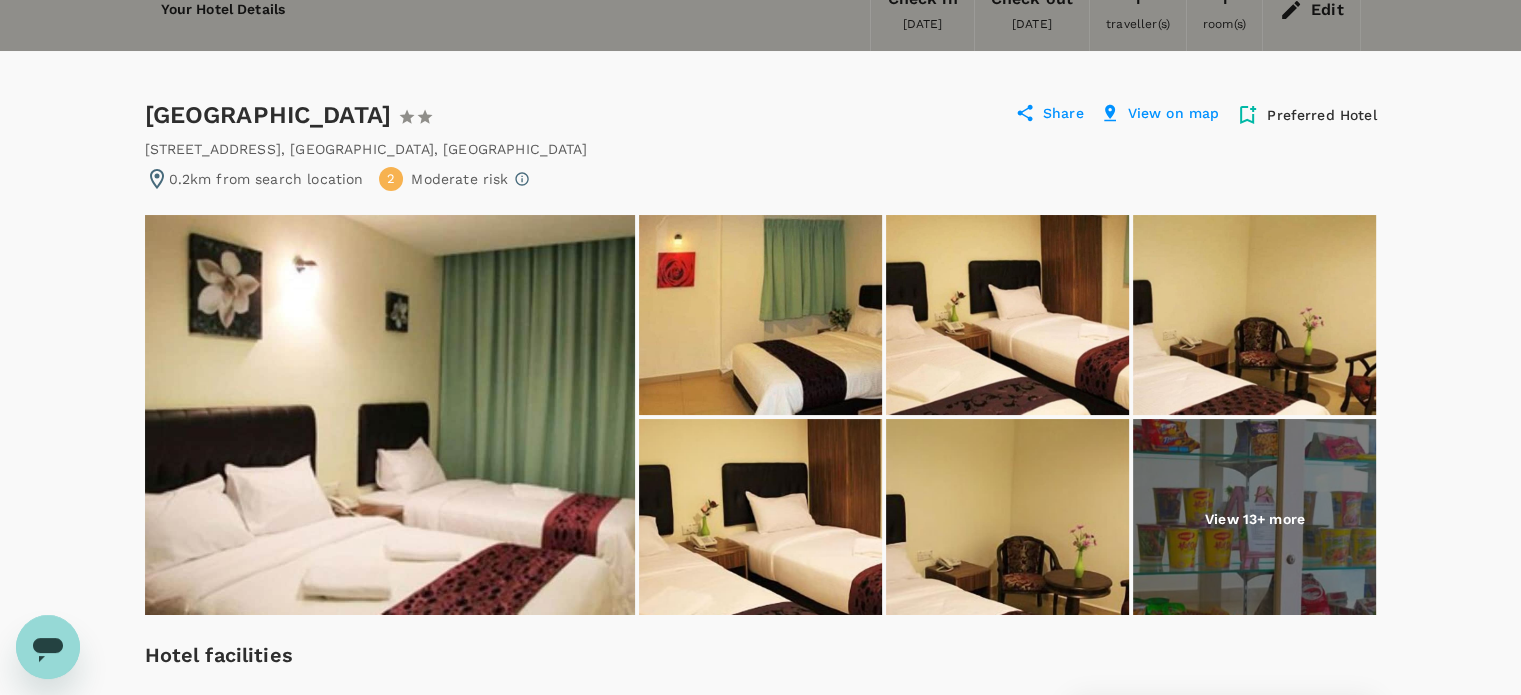 scroll, scrollTop: 200, scrollLeft: 0, axis: vertical 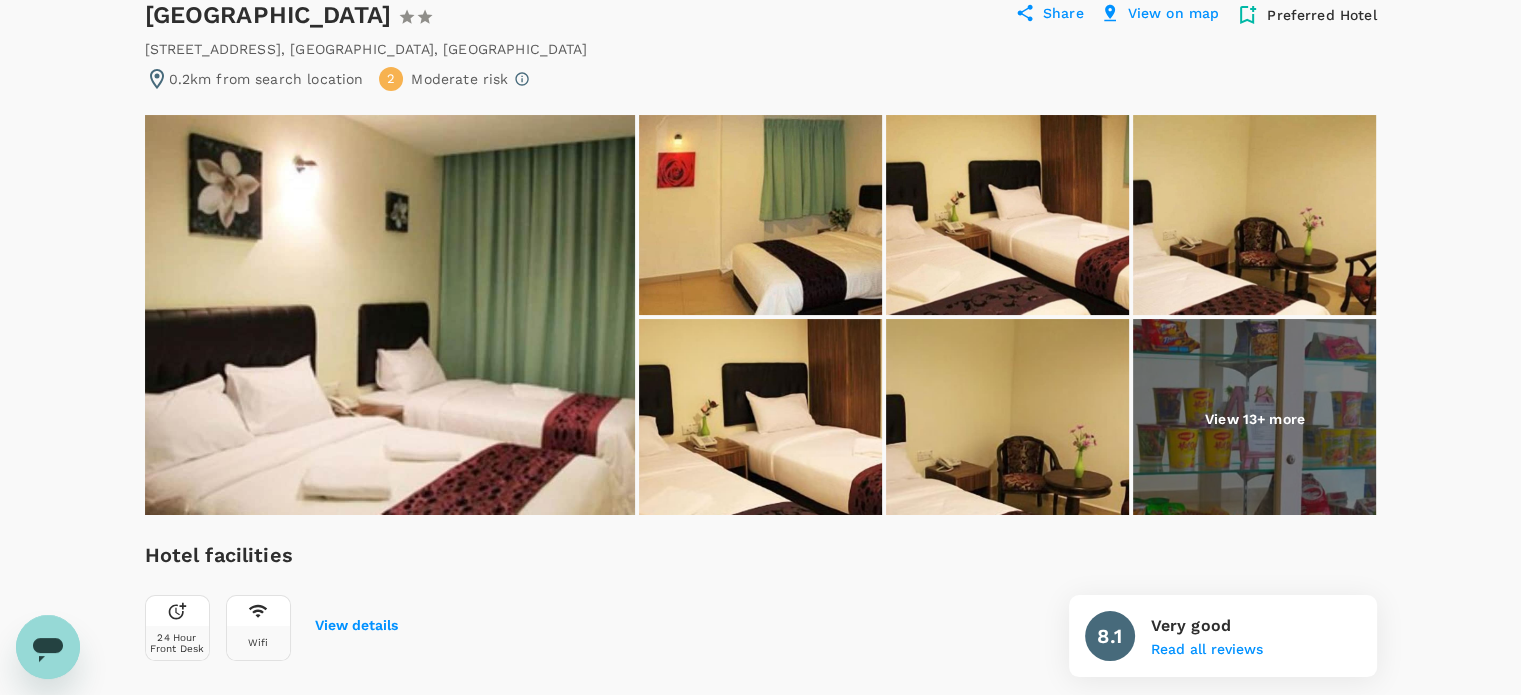 click at bounding box center [390, 315] 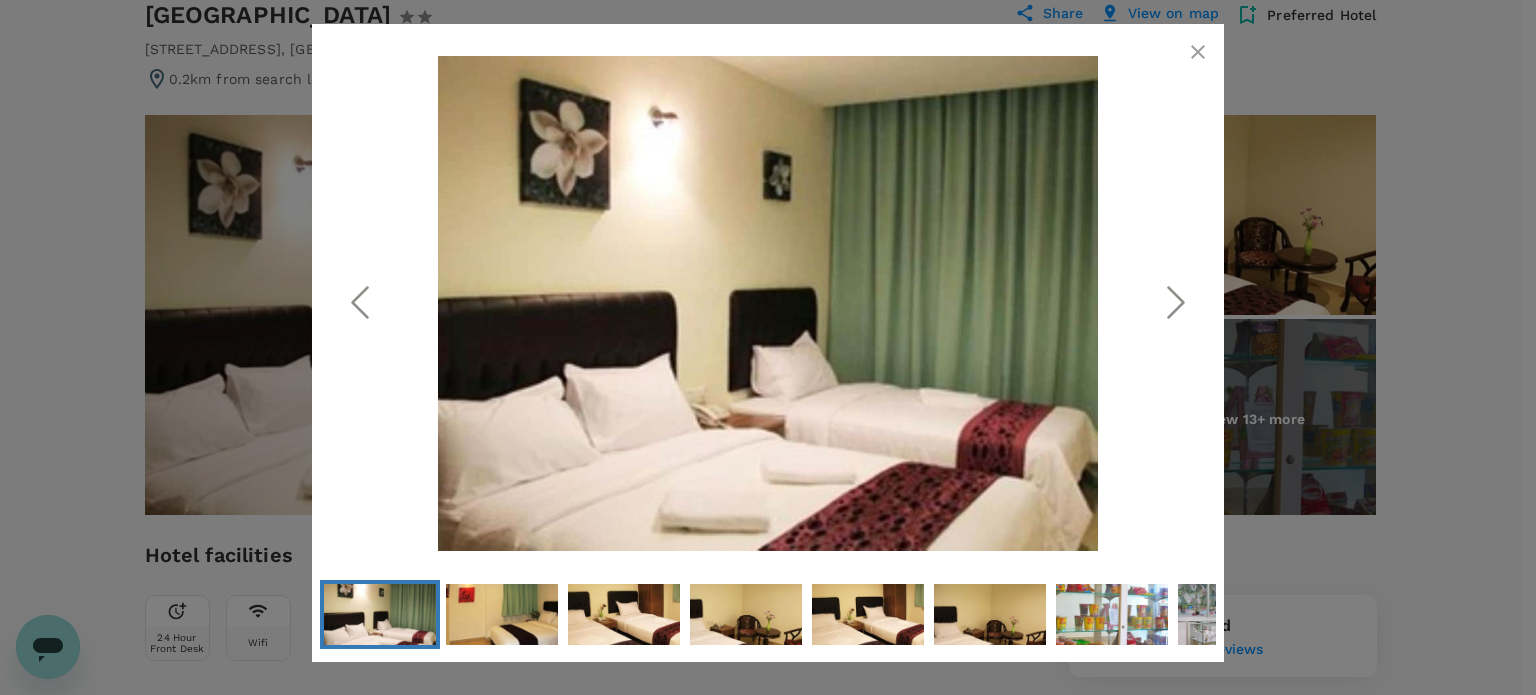 click 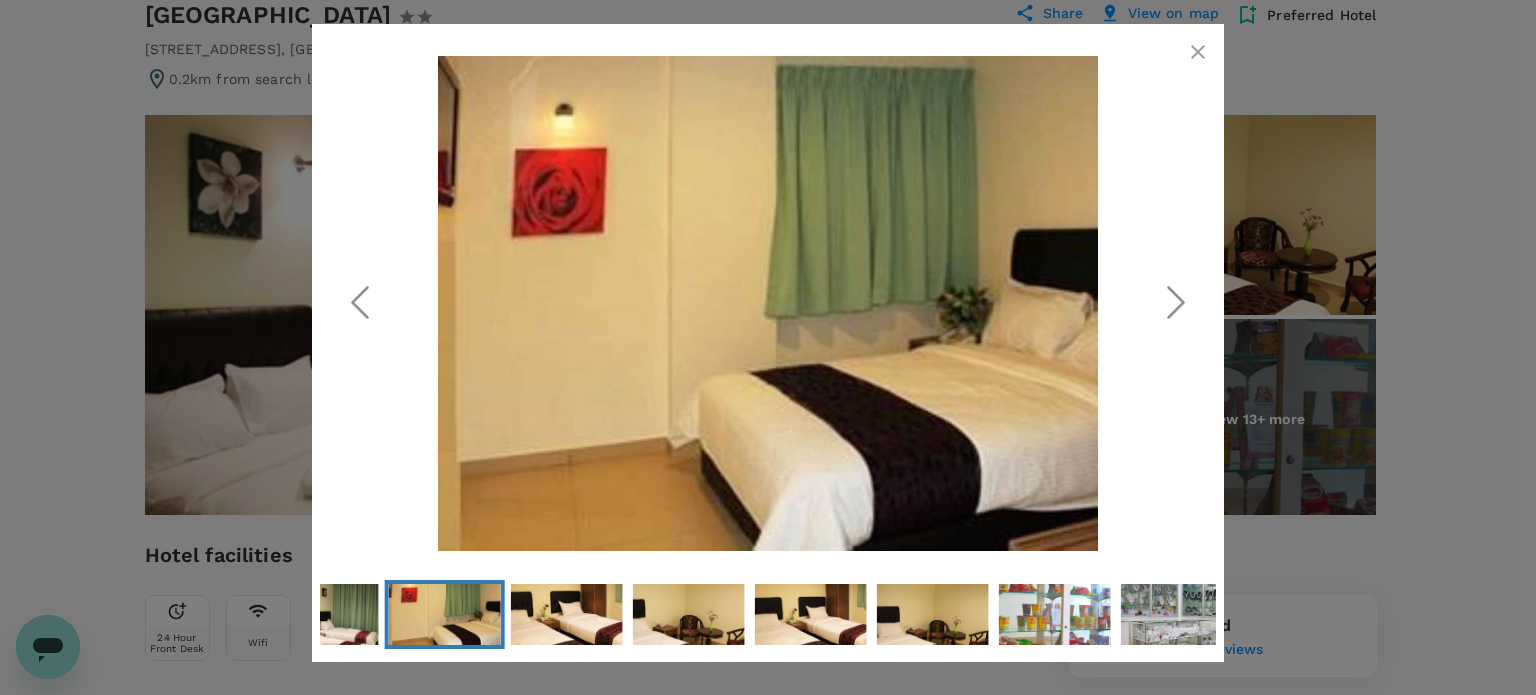 click 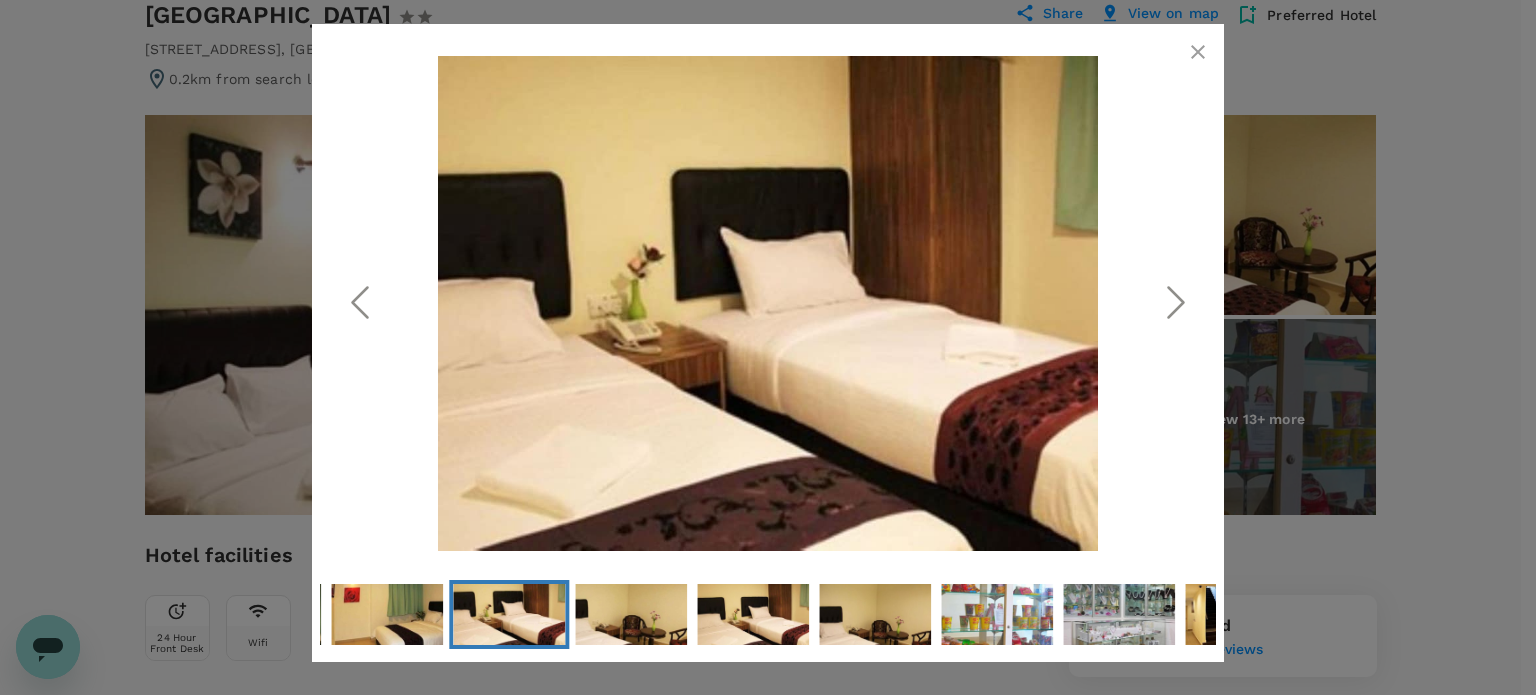 click 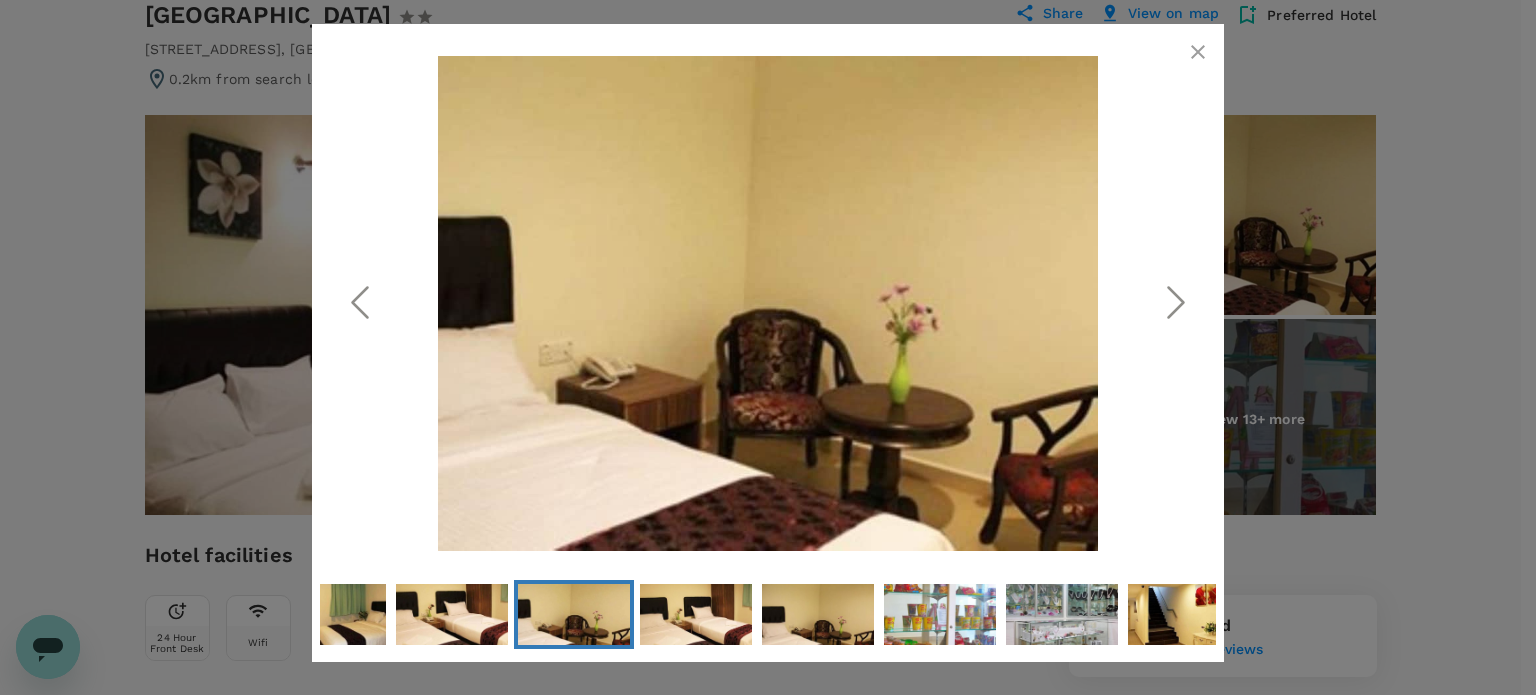 click 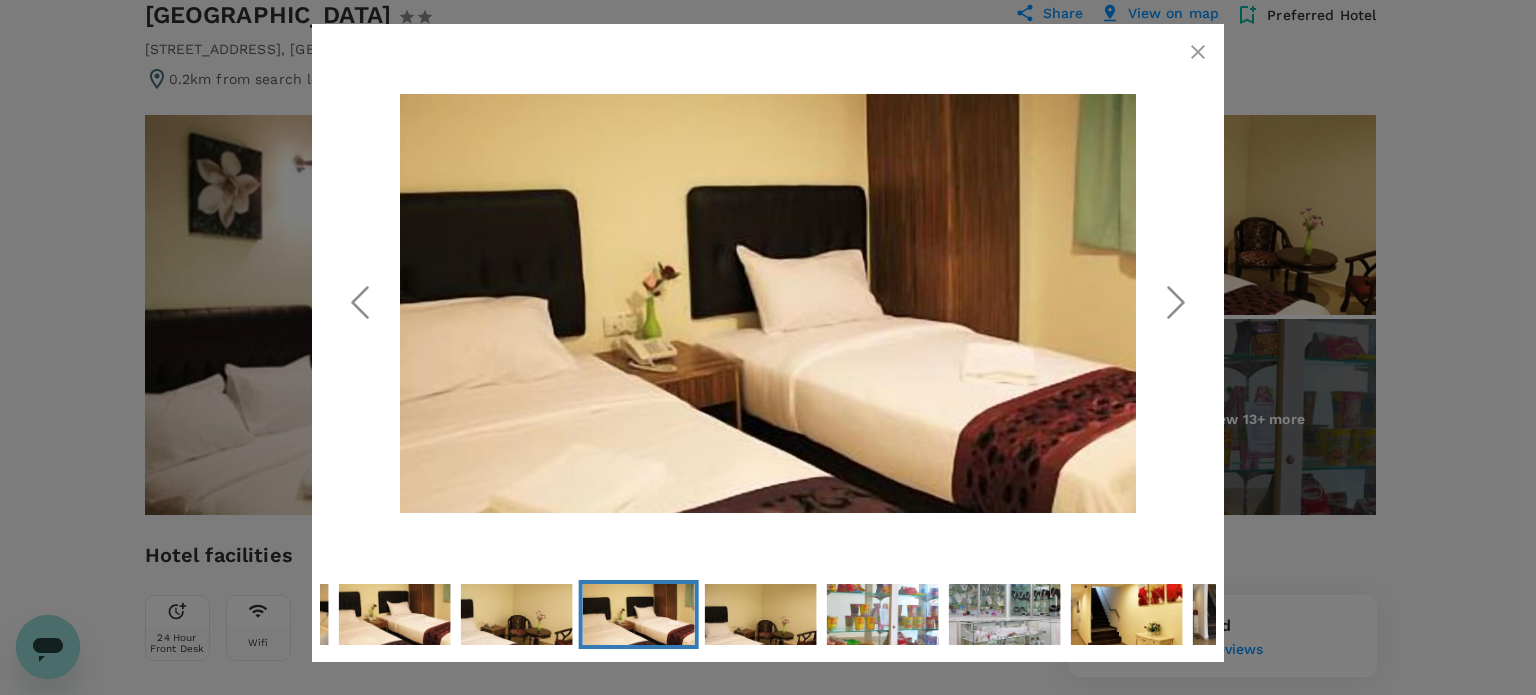 click 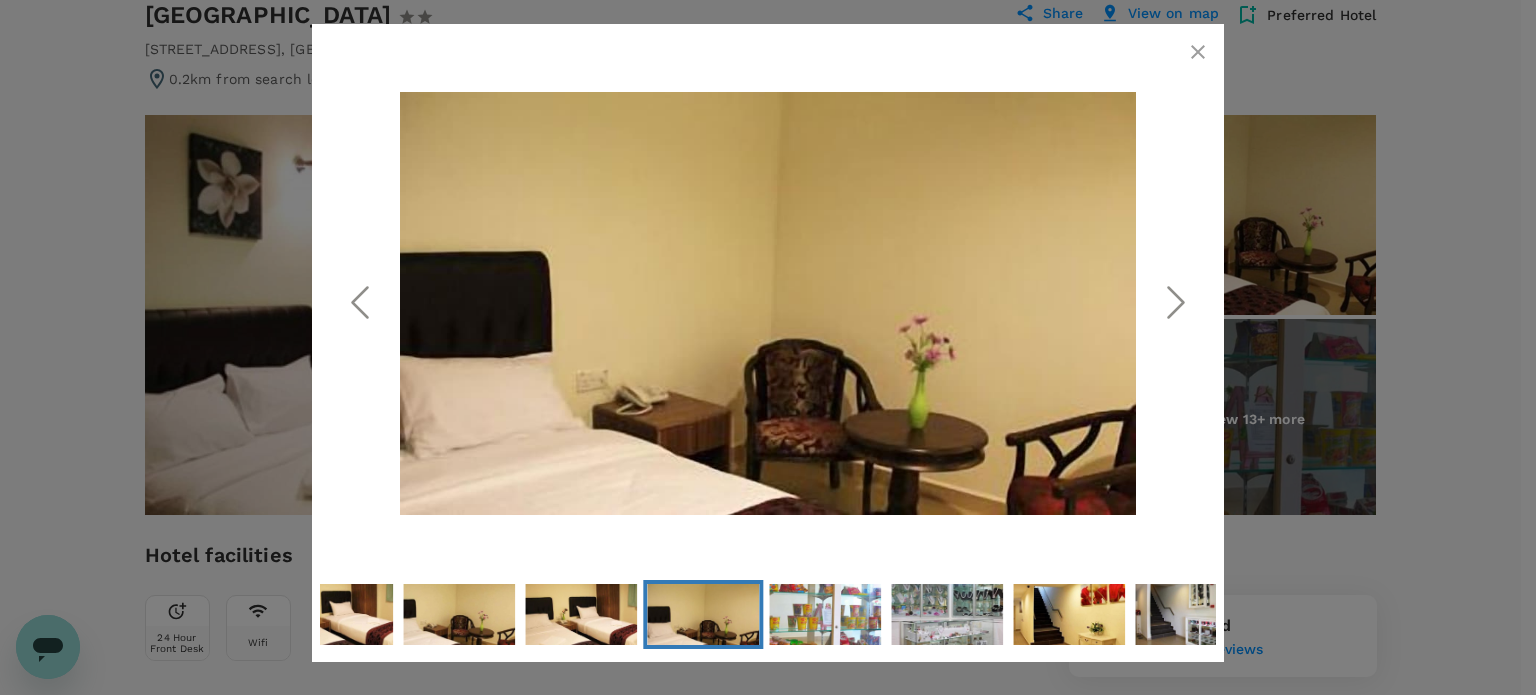 click 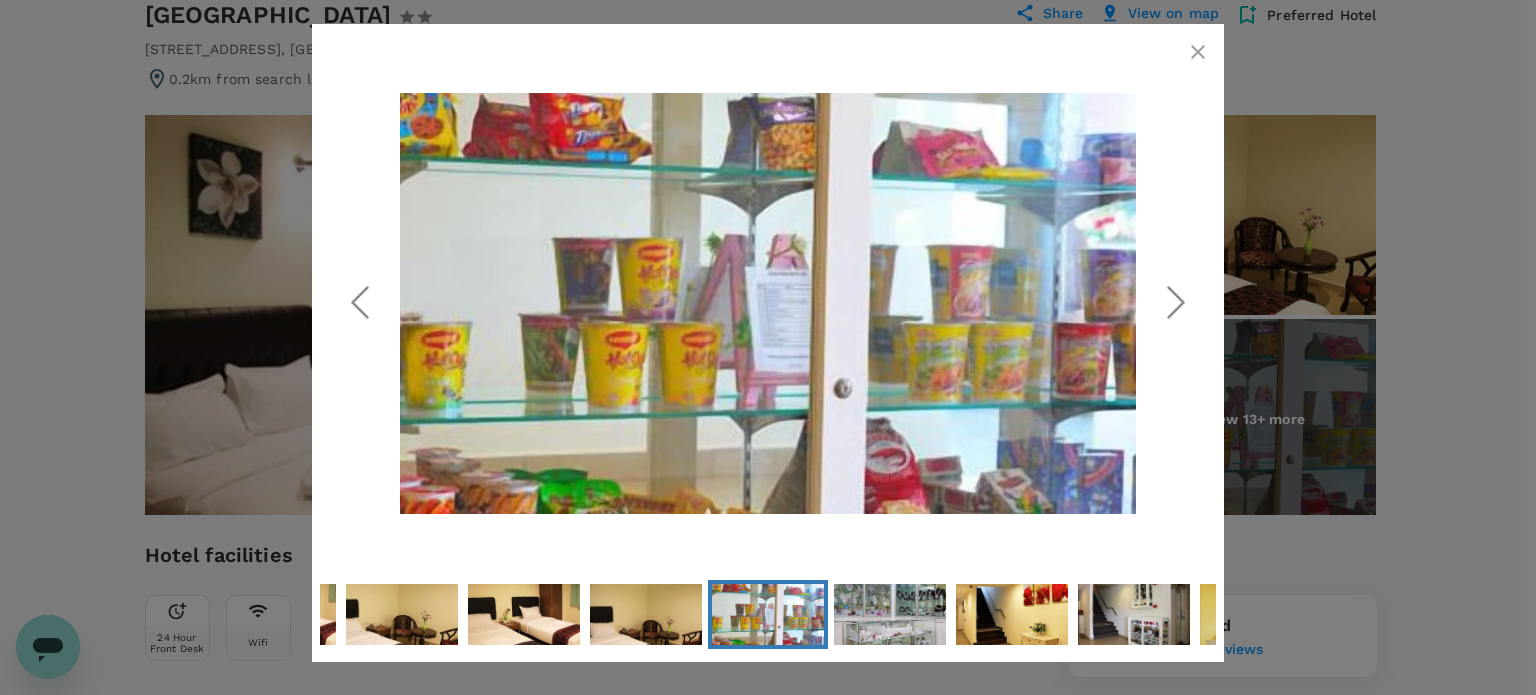 click 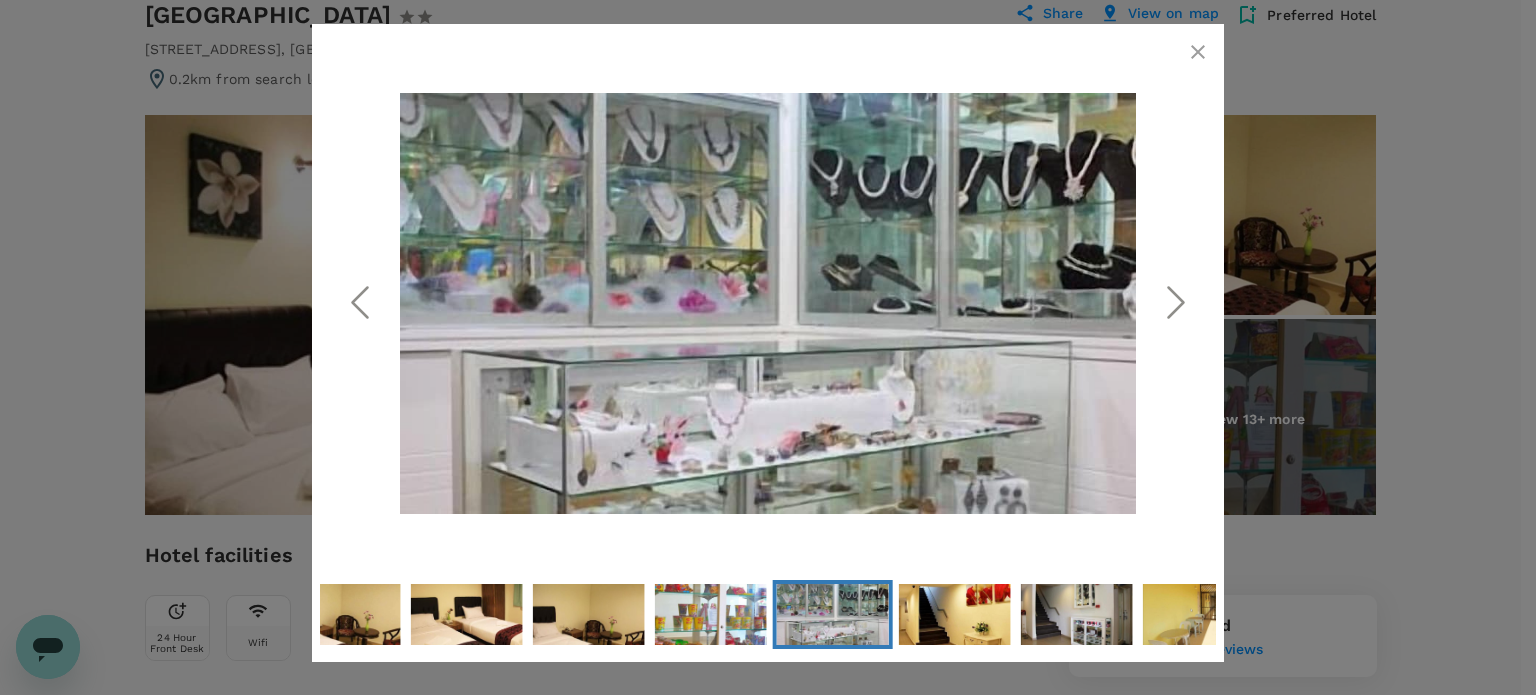 click 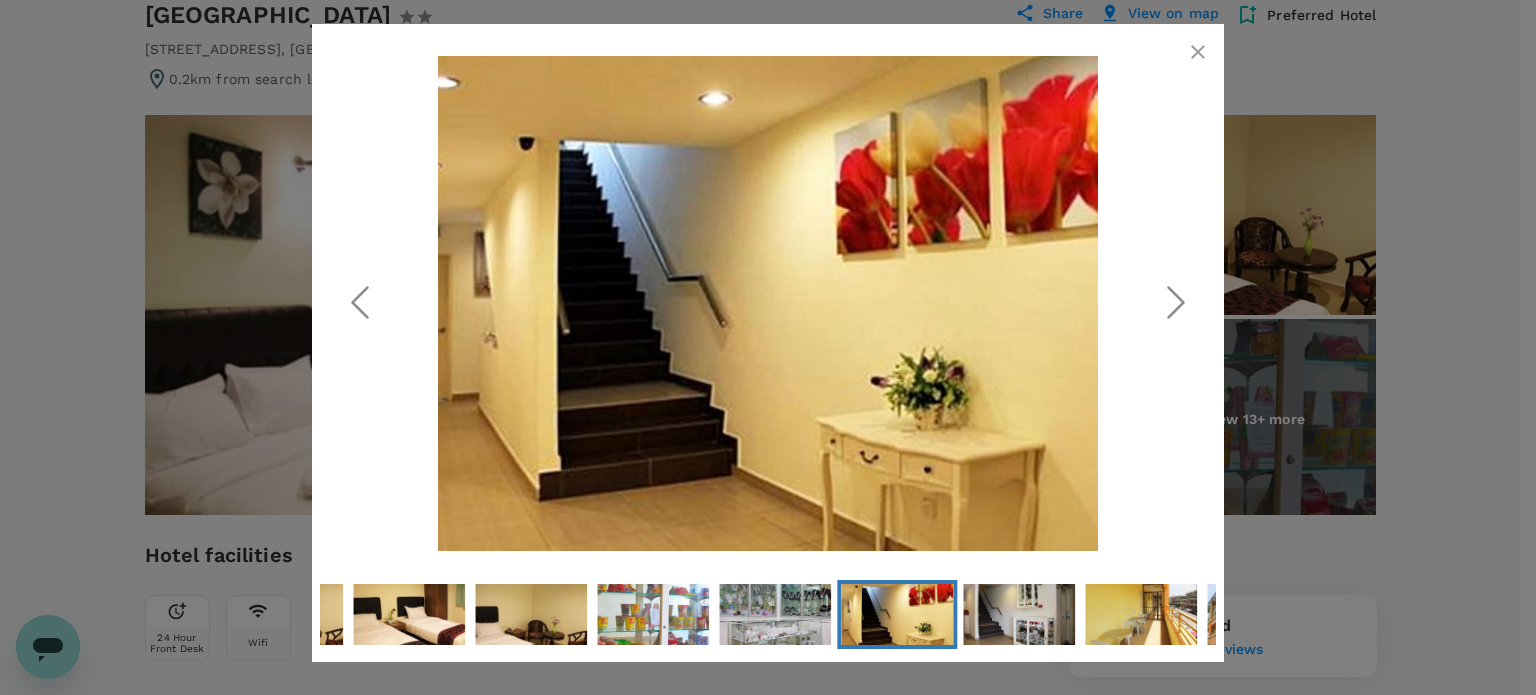 click 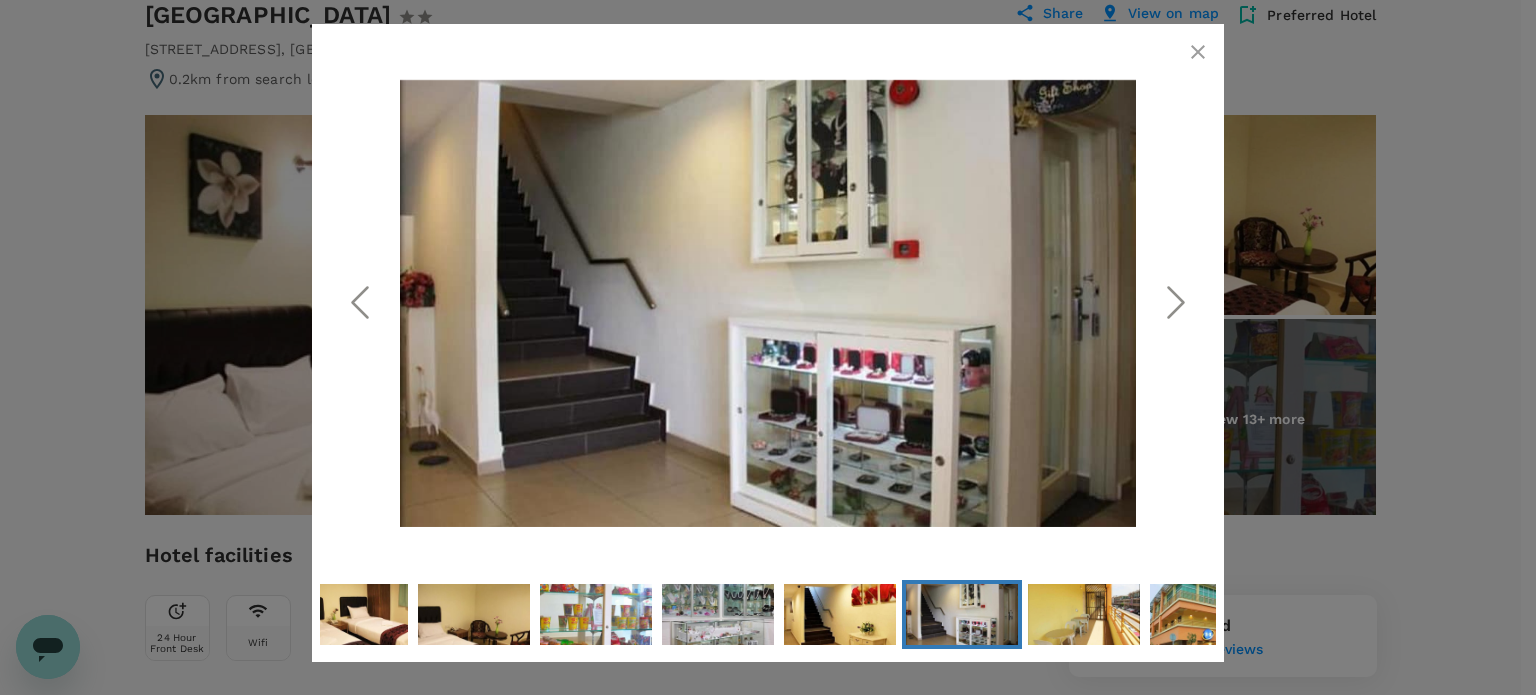 click 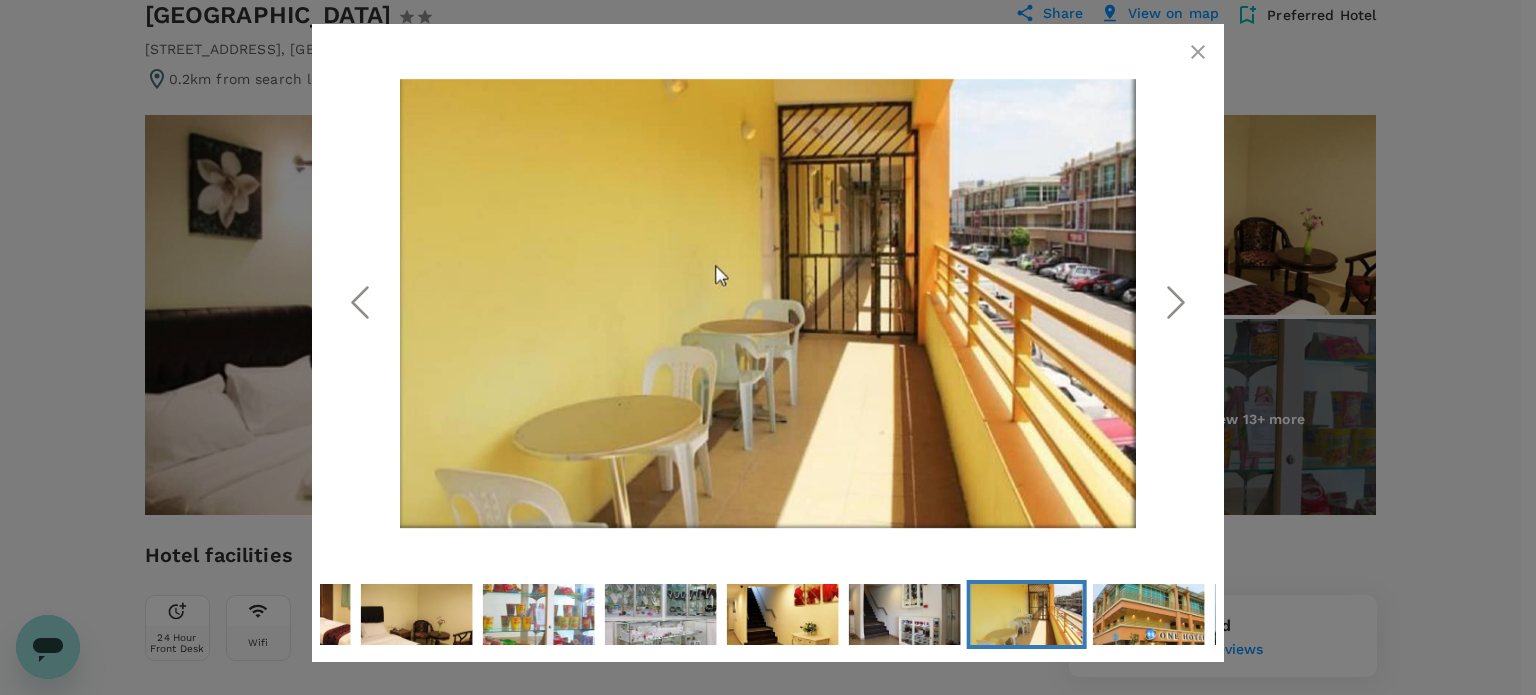 click 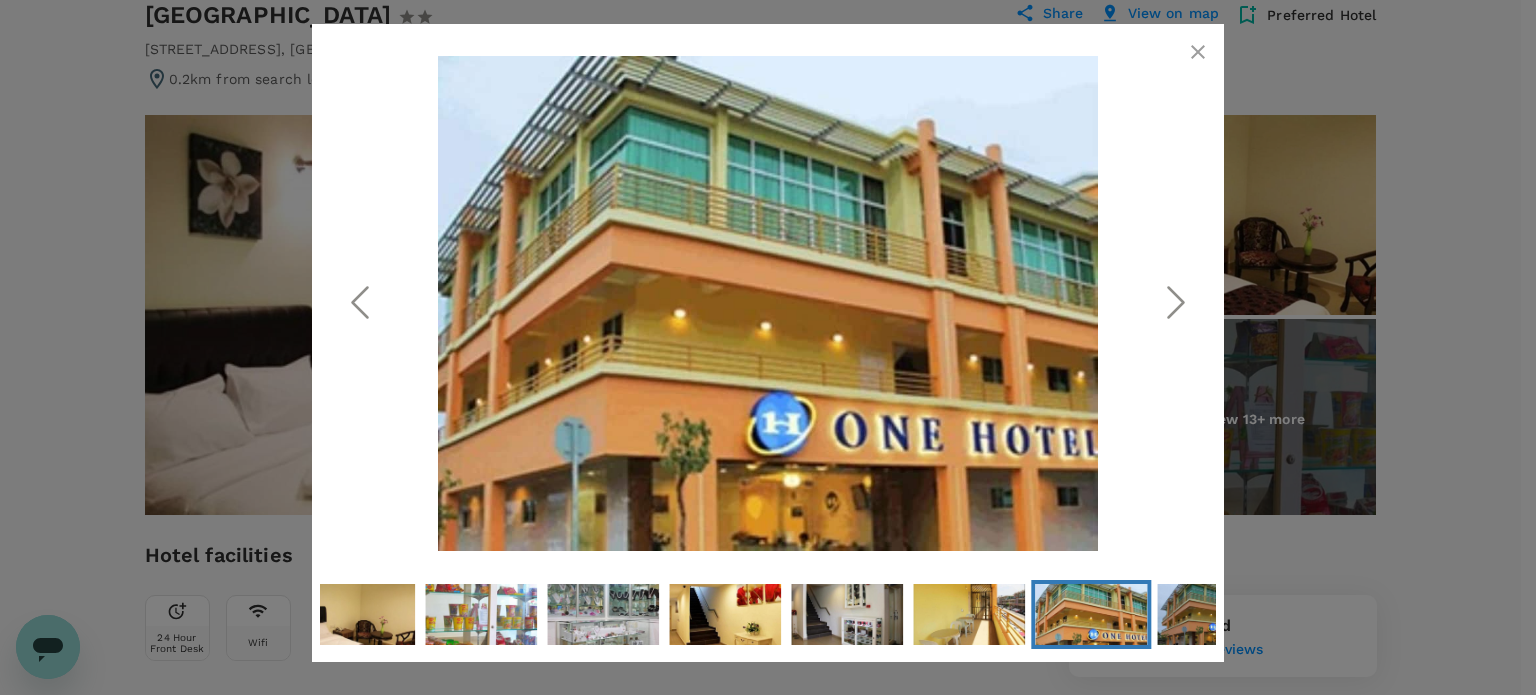 click 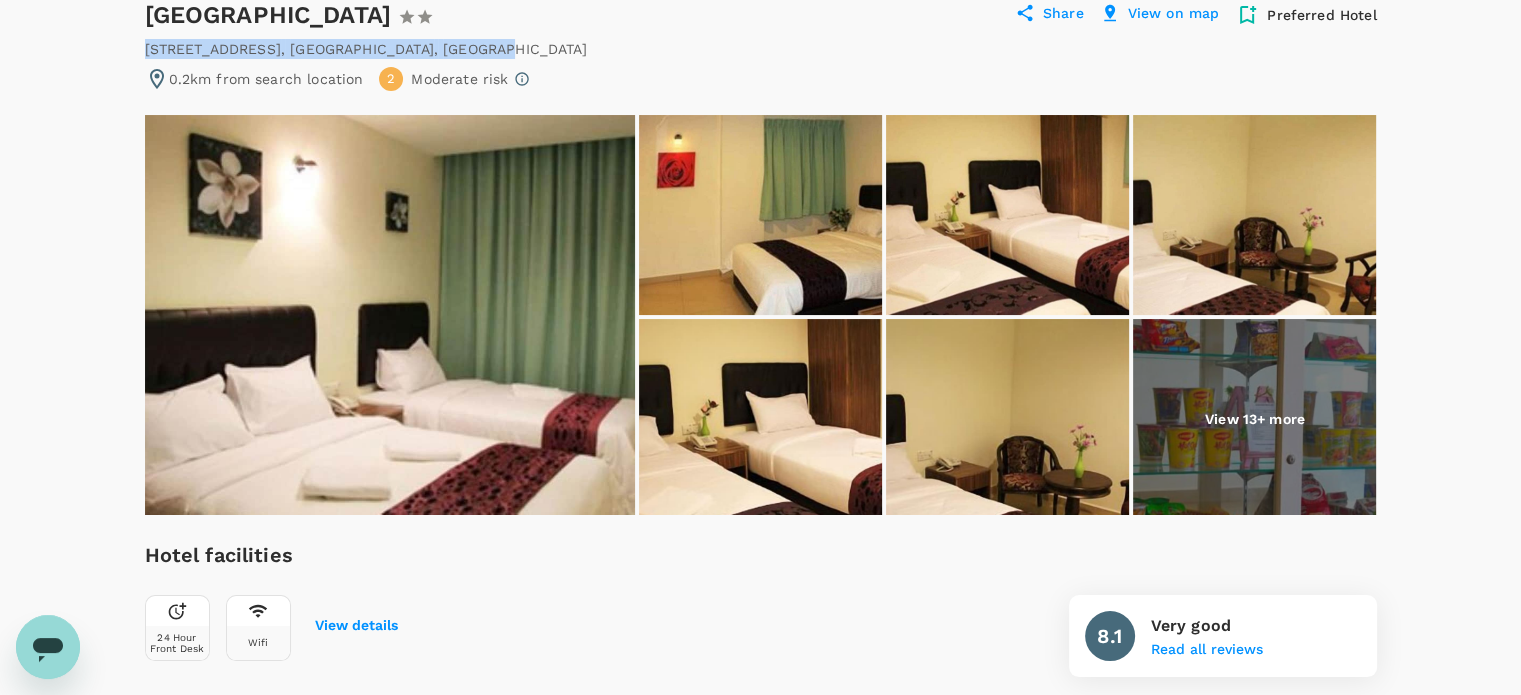 drag, startPoint x: 600, startPoint y: 50, endPoint x: 140, endPoint y: 44, distance: 460.03912 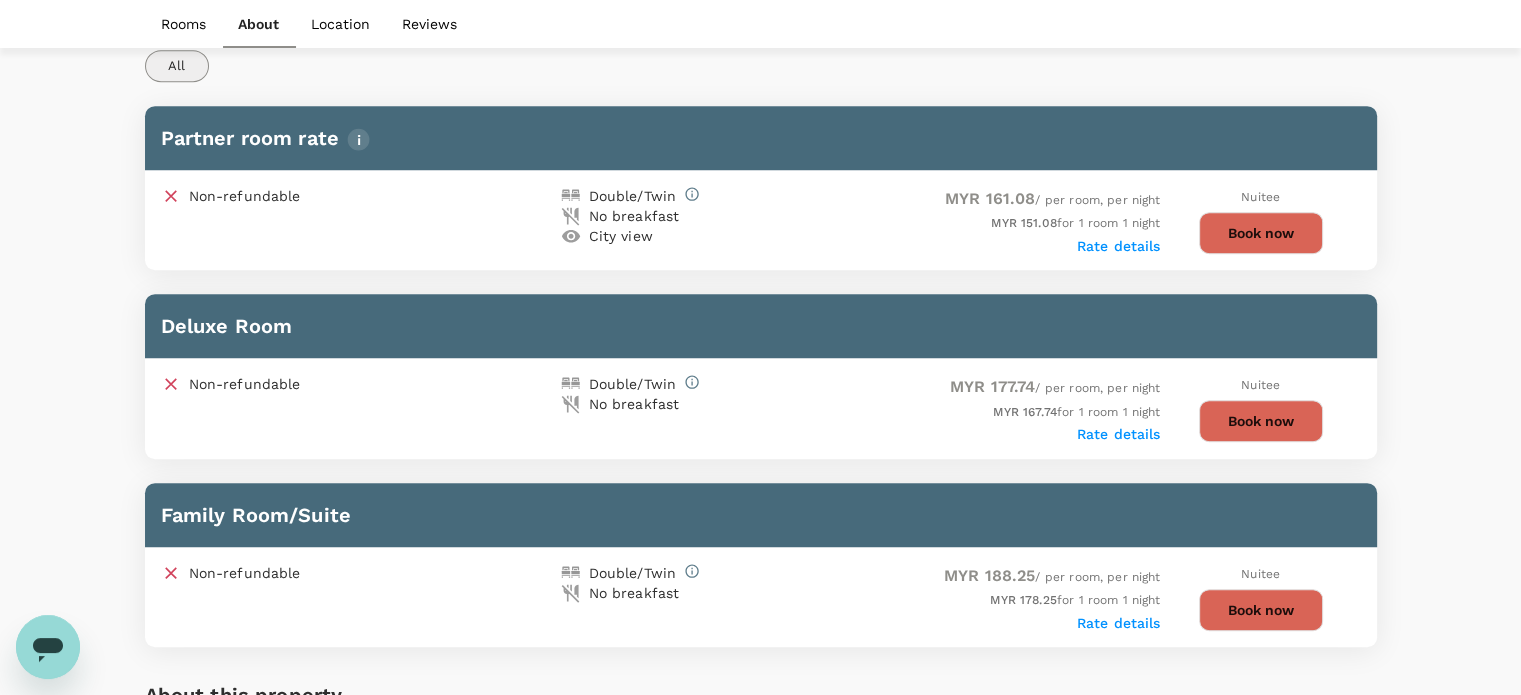 scroll, scrollTop: 1000, scrollLeft: 0, axis: vertical 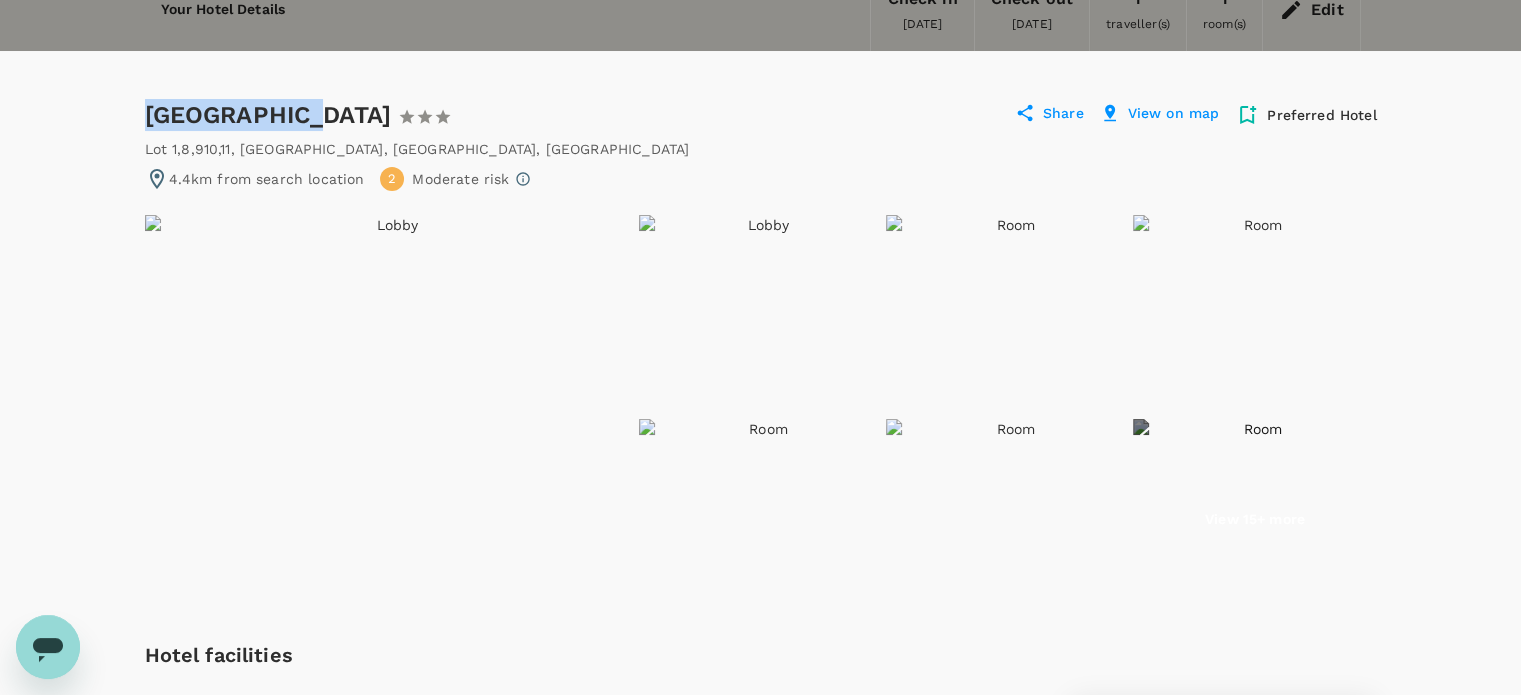 drag, startPoint x: 296, startPoint y: 103, endPoint x: 142, endPoint y: 105, distance: 154.01299 